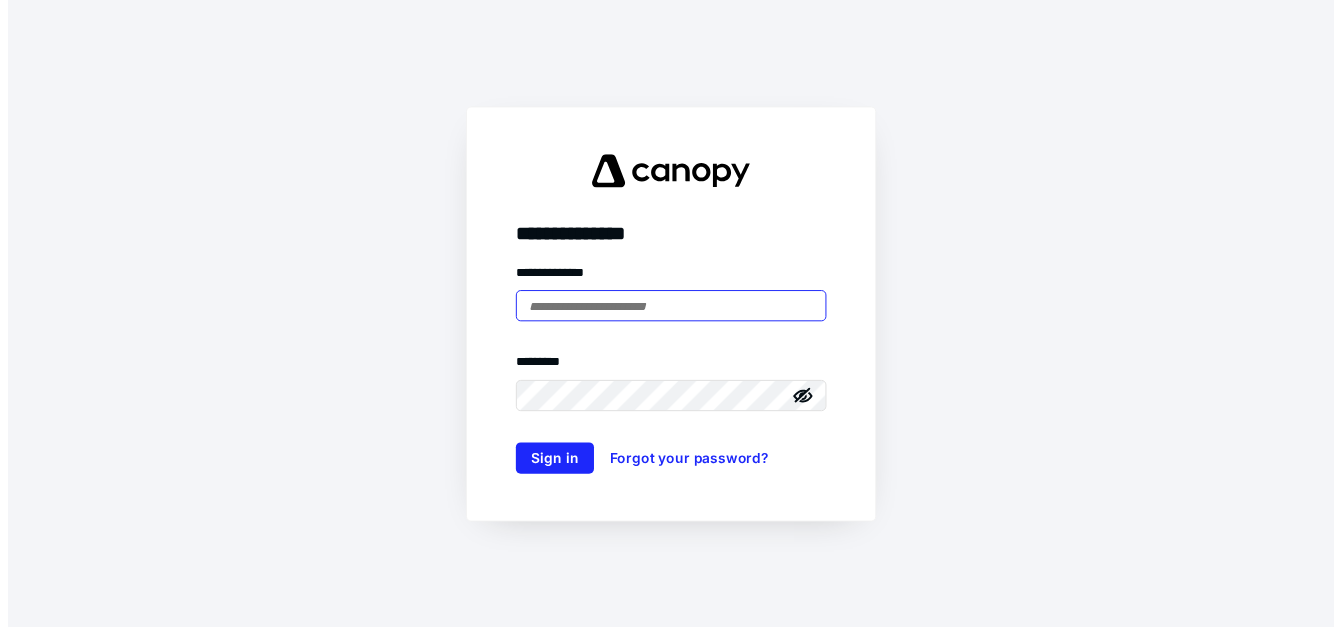 scroll, scrollTop: 0, scrollLeft: 0, axis: both 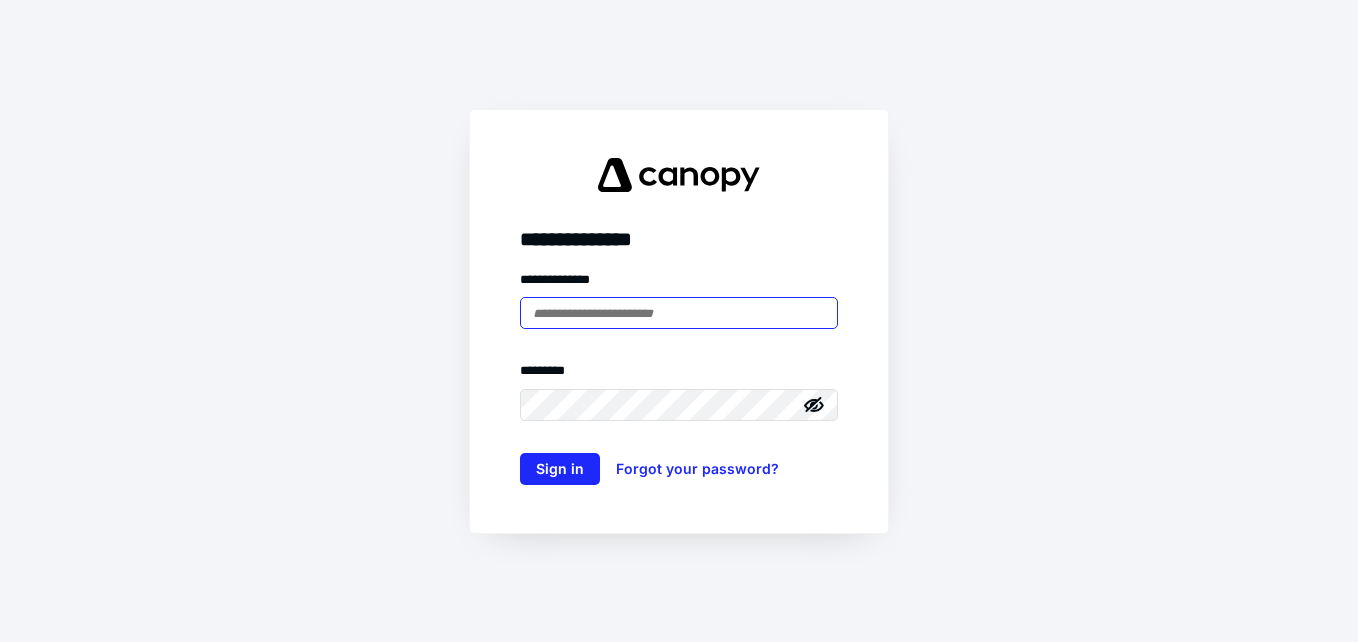 click at bounding box center [679, 313] 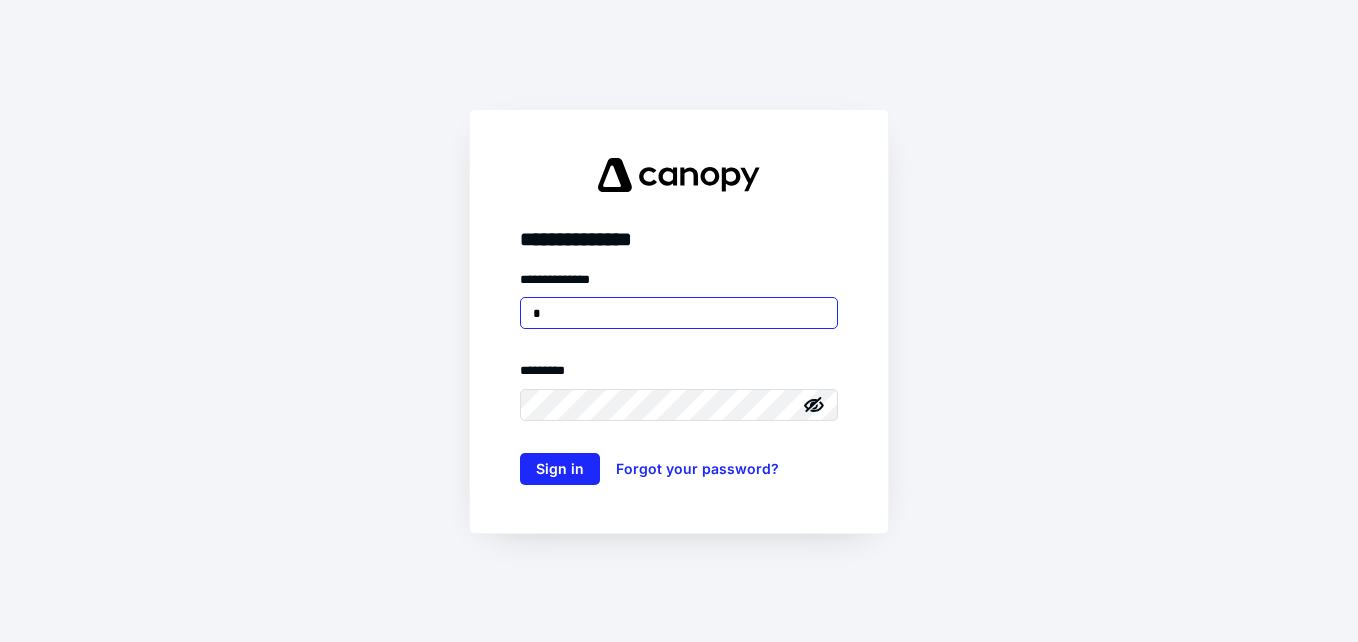 type on "**********" 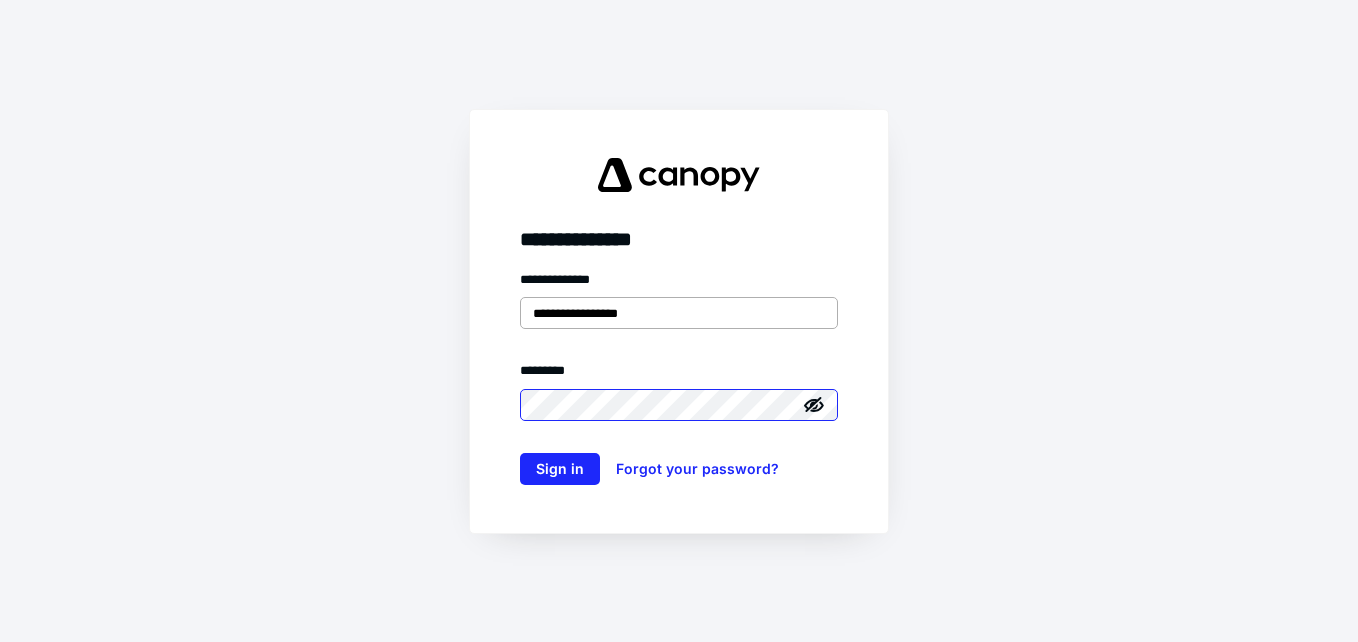 click on "Sign in" at bounding box center (560, 469) 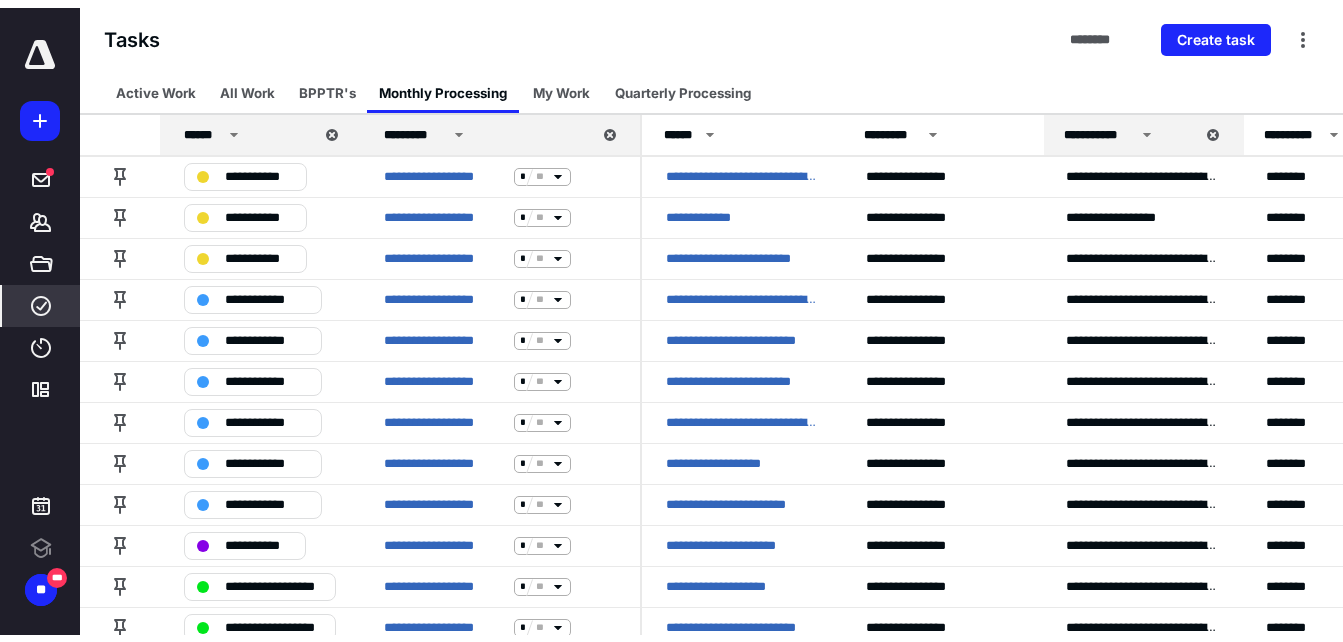 scroll, scrollTop: 0, scrollLeft: 0, axis: both 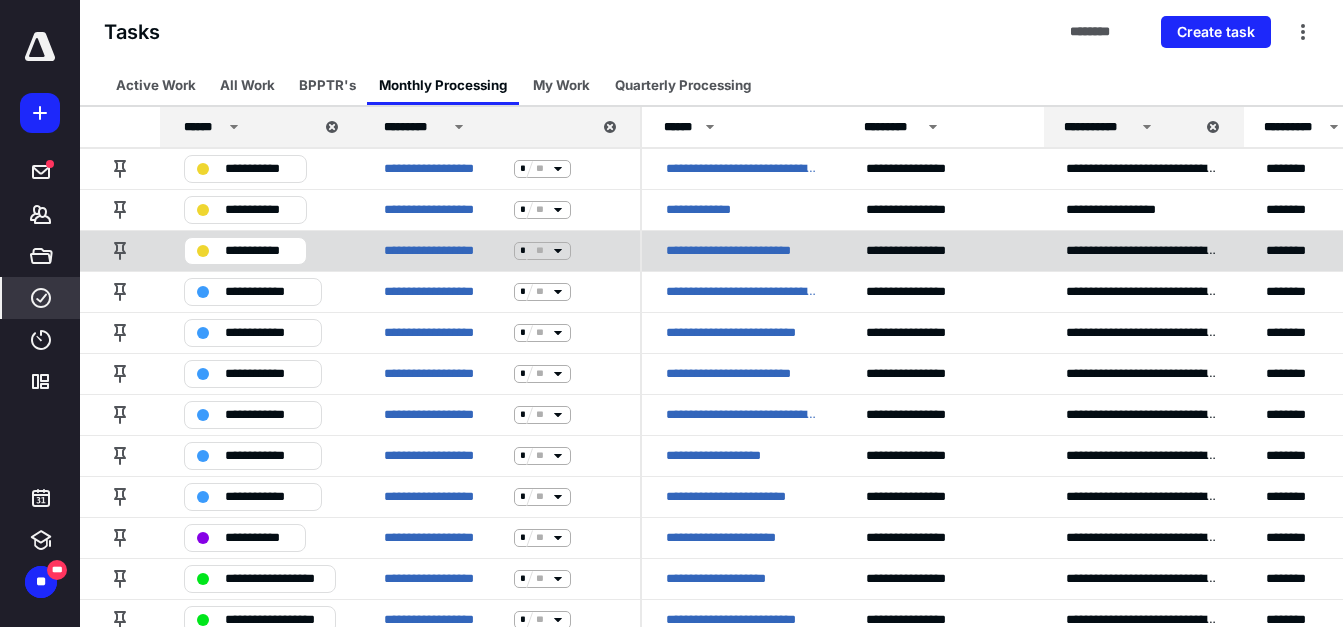 click on "**********" at bounding box center [742, 251] 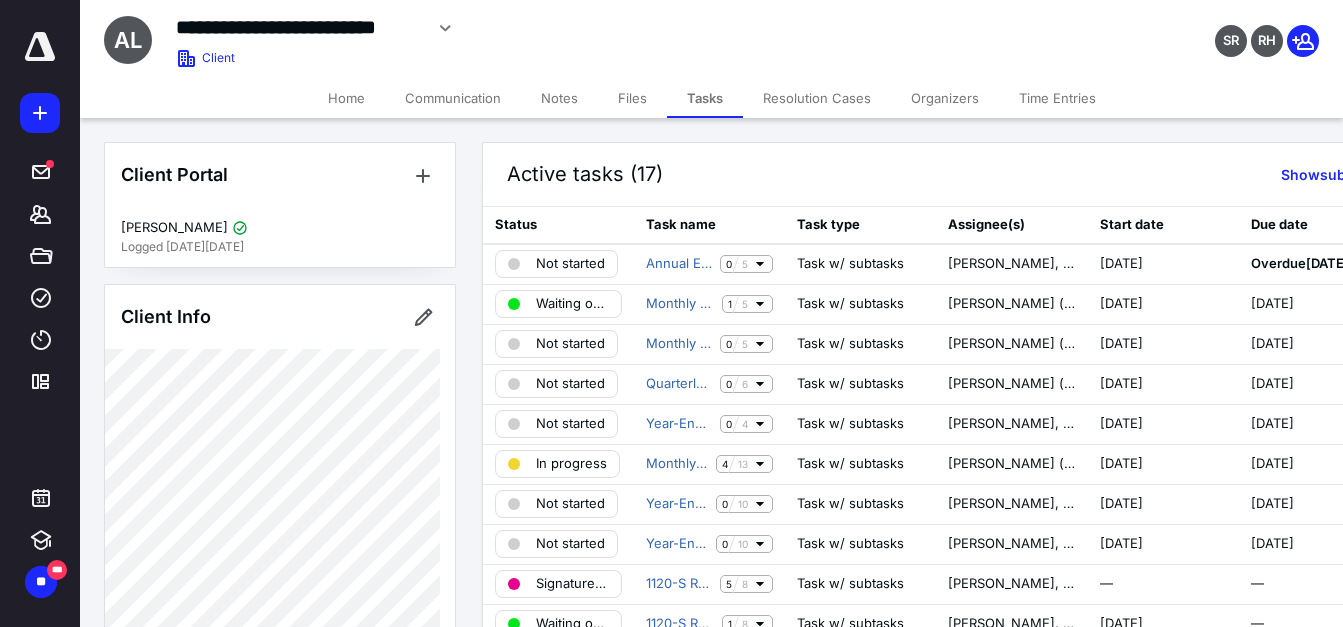 click on "Files" at bounding box center [632, 98] 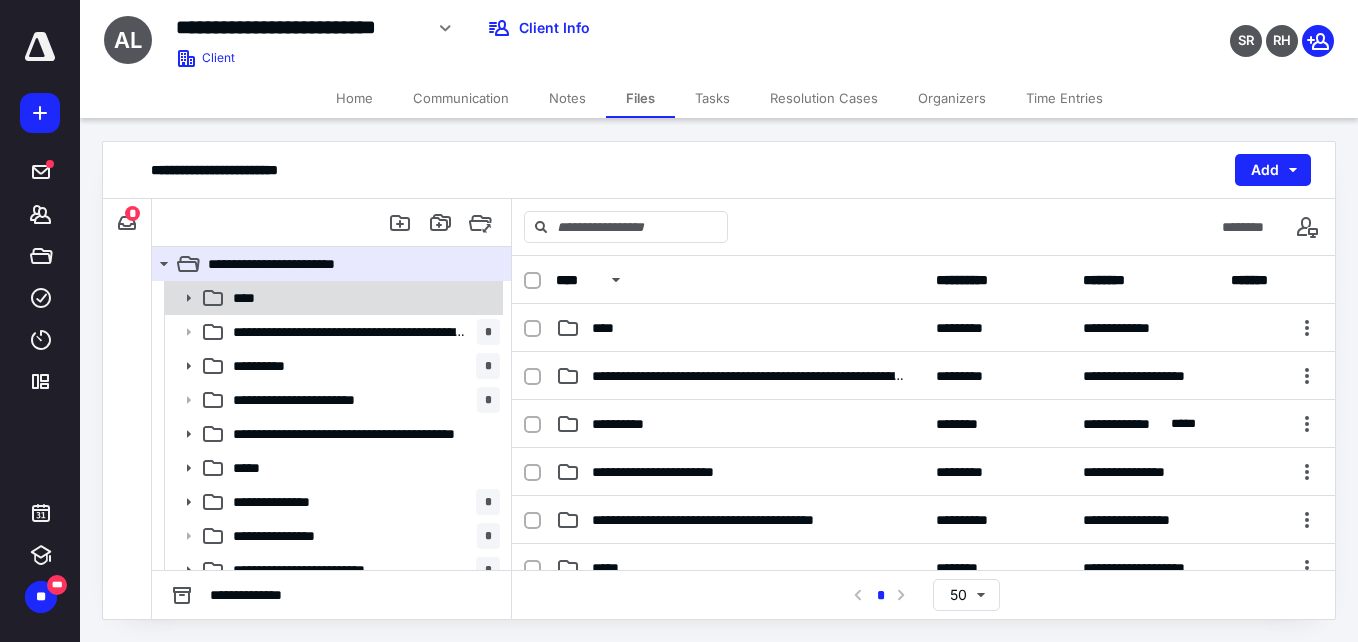 click on "****" at bounding box center [362, 298] 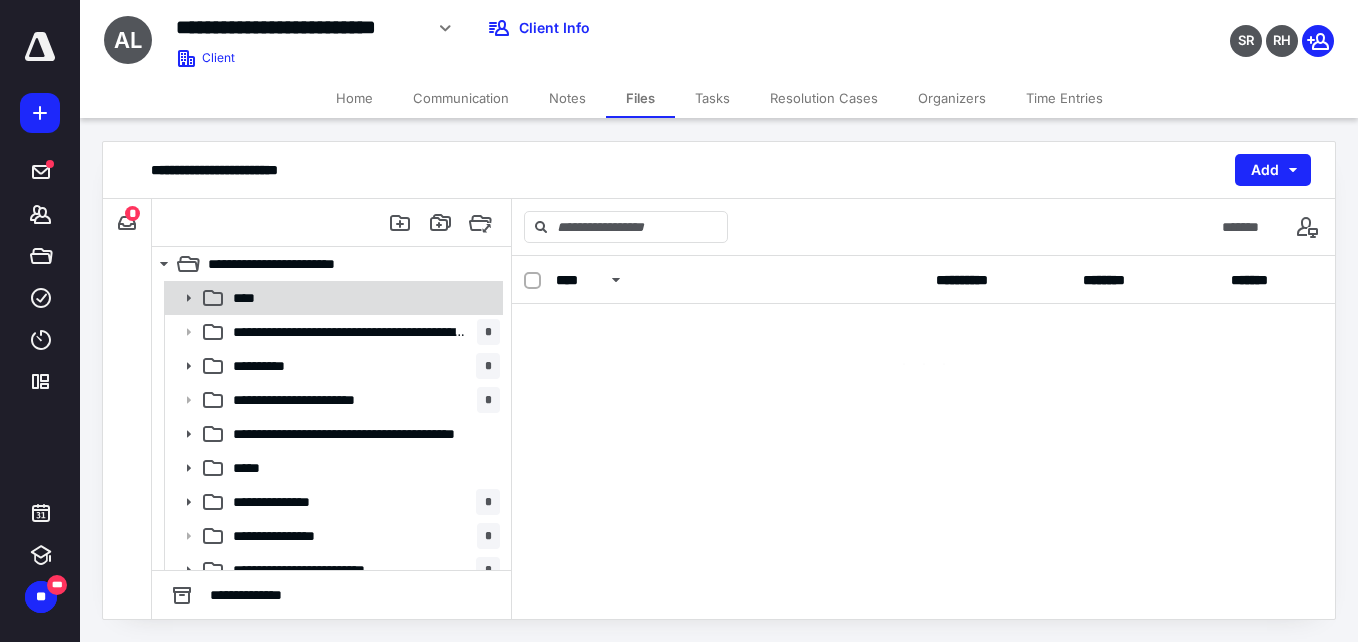 click on "****" at bounding box center [362, 298] 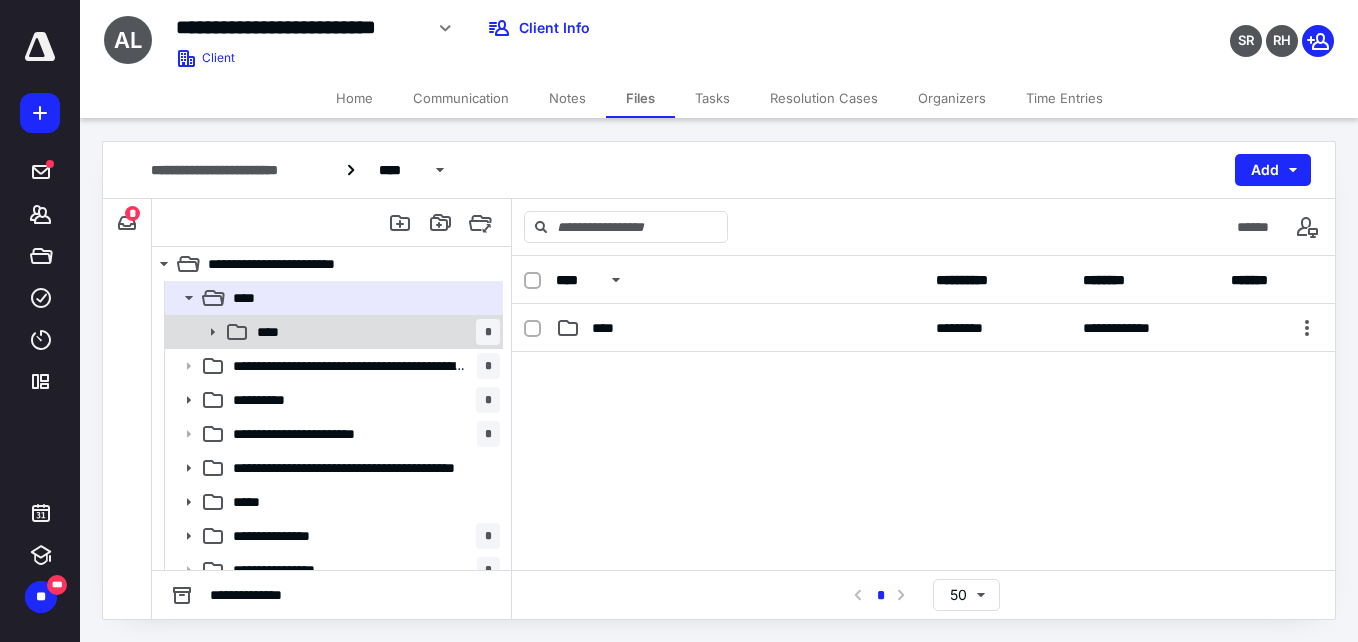 click on "**** *" at bounding box center [374, 332] 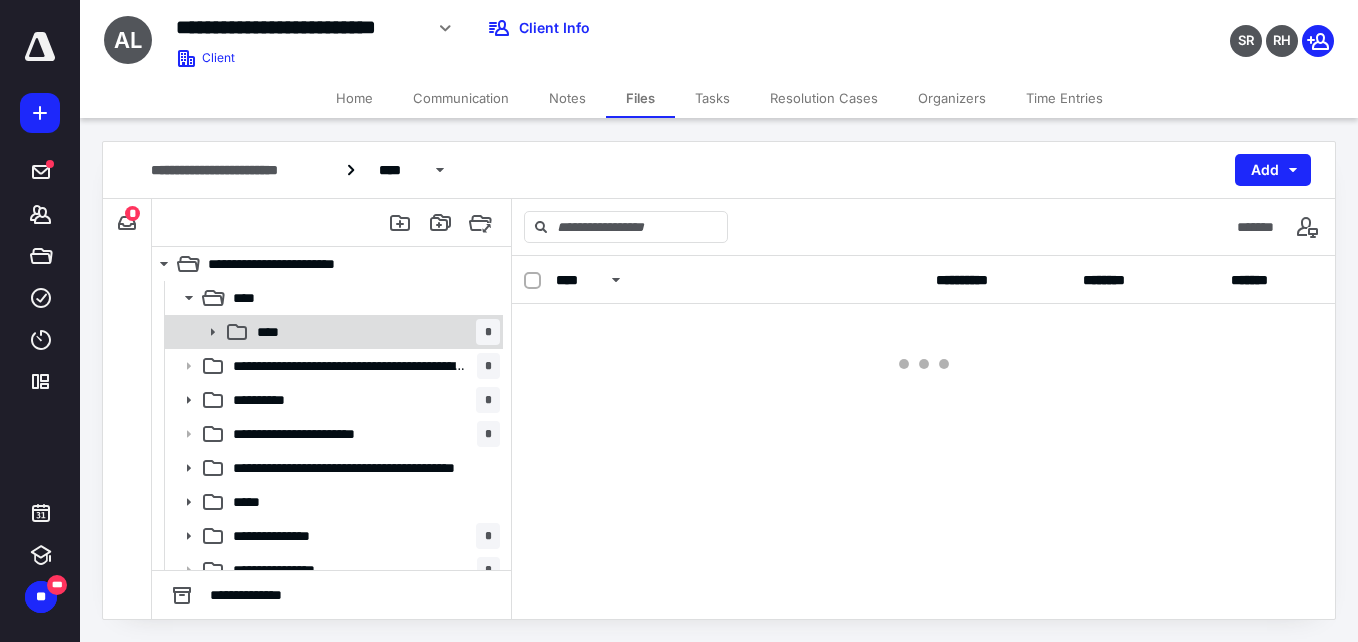 click on "**** *" at bounding box center [374, 332] 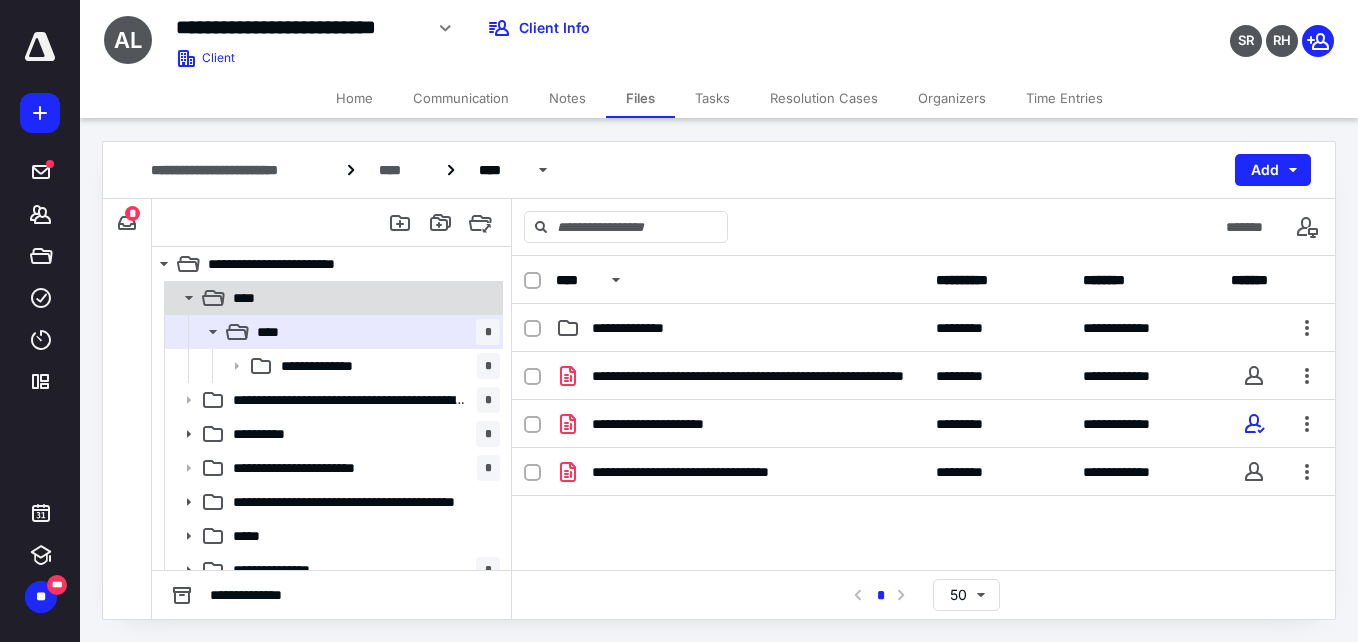 click on "****" at bounding box center (362, 298) 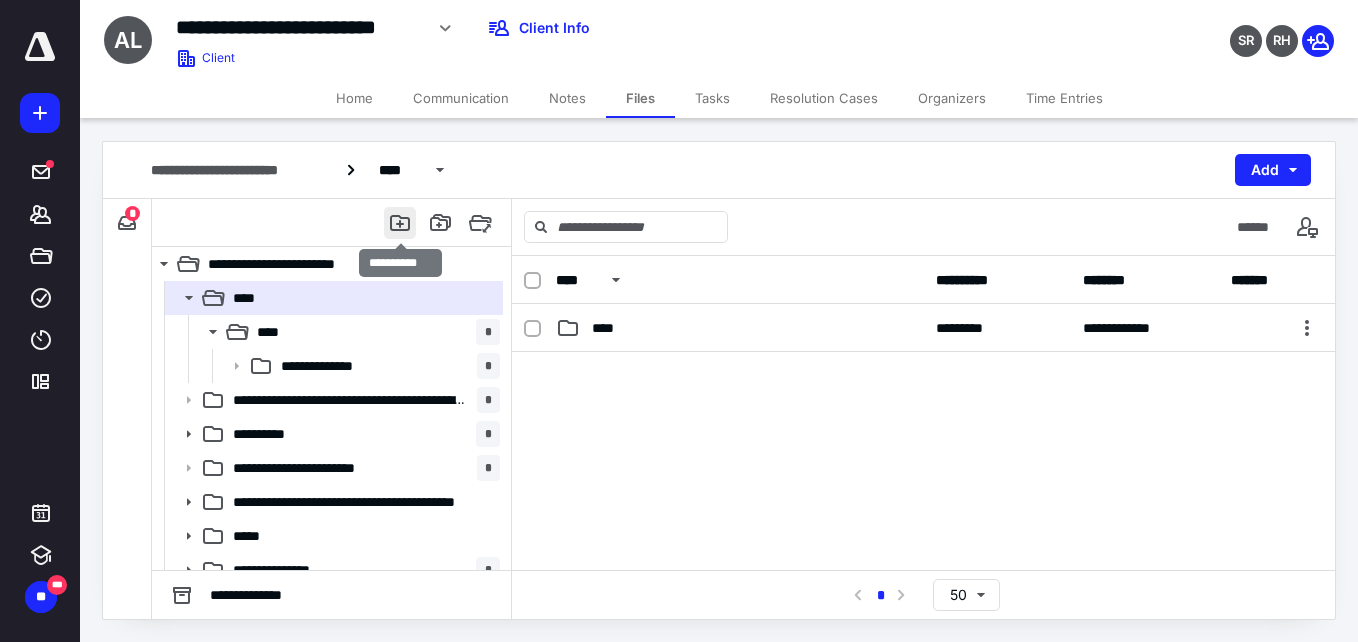 click at bounding box center [400, 223] 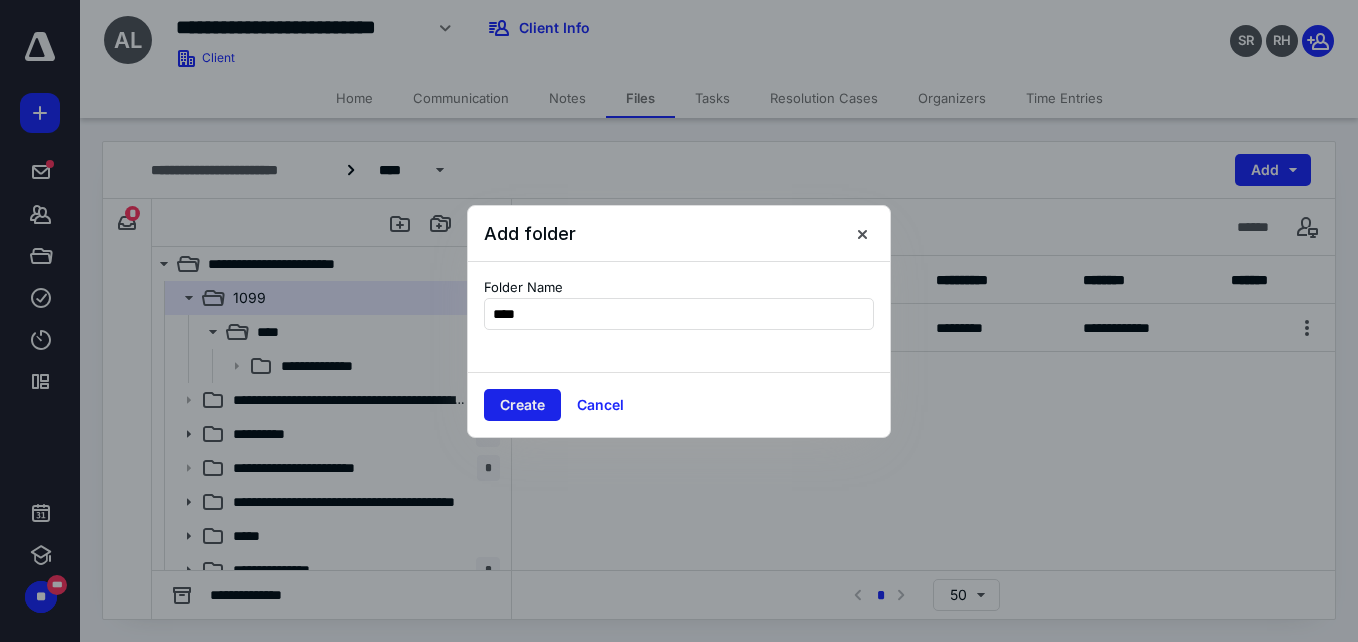 type on "****" 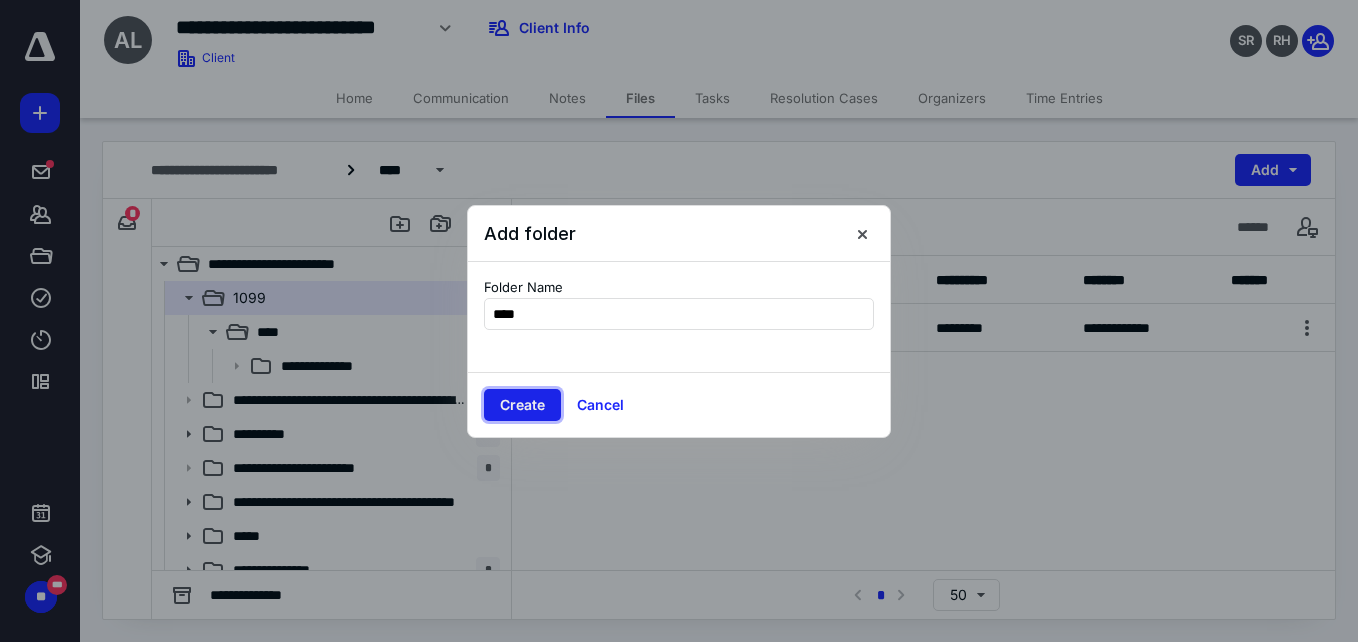click on "Create" at bounding box center [522, 405] 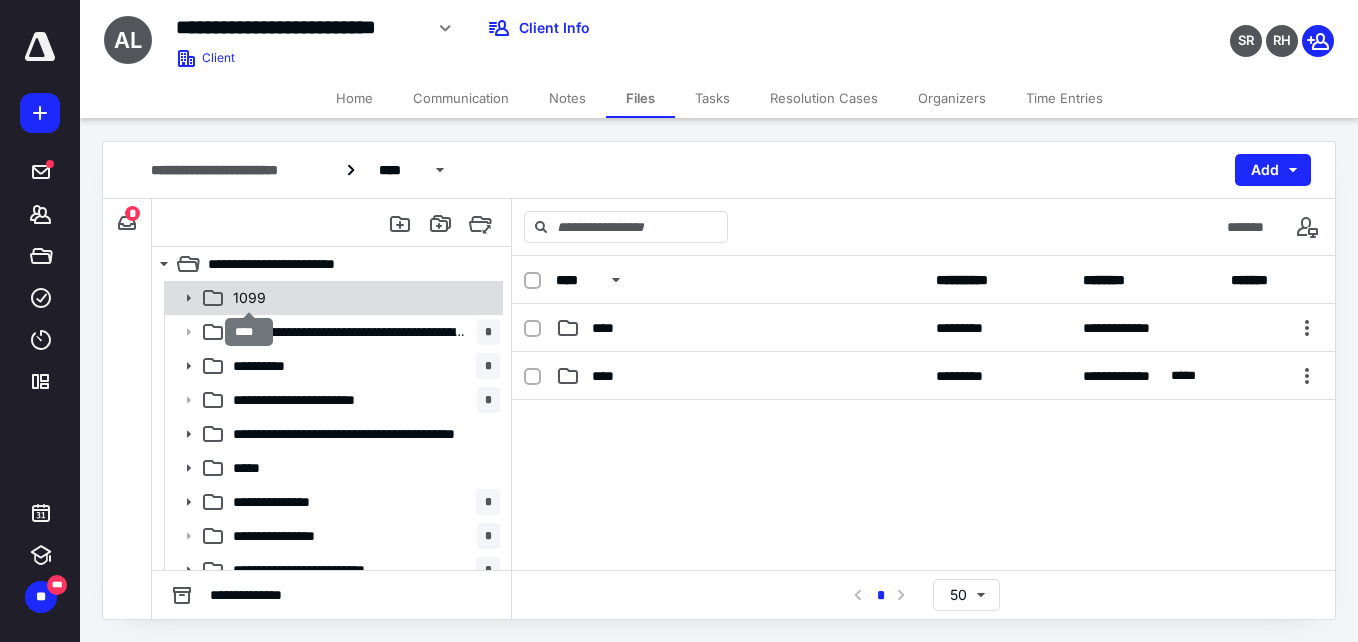click on "1099" at bounding box center (249, 298) 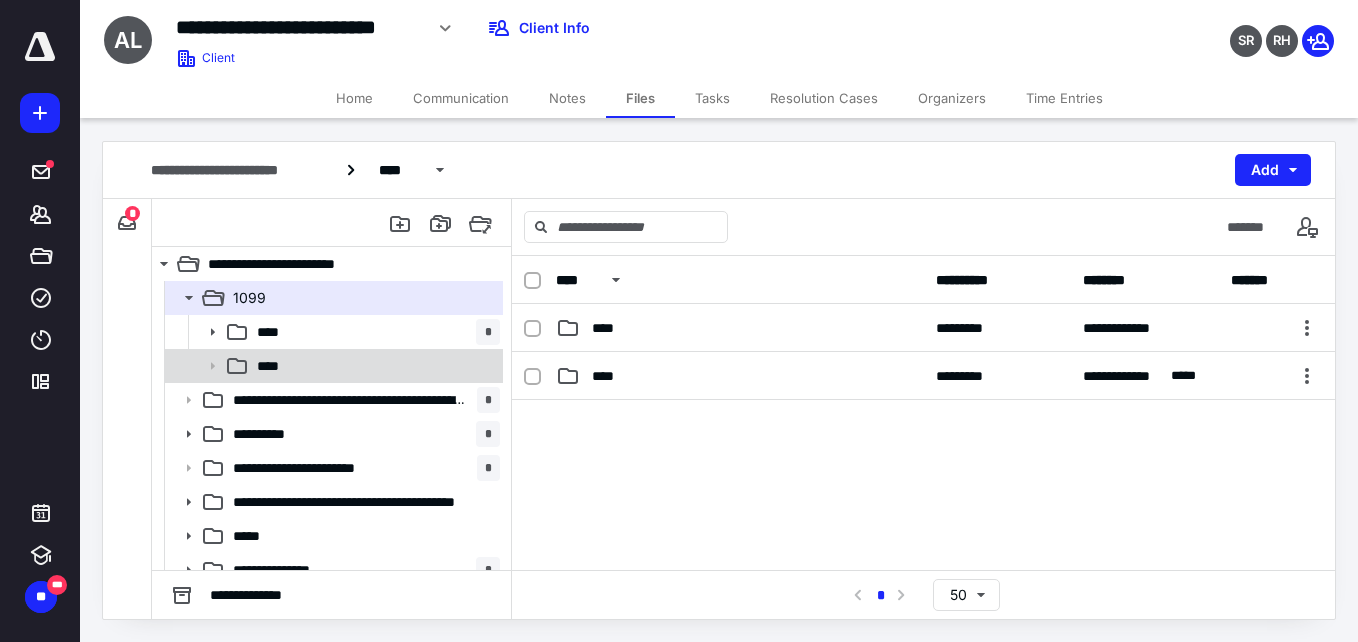 click on "****" at bounding box center [374, 366] 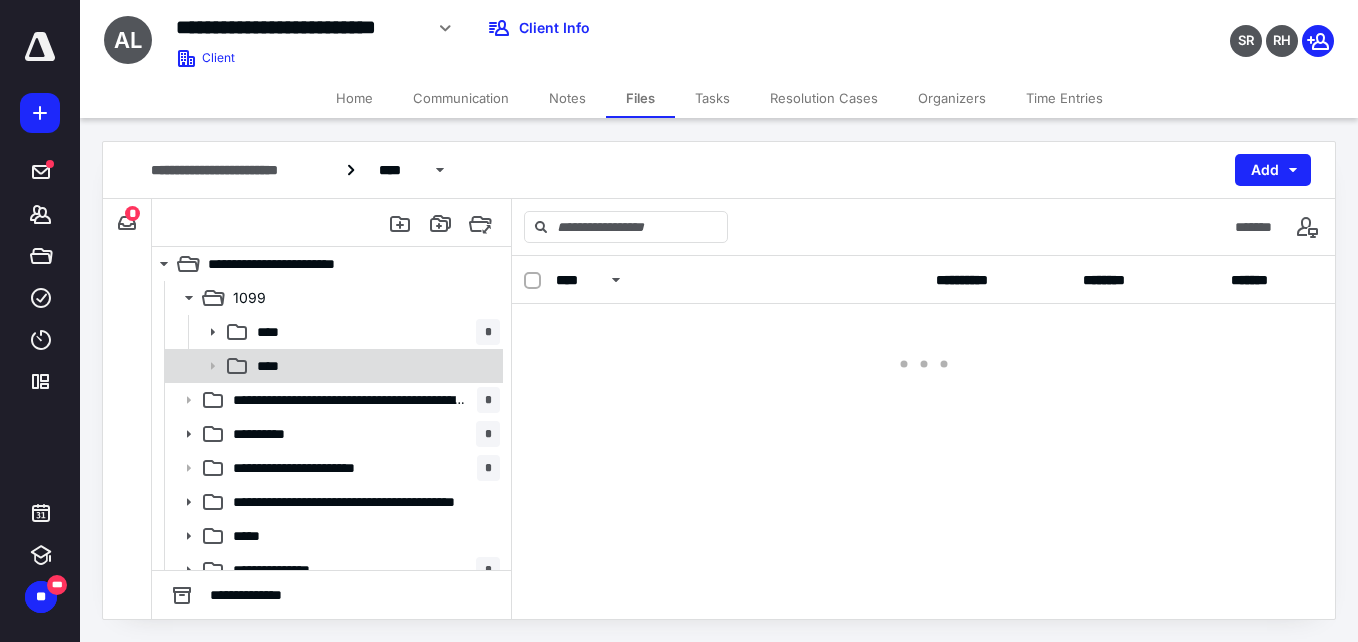 click on "****" at bounding box center (374, 366) 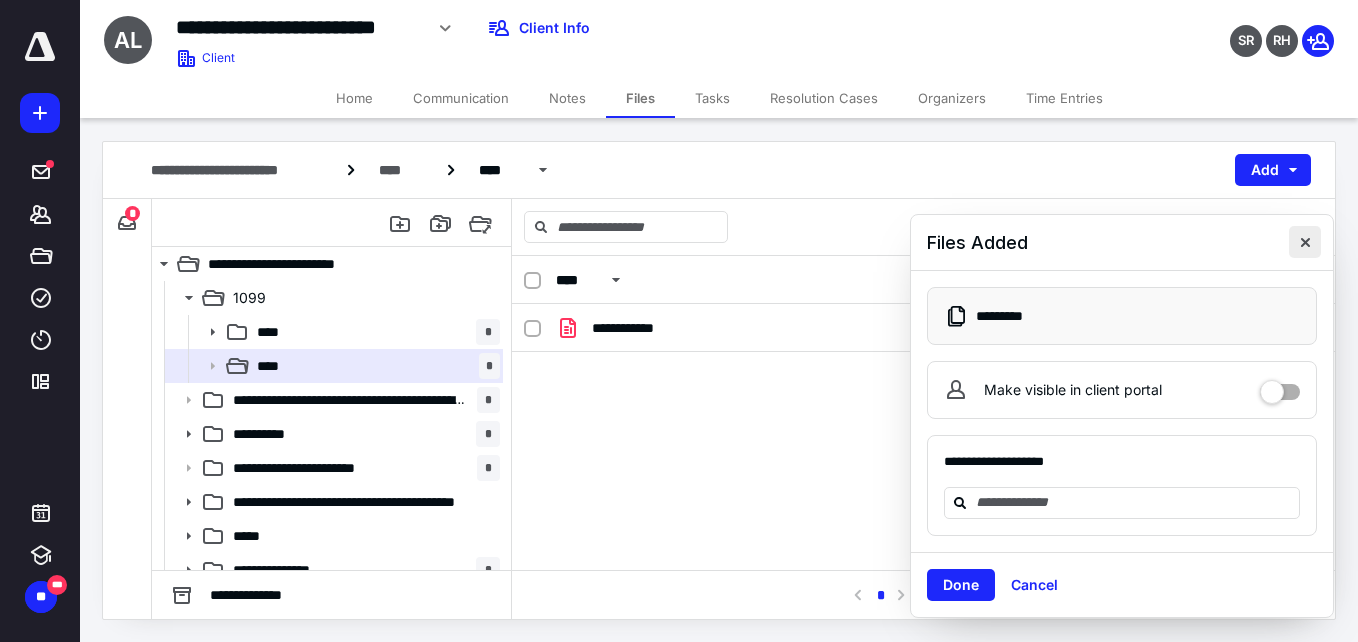 click at bounding box center (1305, 242) 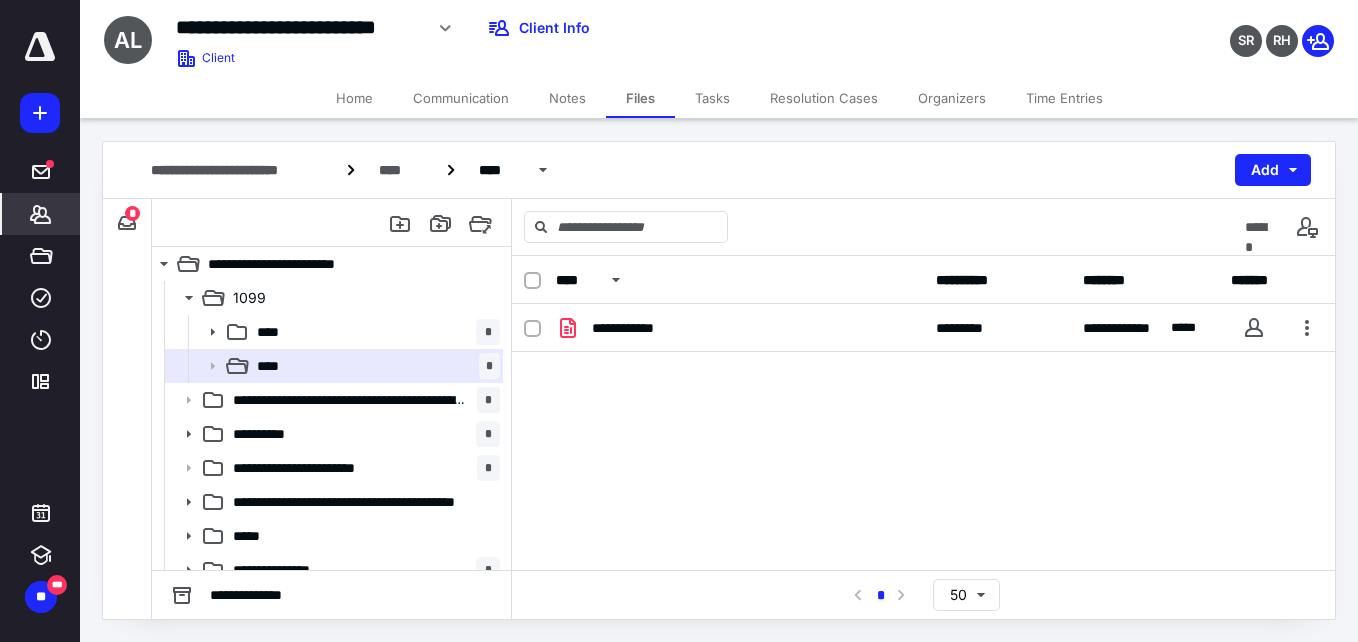 click 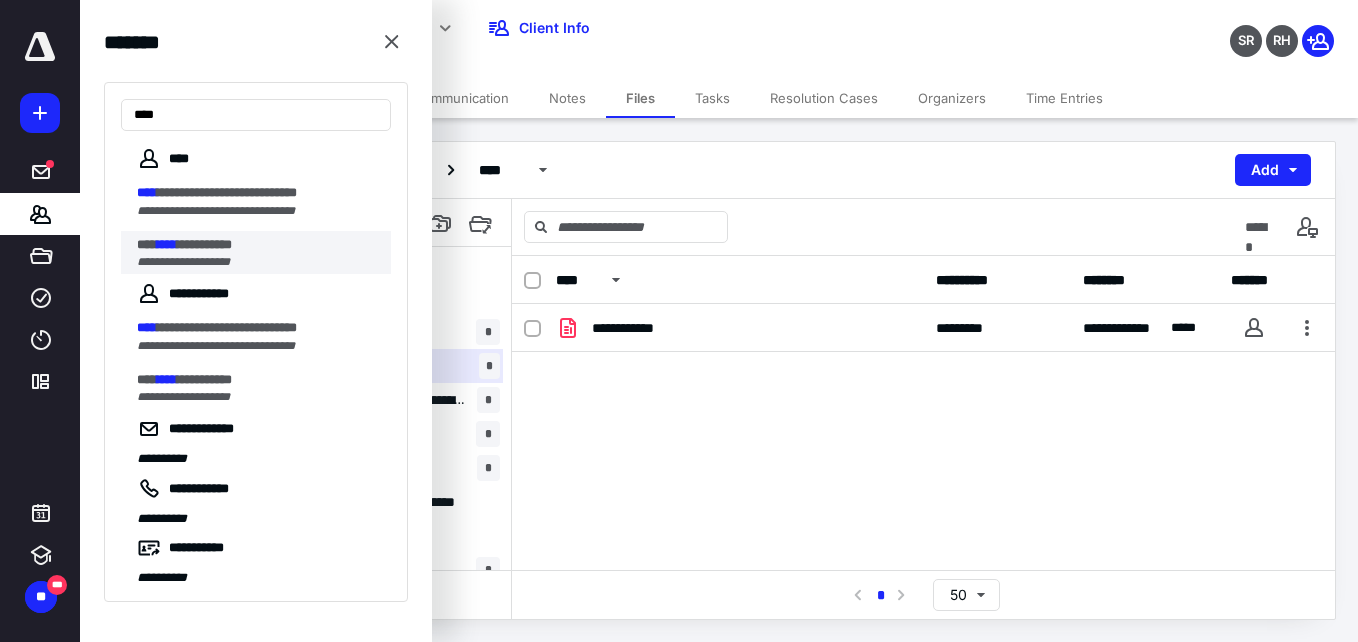 type on "****" 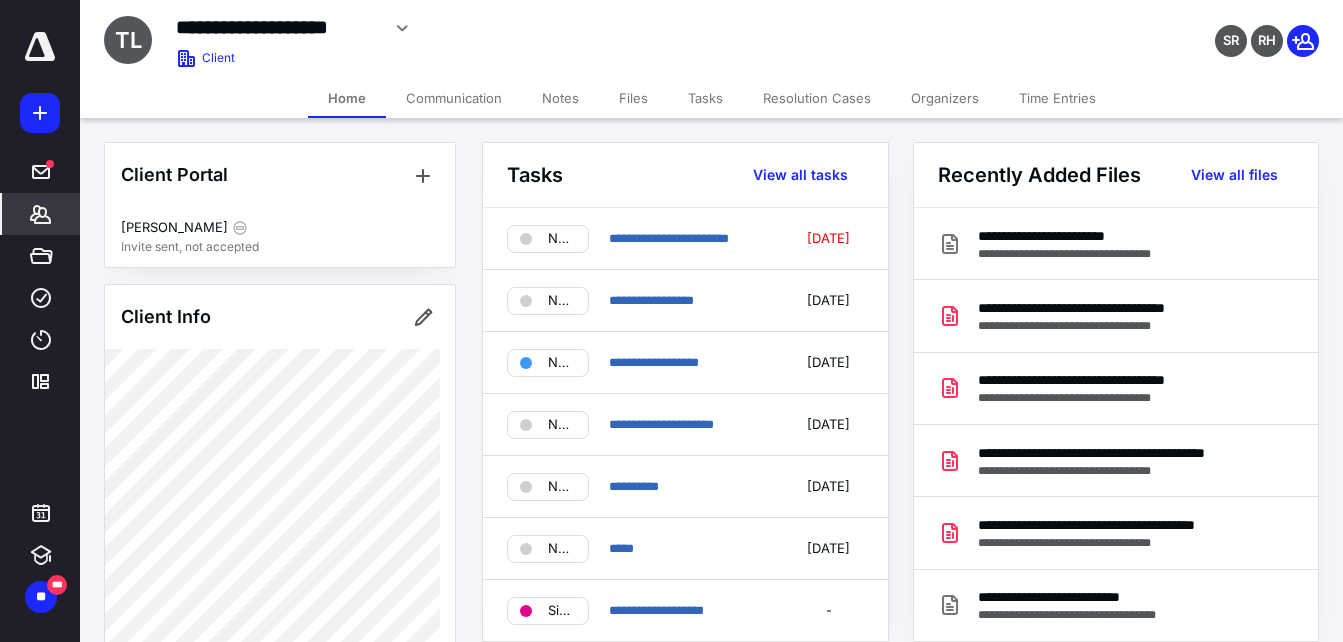 click on "Files" at bounding box center [633, 98] 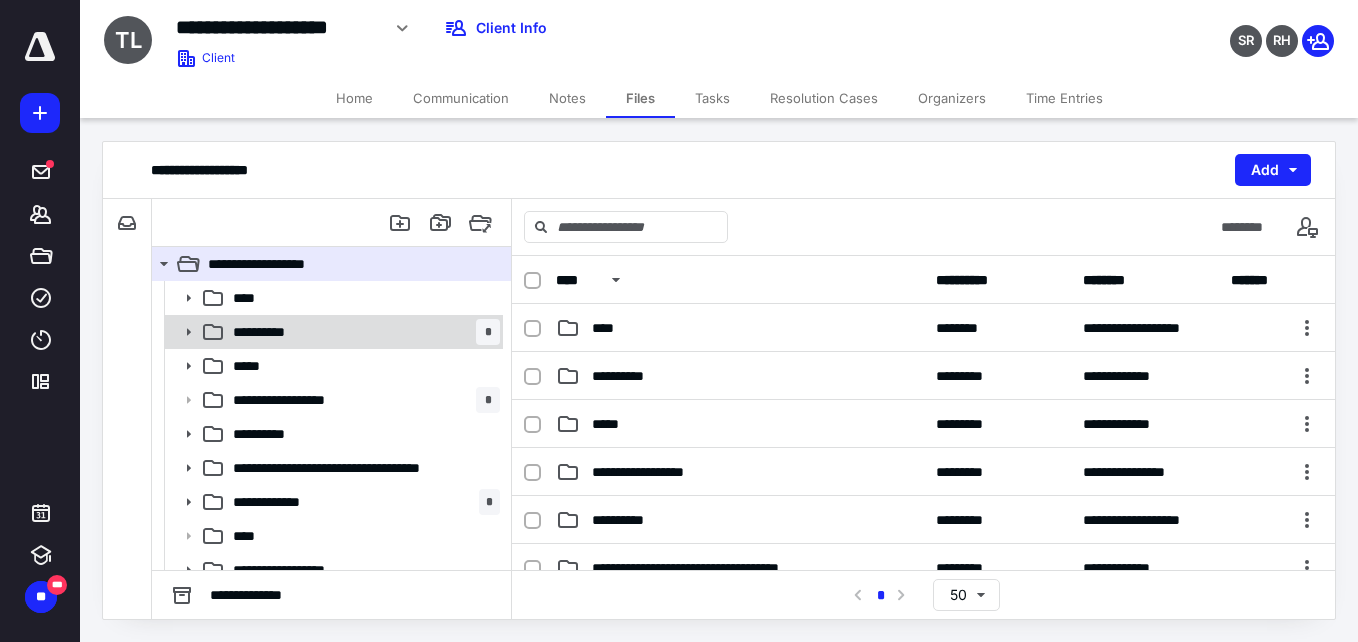 click on "**********" at bounding box center (362, 332) 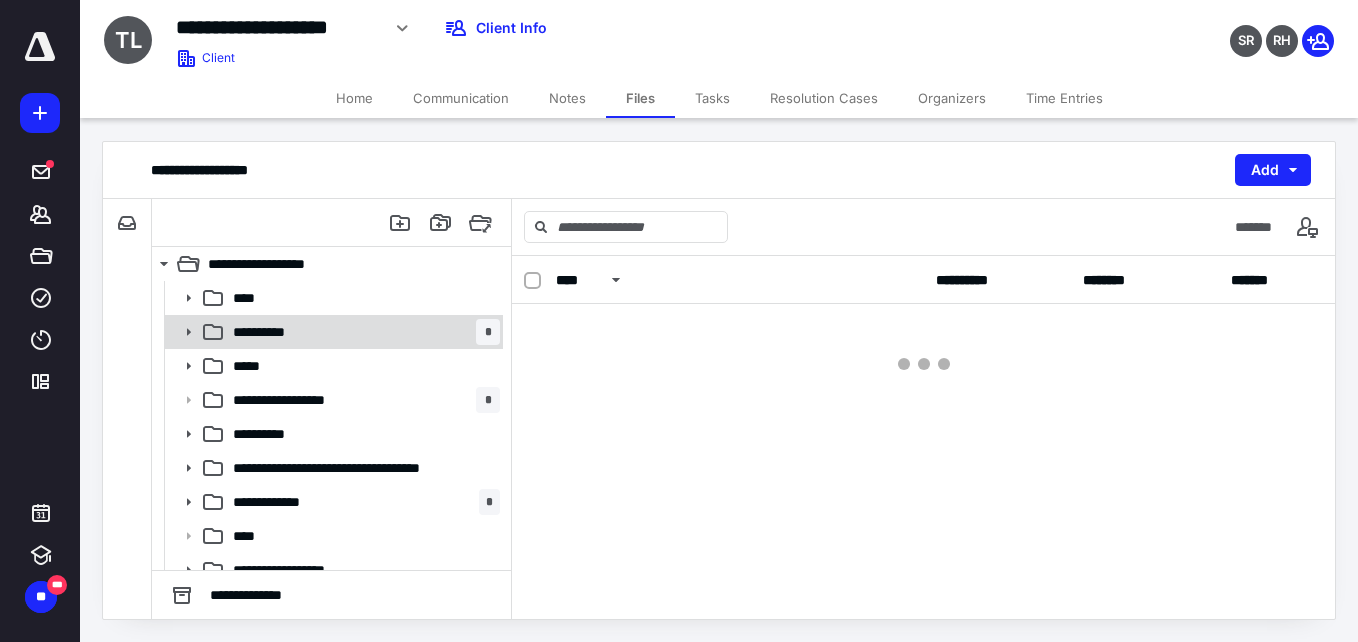 click on "**********" at bounding box center [362, 332] 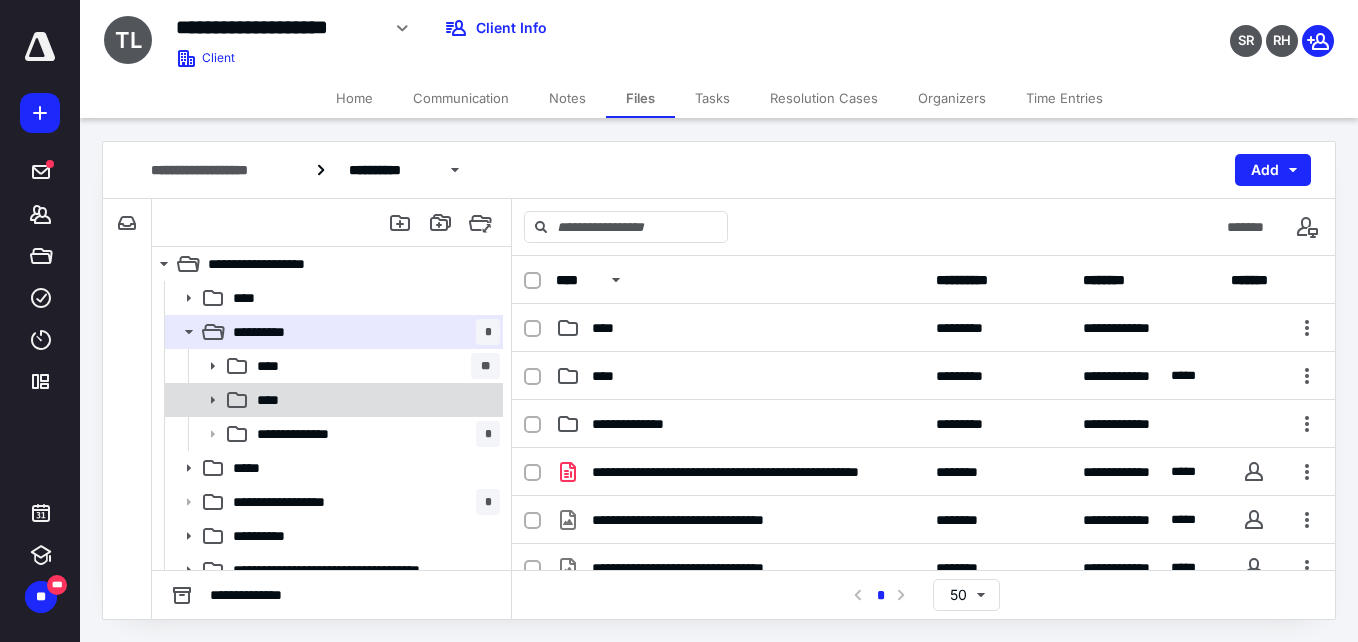 click on "****" at bounding box center [374, 400] 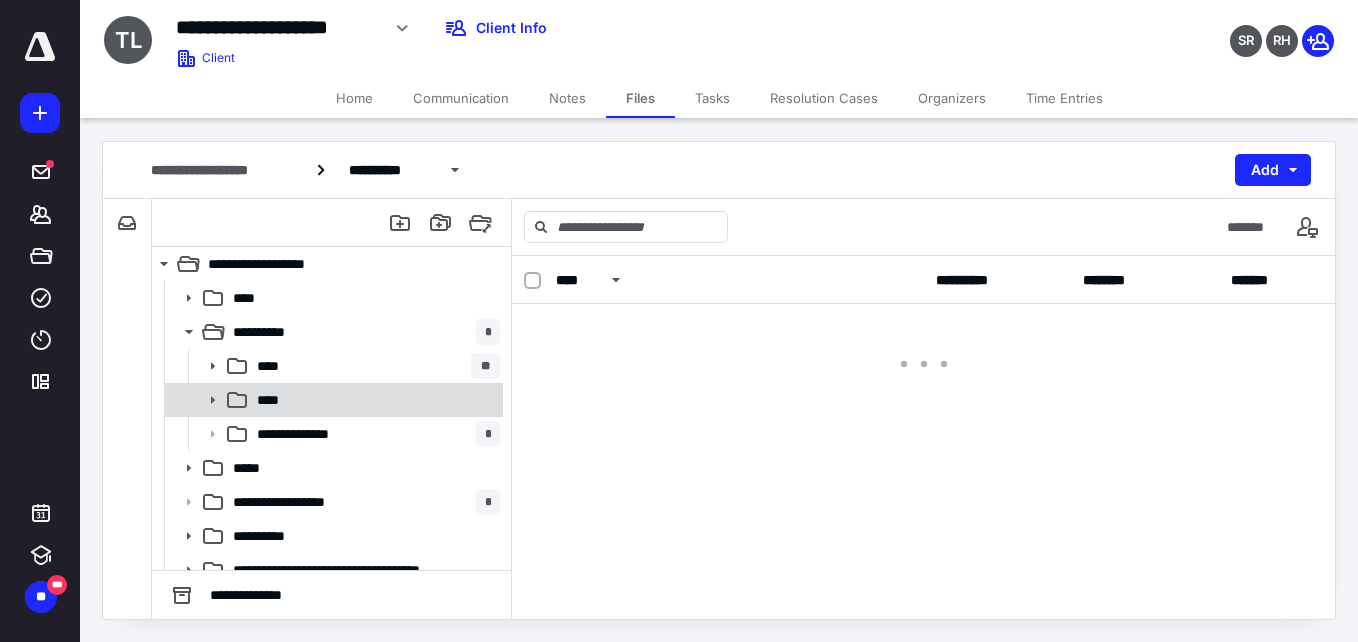 click on "****" at bounding box center (374, 400) 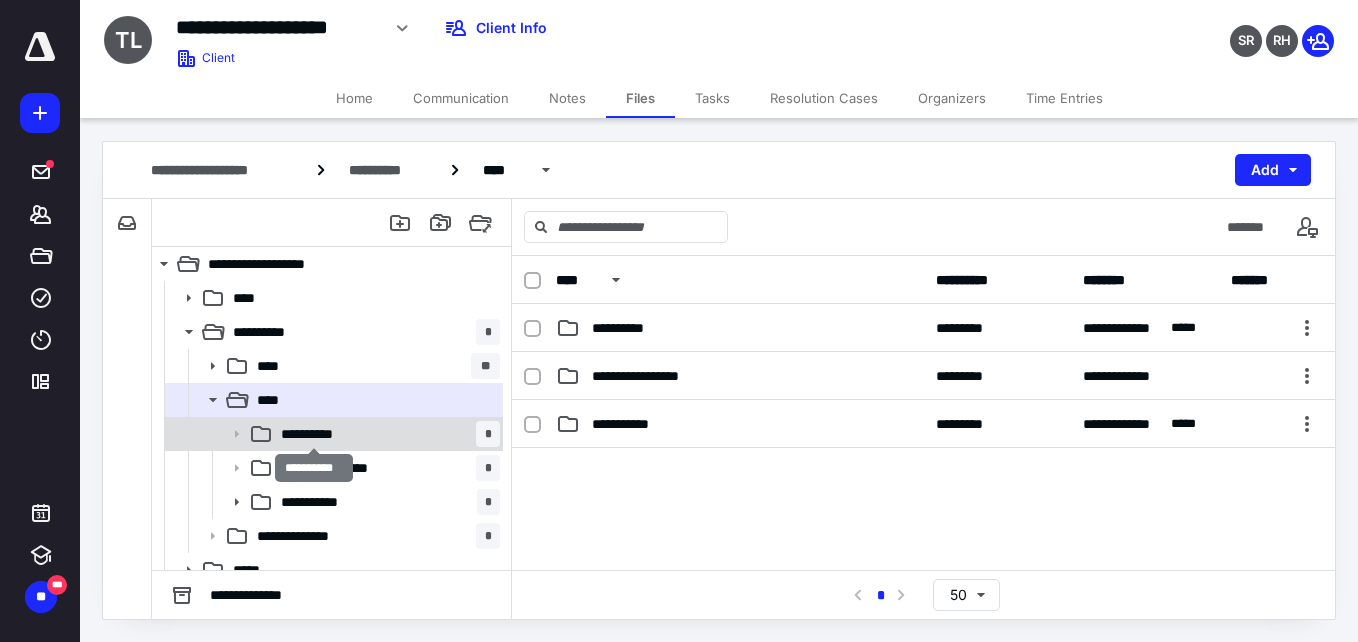 click on "**********" at bounding box center [314, 434] 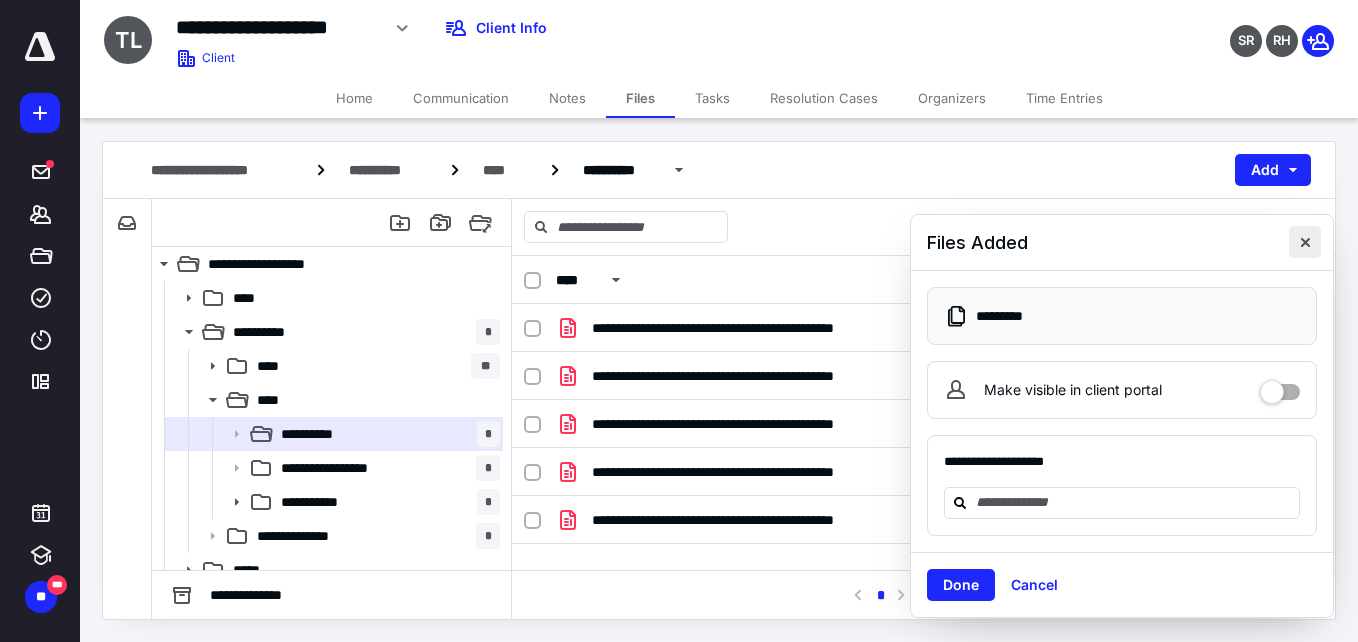 click at bounding box center [1305, 242] 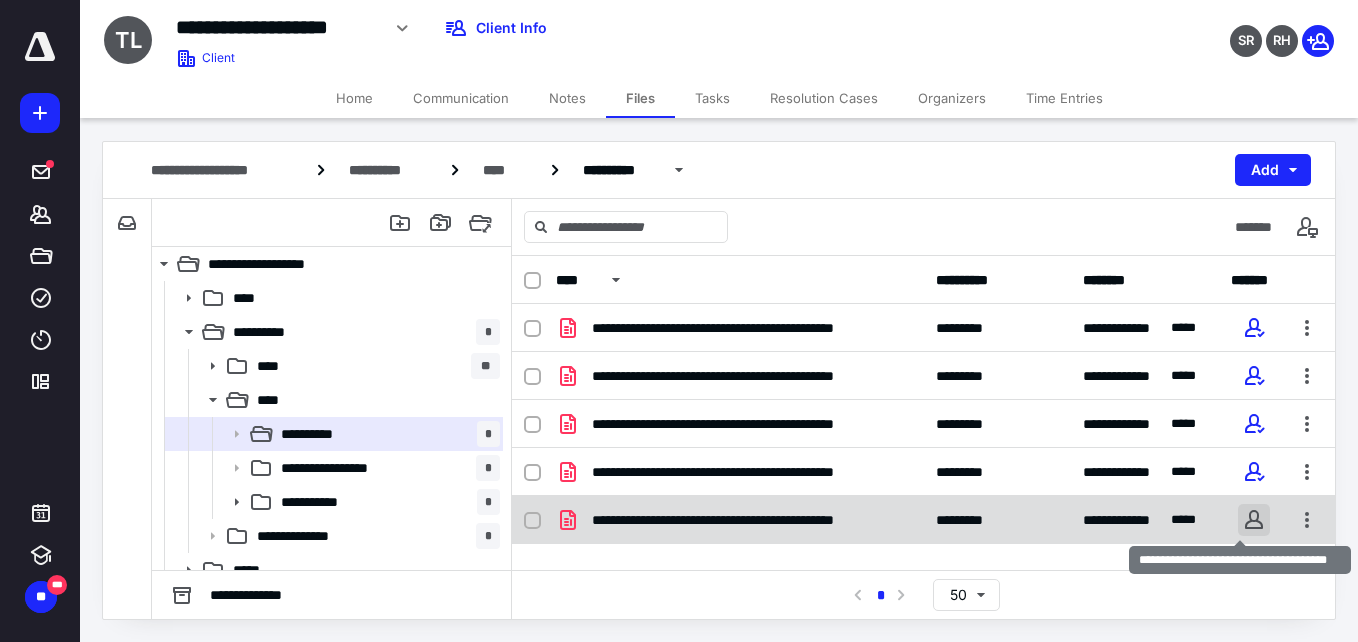 click at bounding box center [1254, 520] 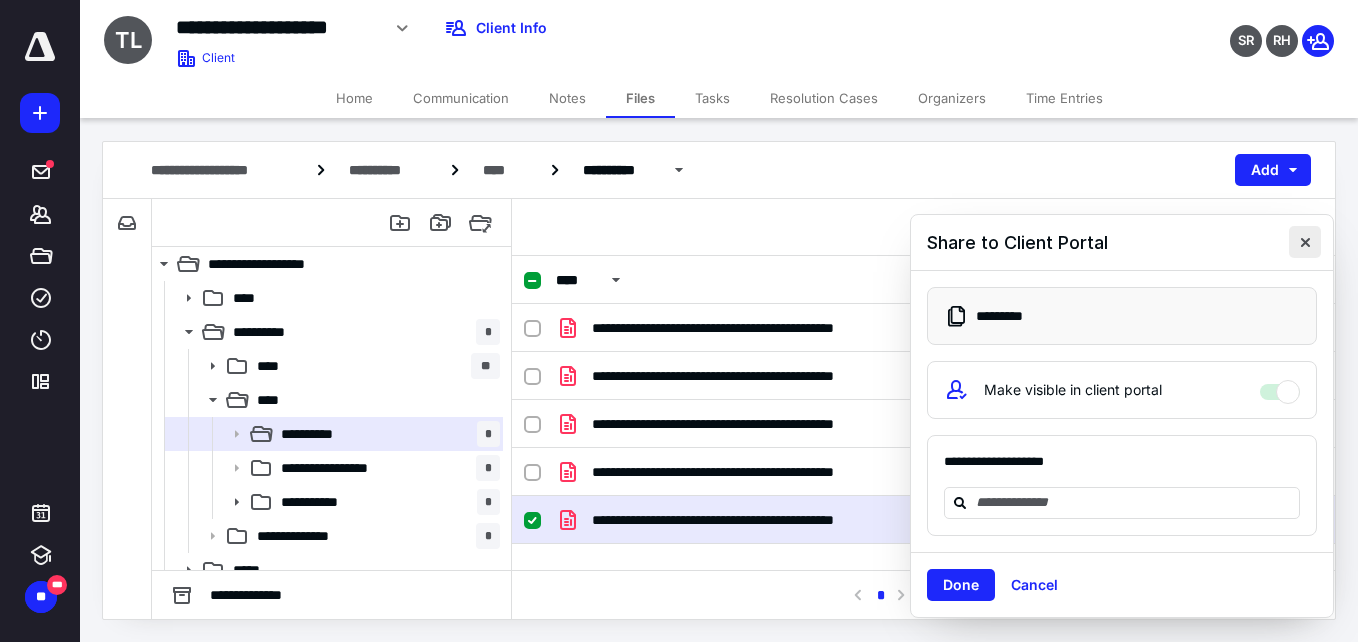 click at bounding box center [1305, 242] 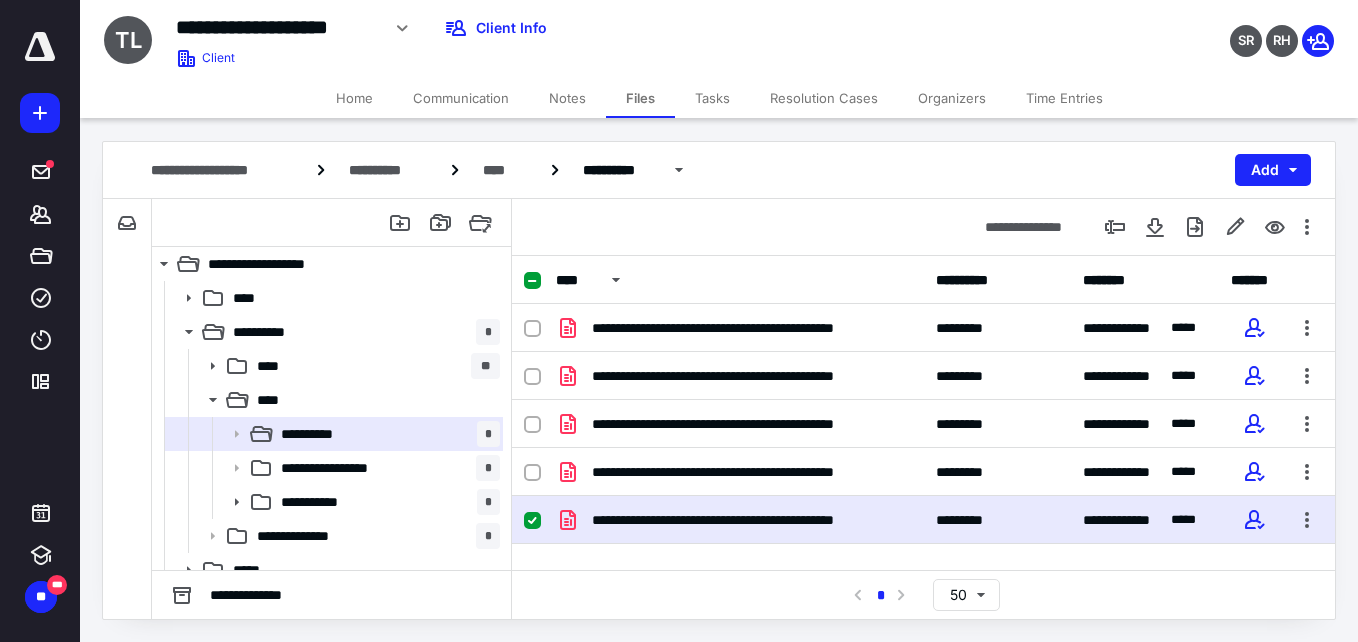 click on "Tasks" at bounding box center [712, 98] 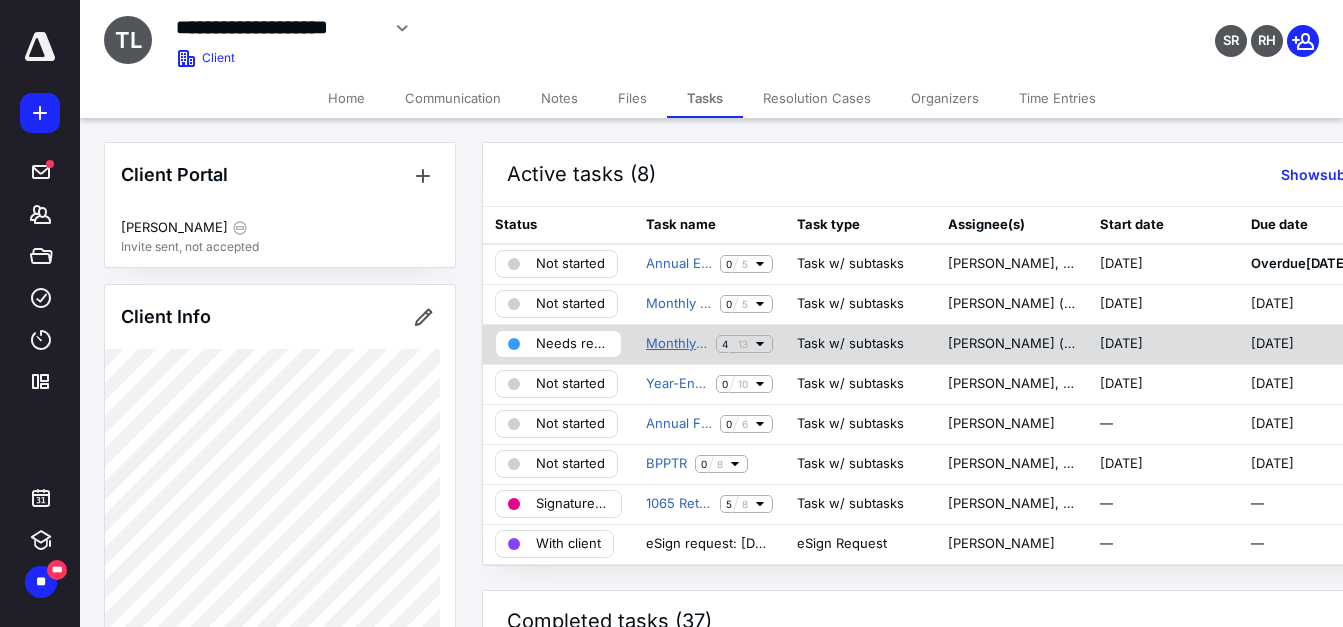 click on "Monthly Processing" at bounding box center (677, 344) 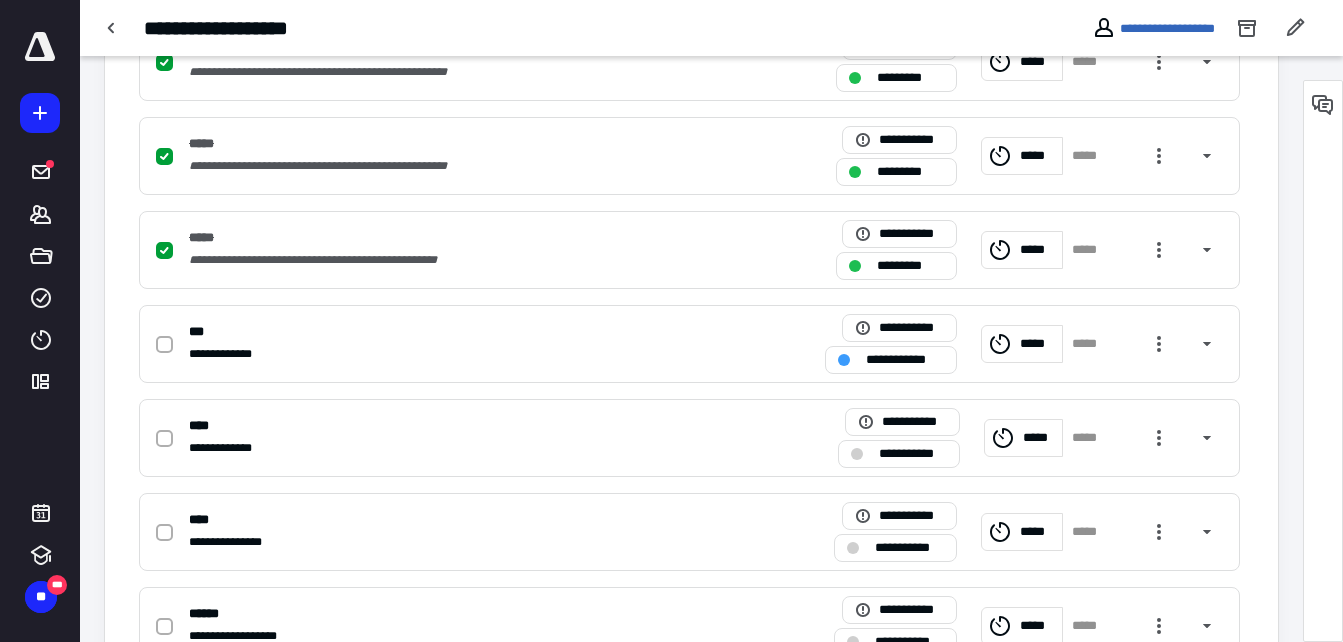 scroll, scrollTop: 674, scrollLeft: 0, axis: vertical 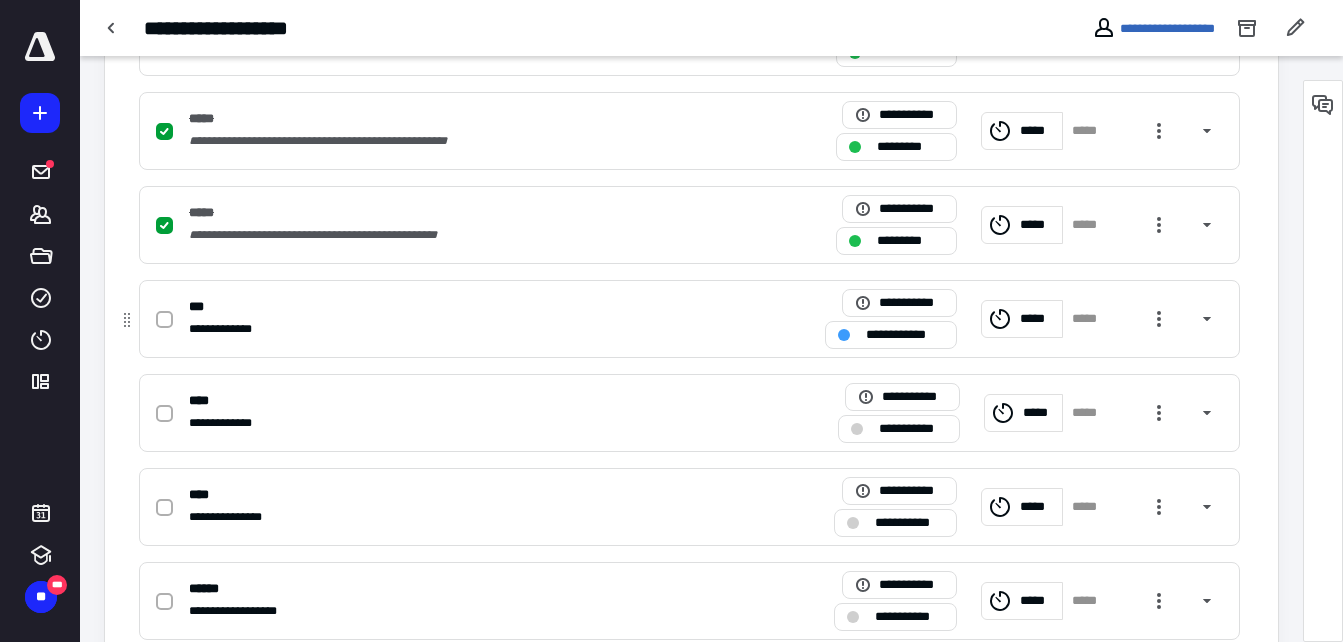 click at bounding box center [164, 320] 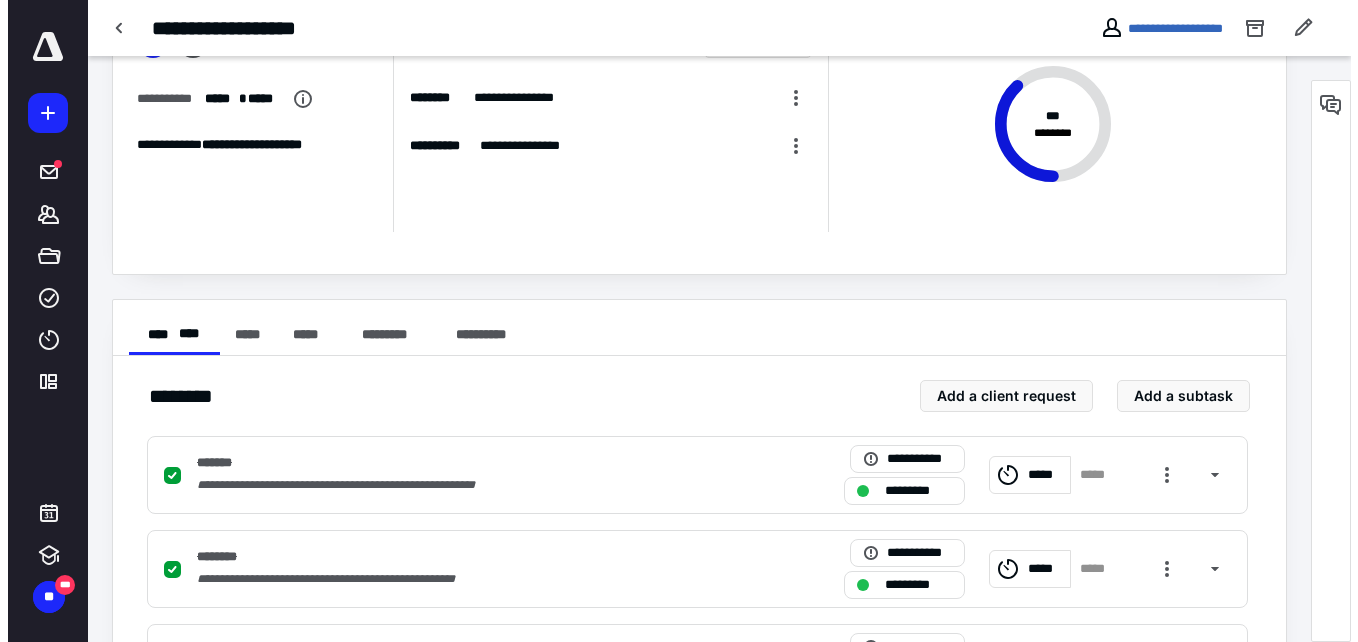 scroll, scrollTop: 0, scrollLeft: 0, axis: both 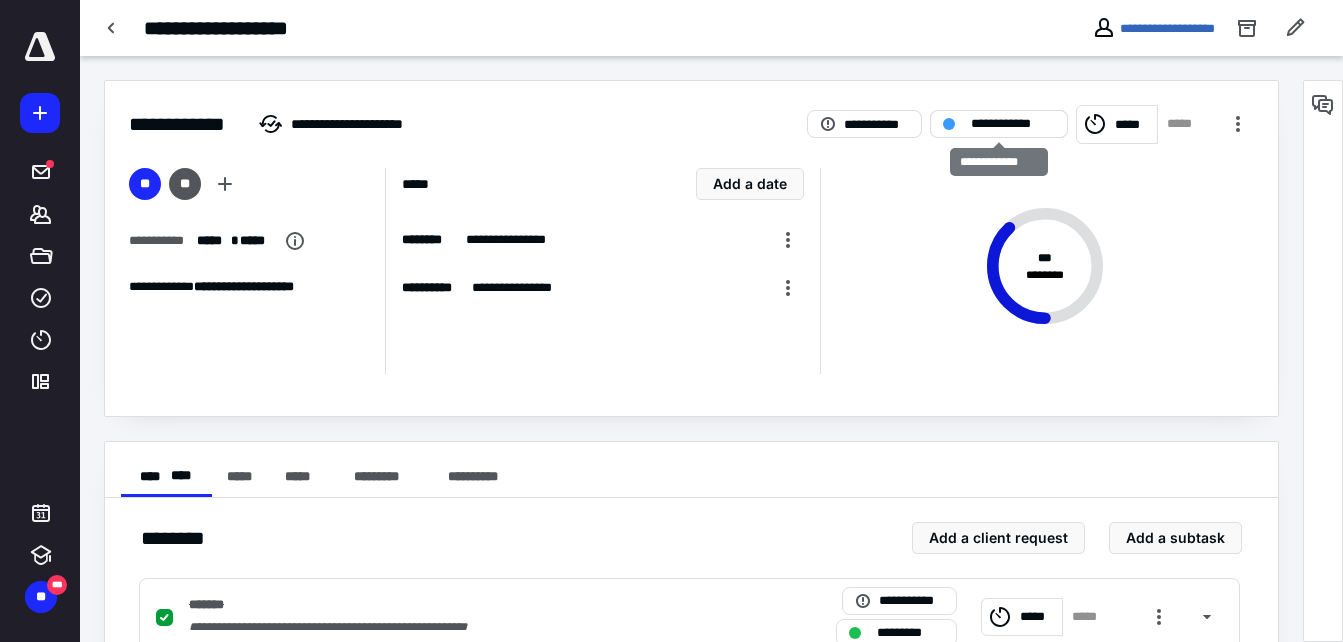 click on "**********" at bounding box center (999, 124) 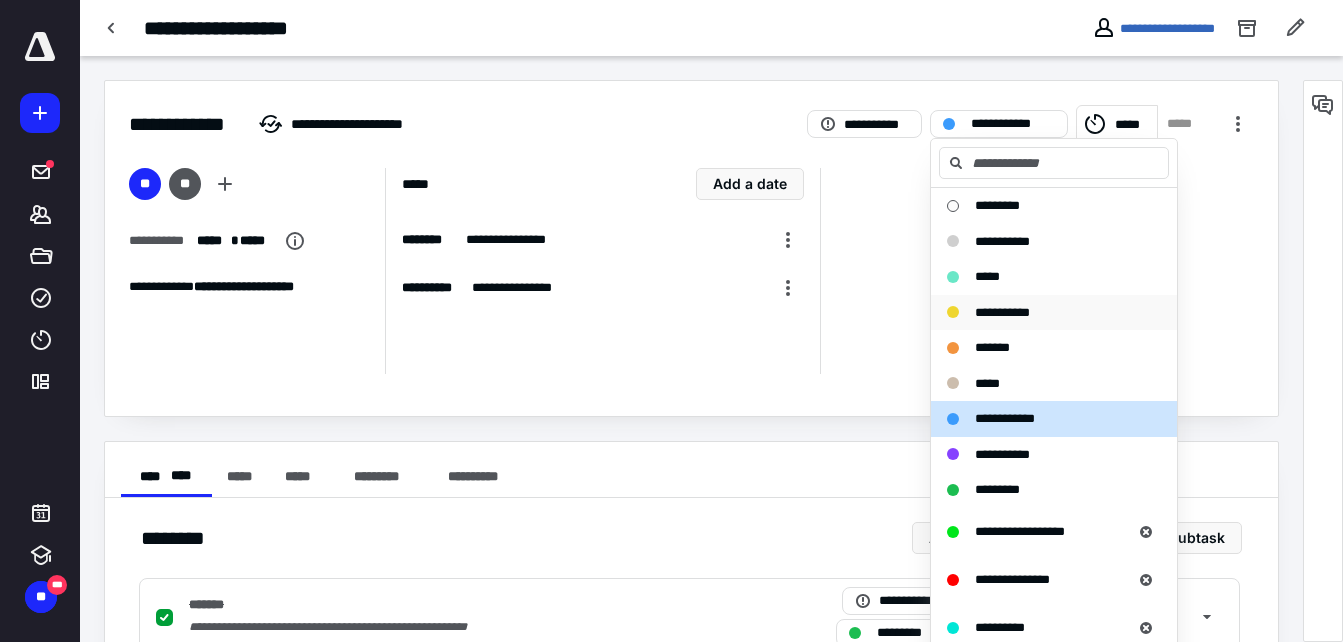 click on "**********" at bounding box center (1002, 312) 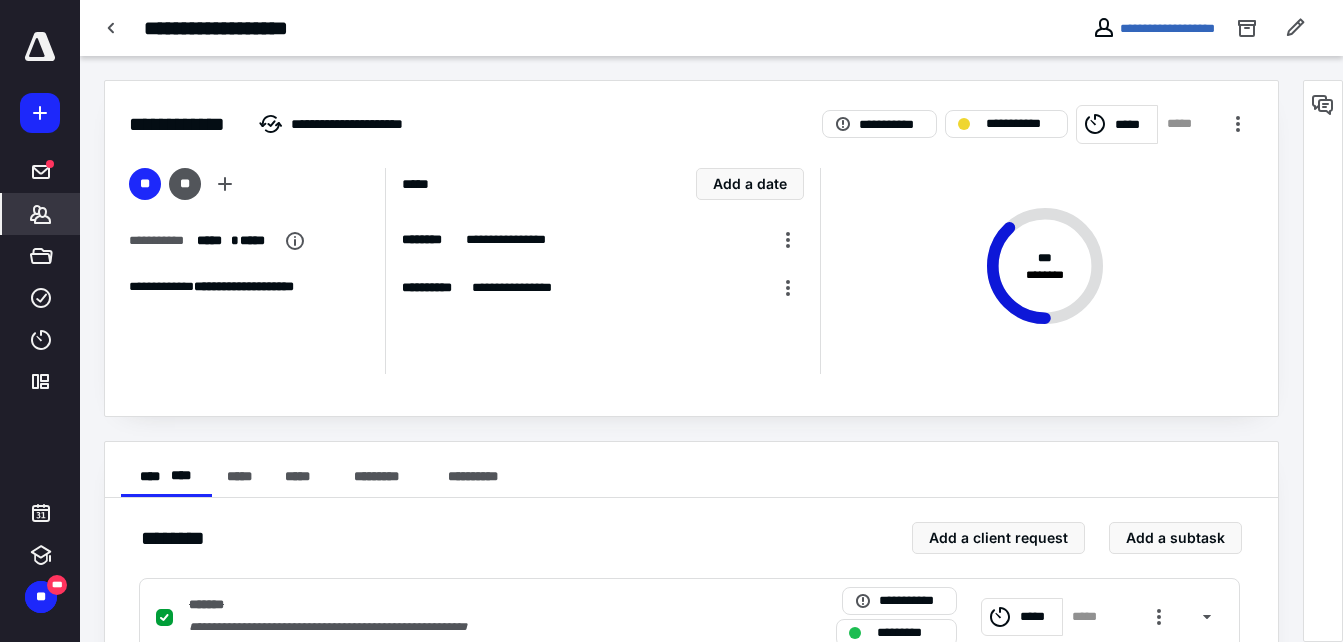 click 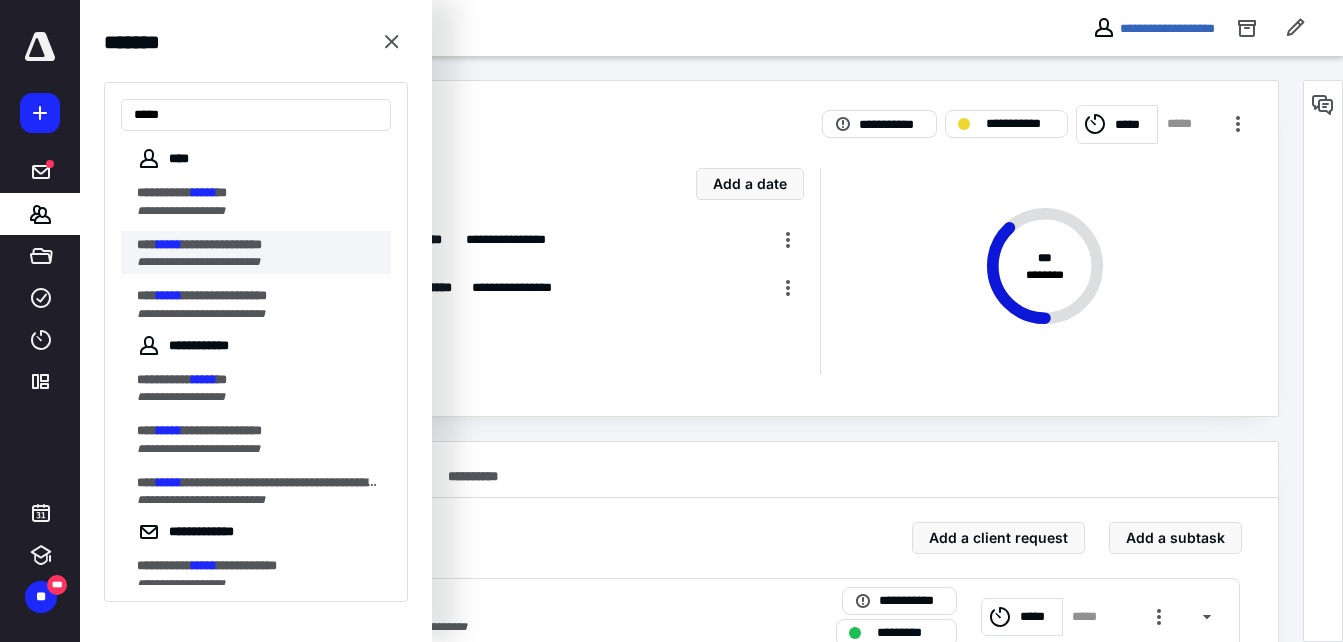 type on "*****" 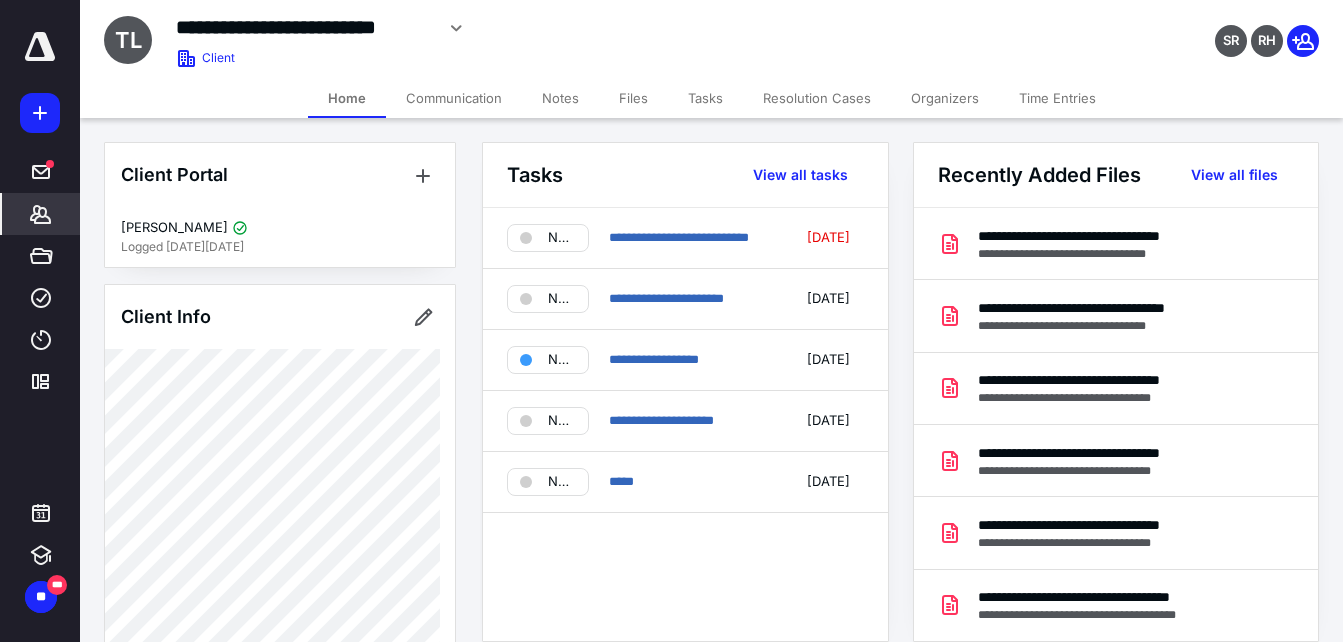 click on "Files" at bounding box center [633, 98] 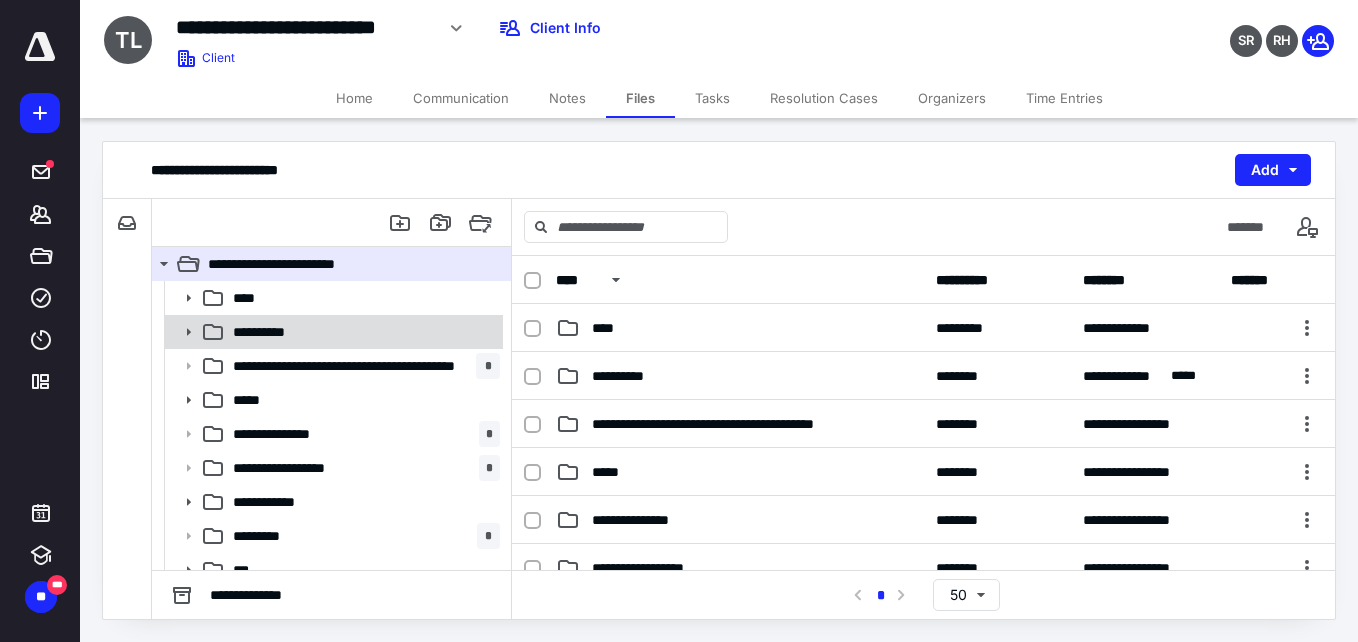 click on "**********" at bounding box center (362, 332) 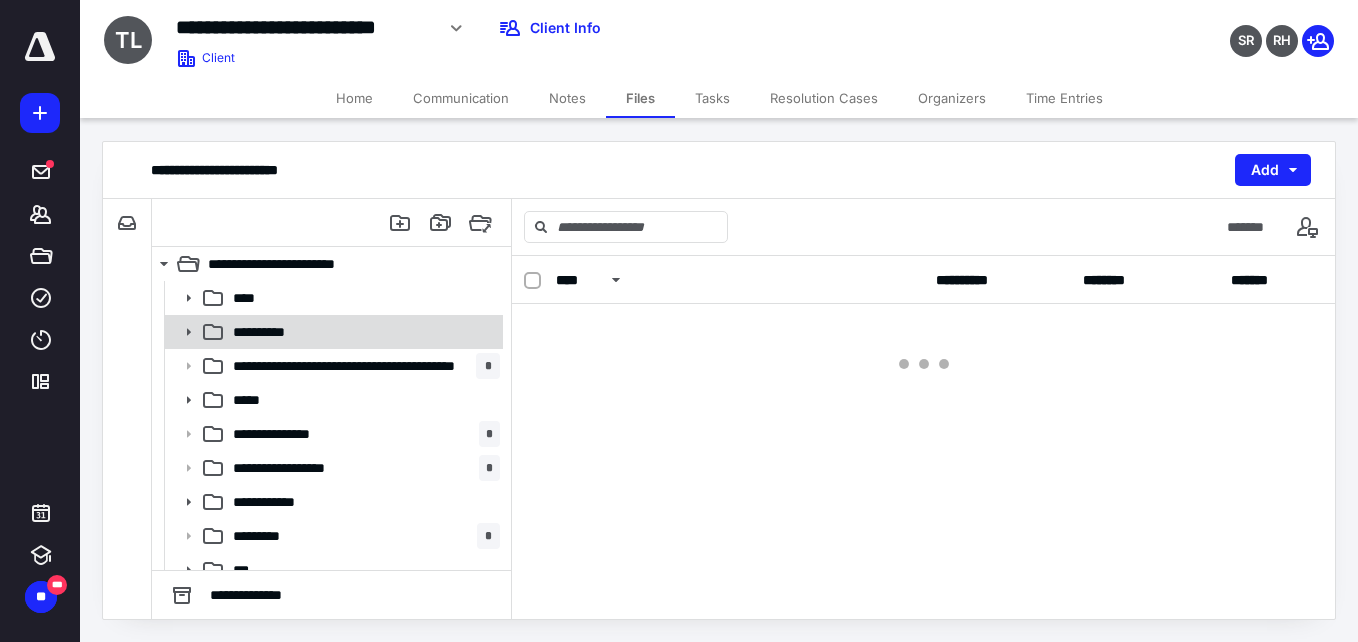 click on "**********" at bounding box center [362, 332] 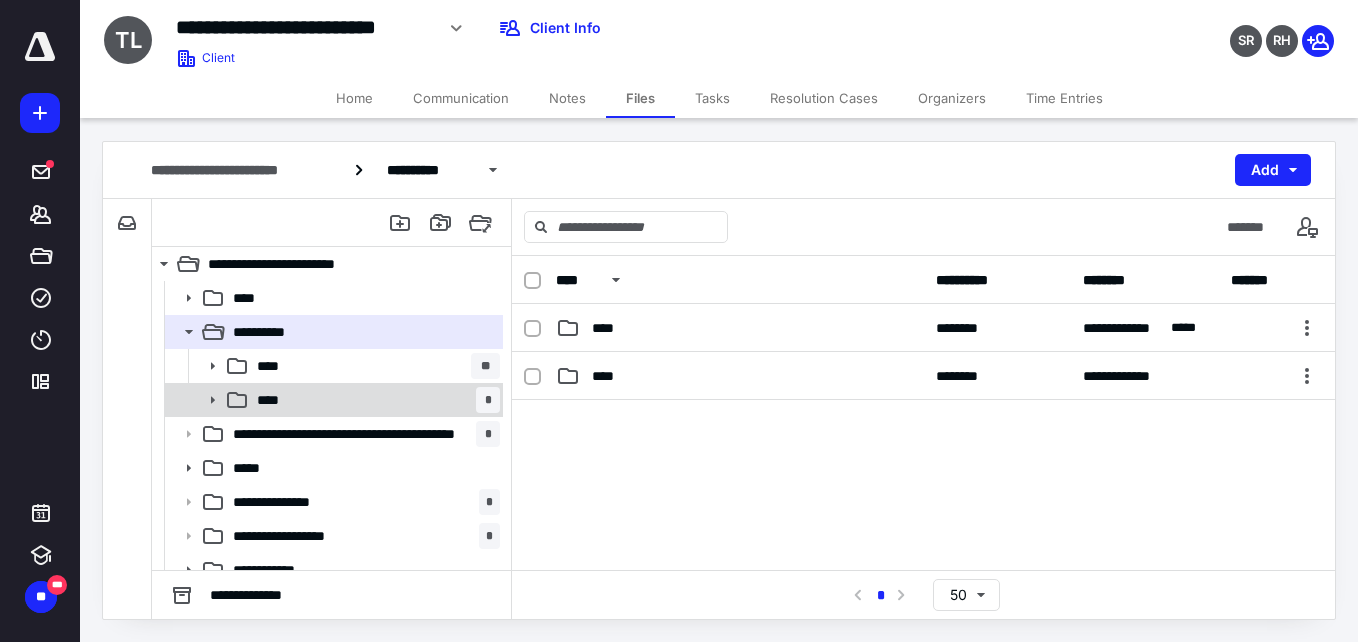 click on "**** *" at bounding box center (374, 400) 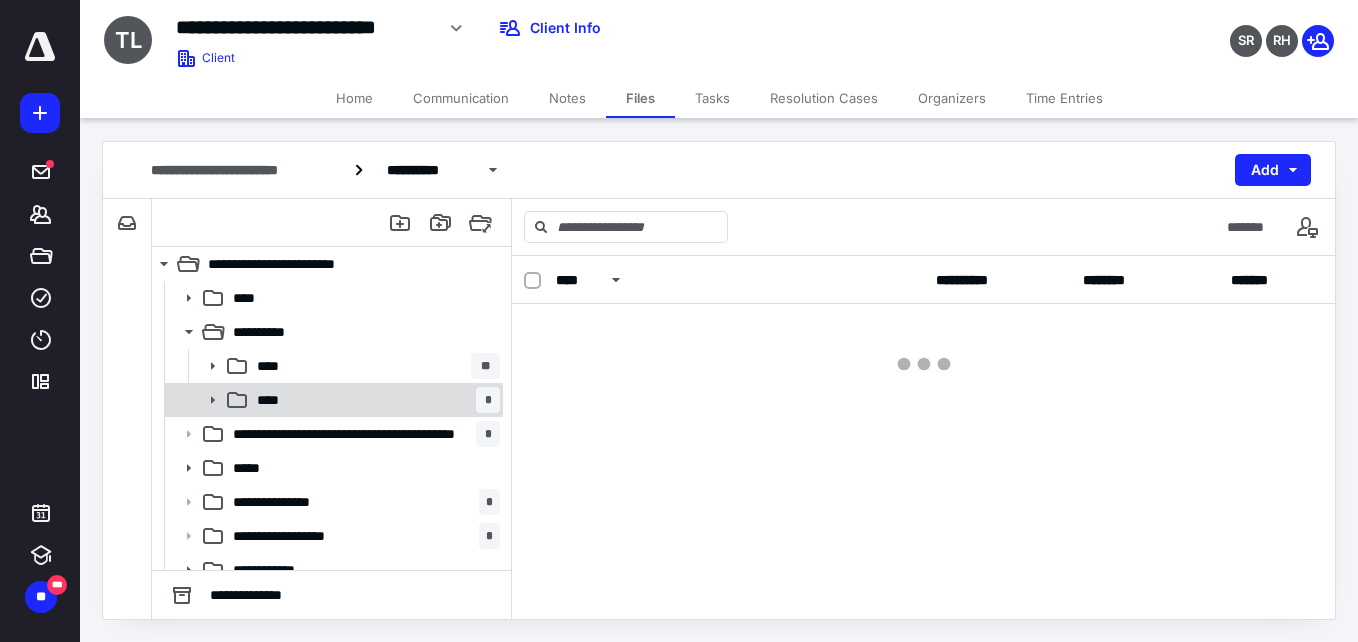 click on "**** *" at bounding box center (374, 400) 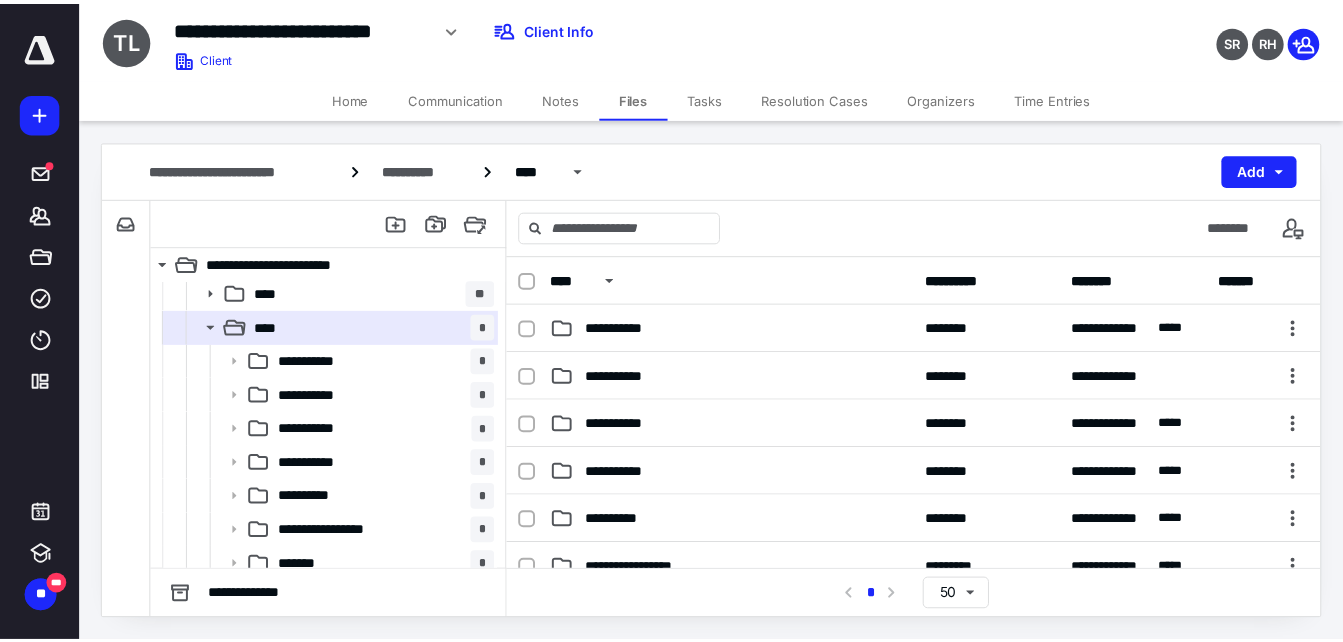scroll, scrollTop: 86, scrollLeft: 0, axis: vertical 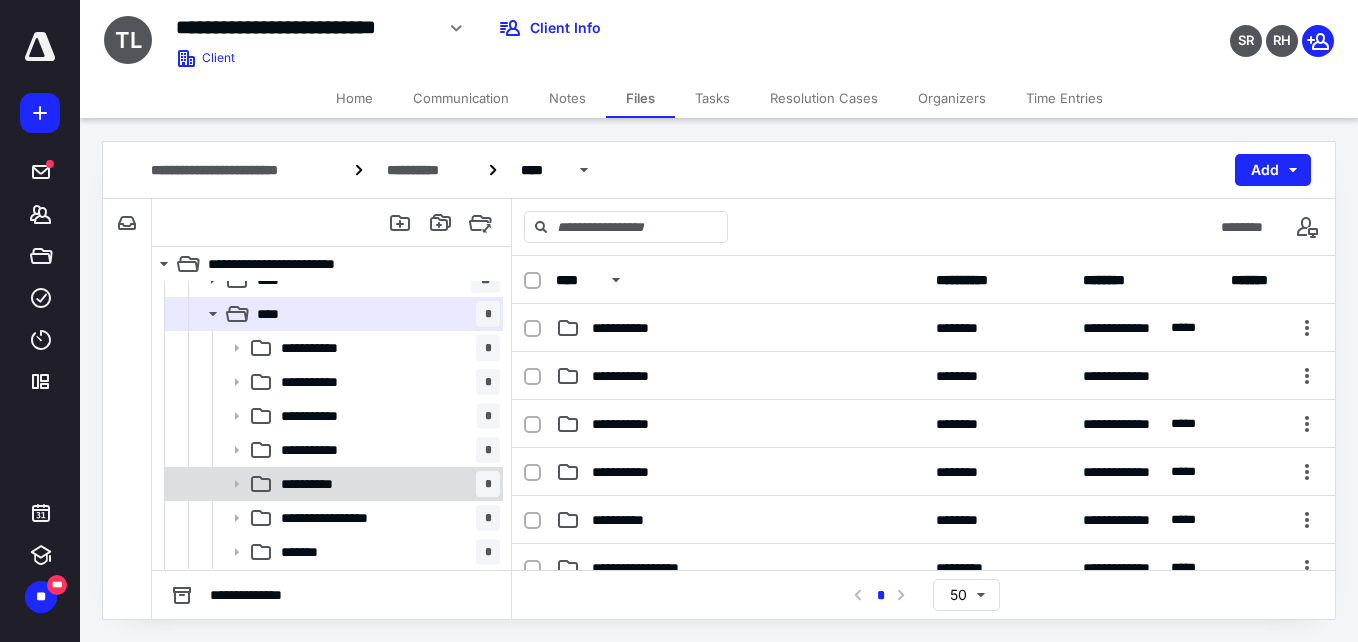 click on "**********" at bounding box center (386, 484) 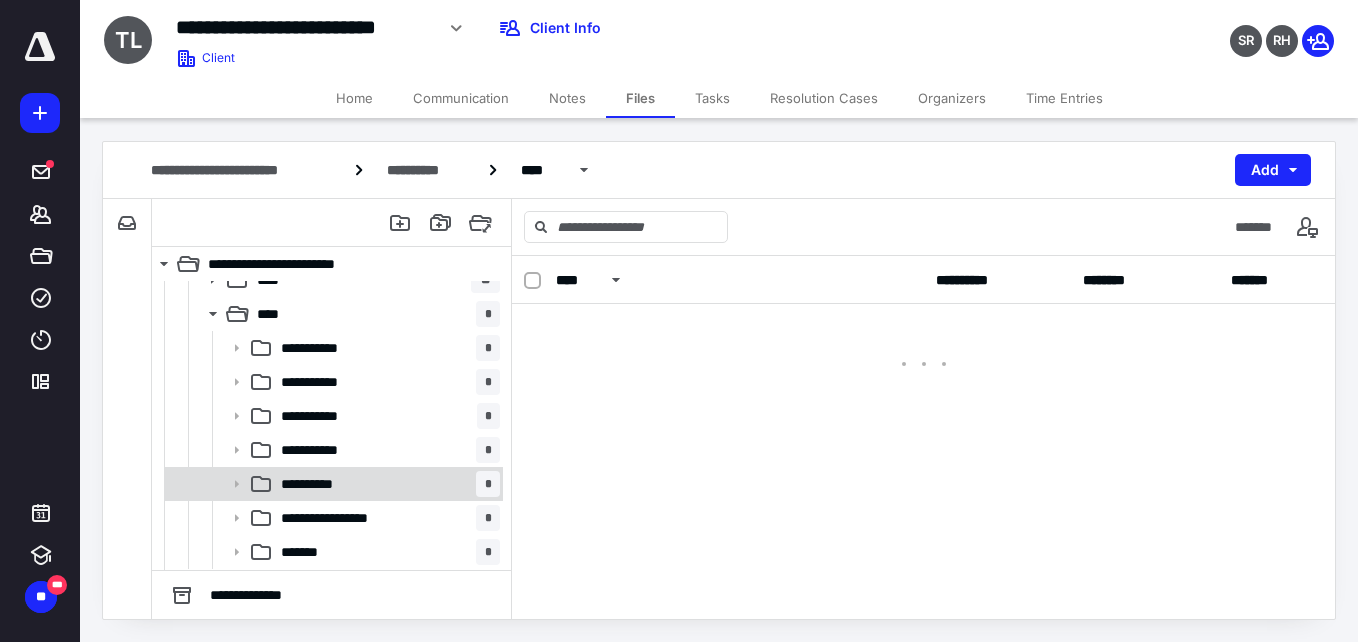 click on "**********" at bounding box center [386, 484] 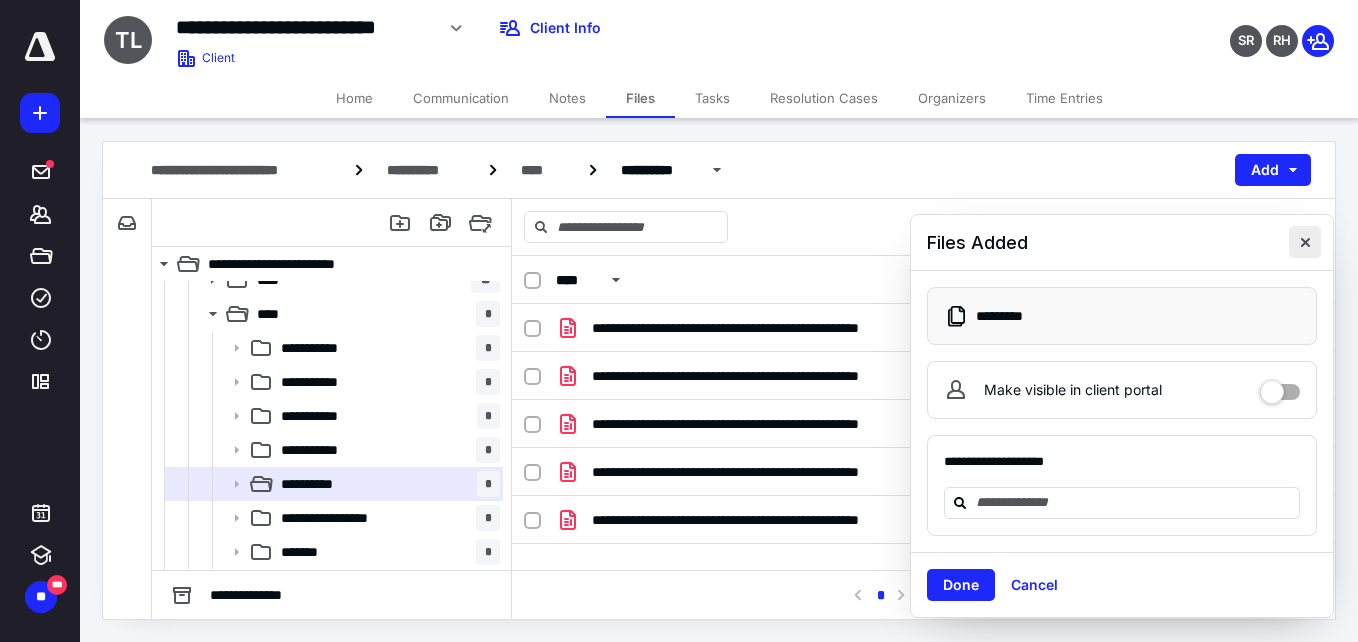 click at bounding box center [1305, 242] 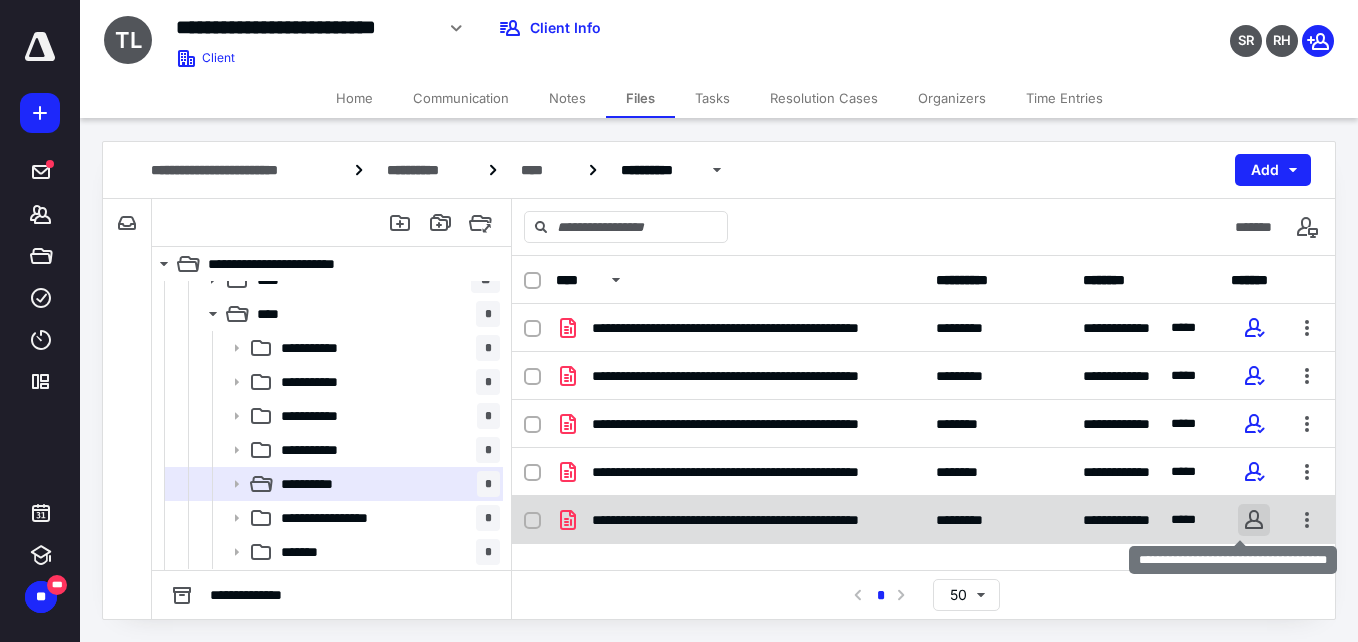 click at bounding box center (1254, 520) 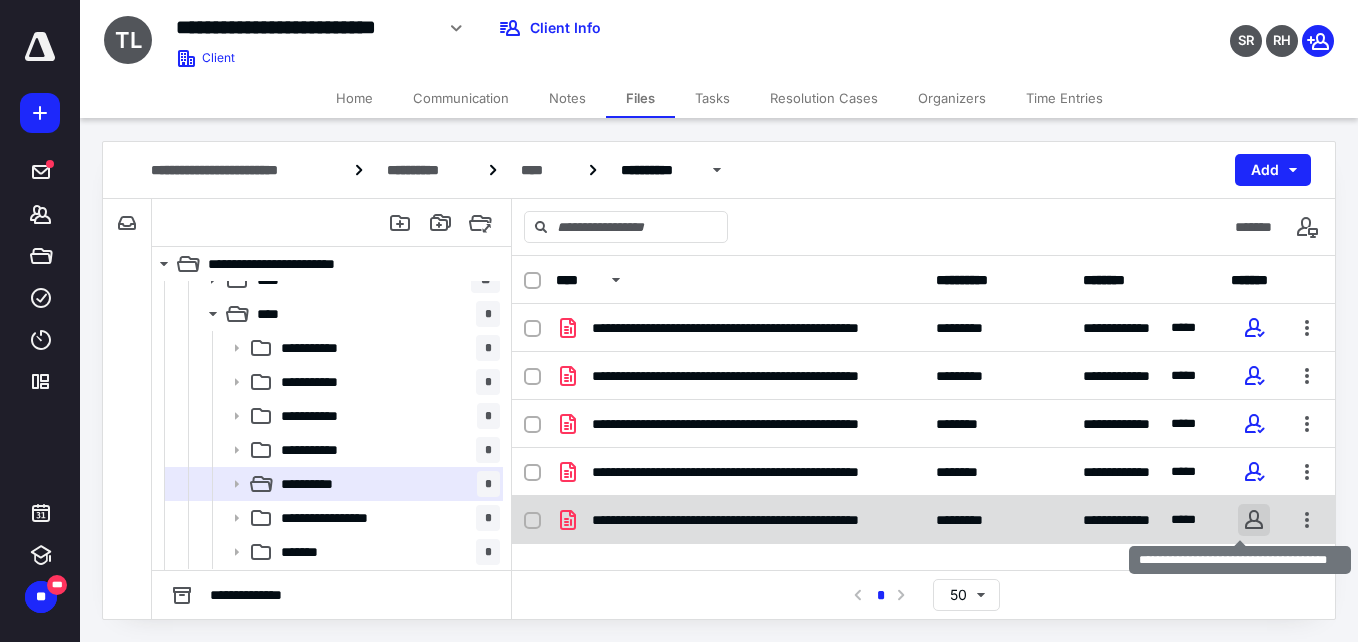 checkbox on "true" 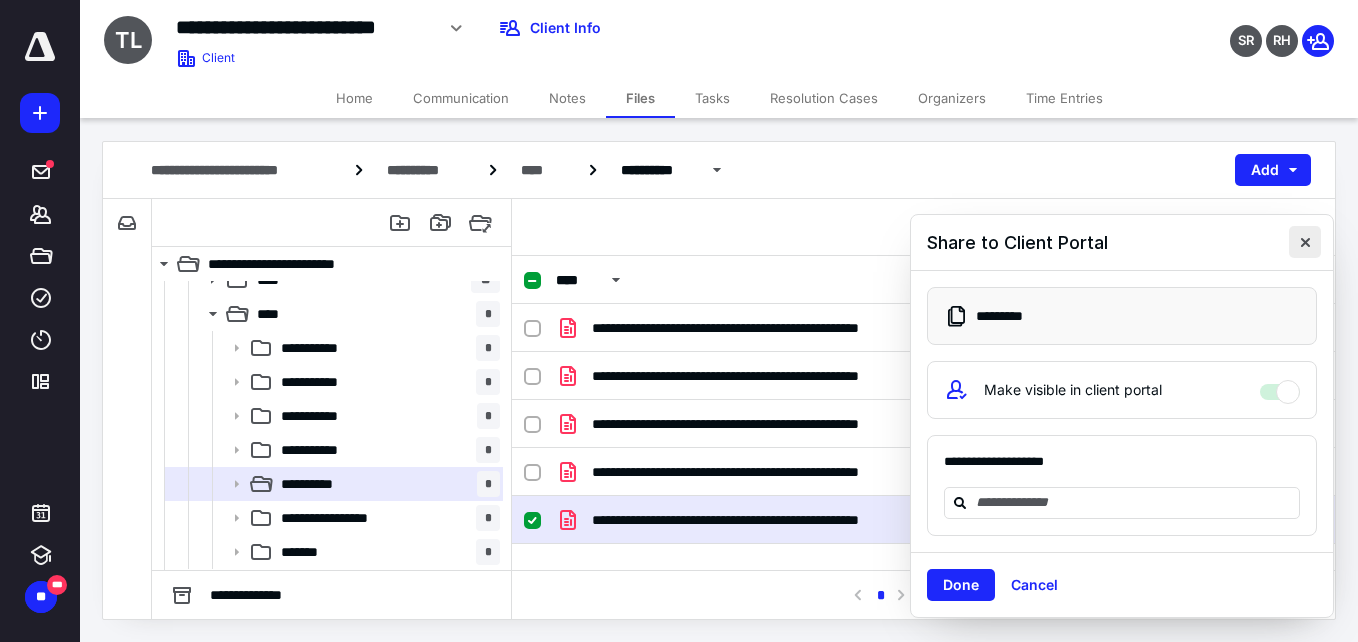 click at bounding box center [1305, 242] 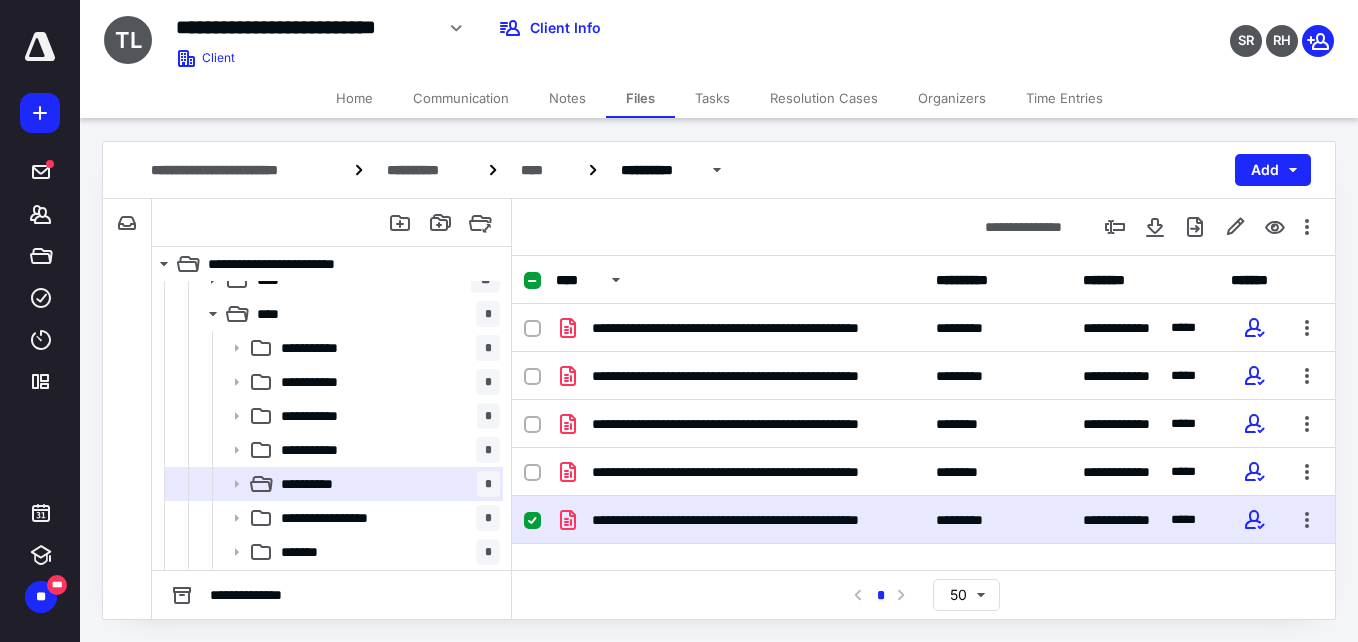 click on "Tasks" at bounding box center [712, 98] 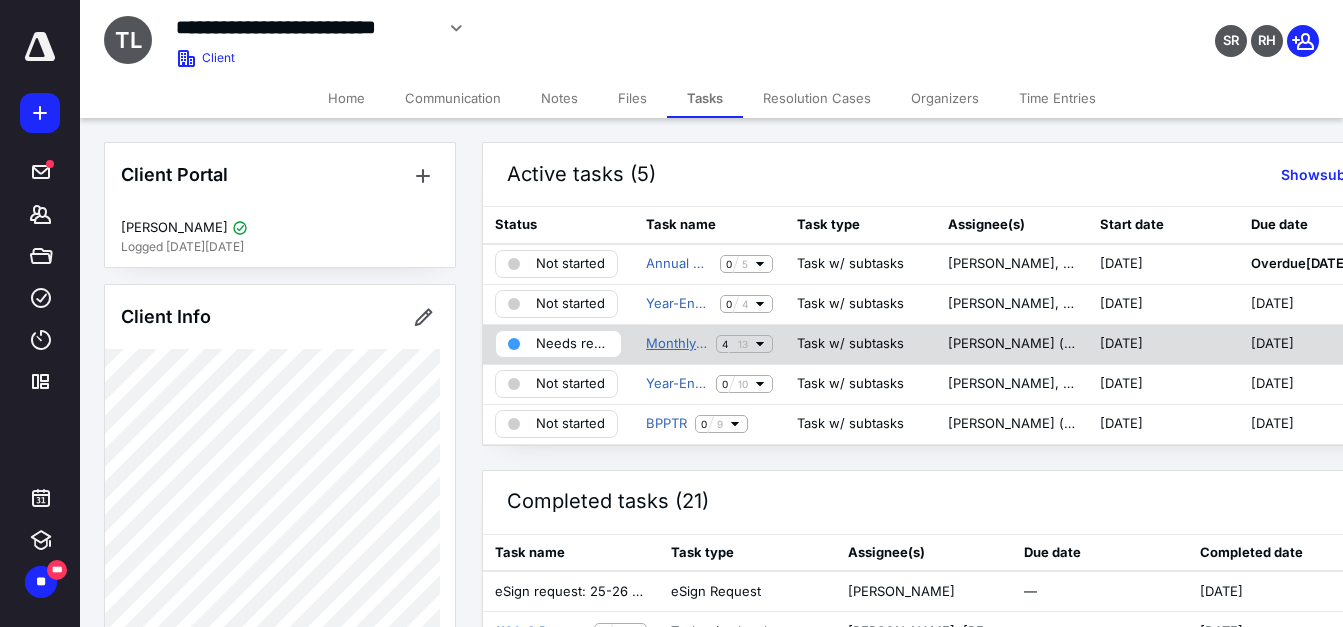 click on "Monthly Processing" at bounding box center (677, 344) 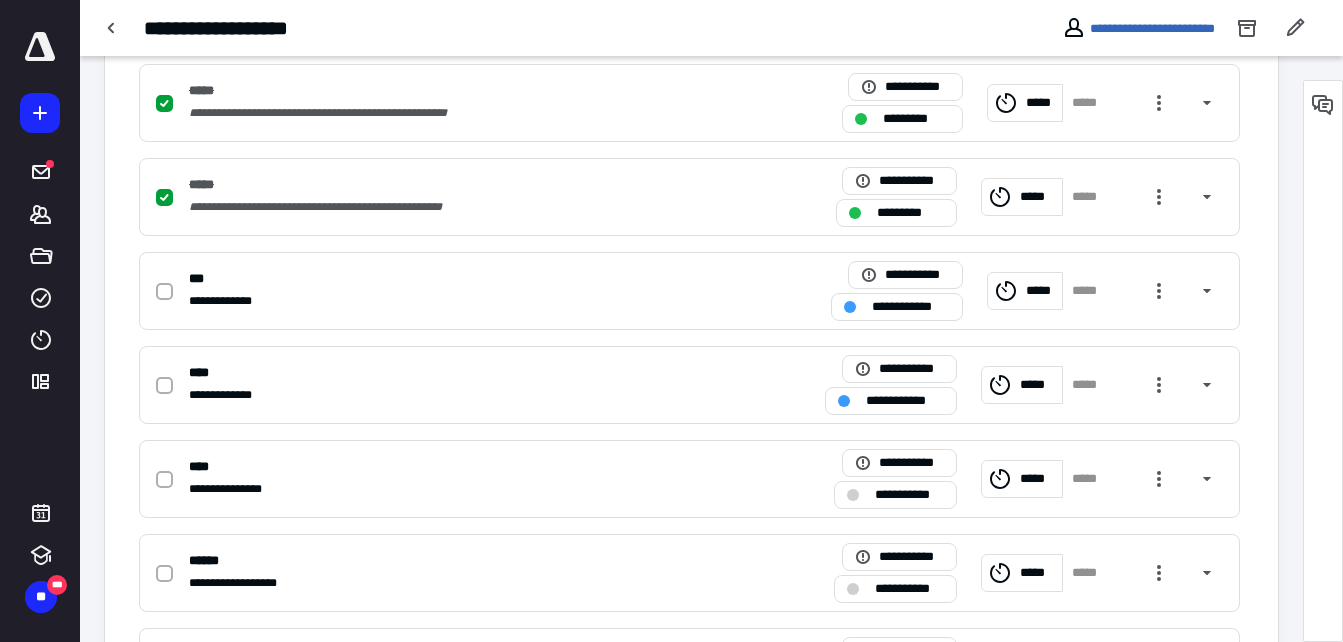 scroll, scrollTop: 711, scrollLeft: 0, axis: vertical 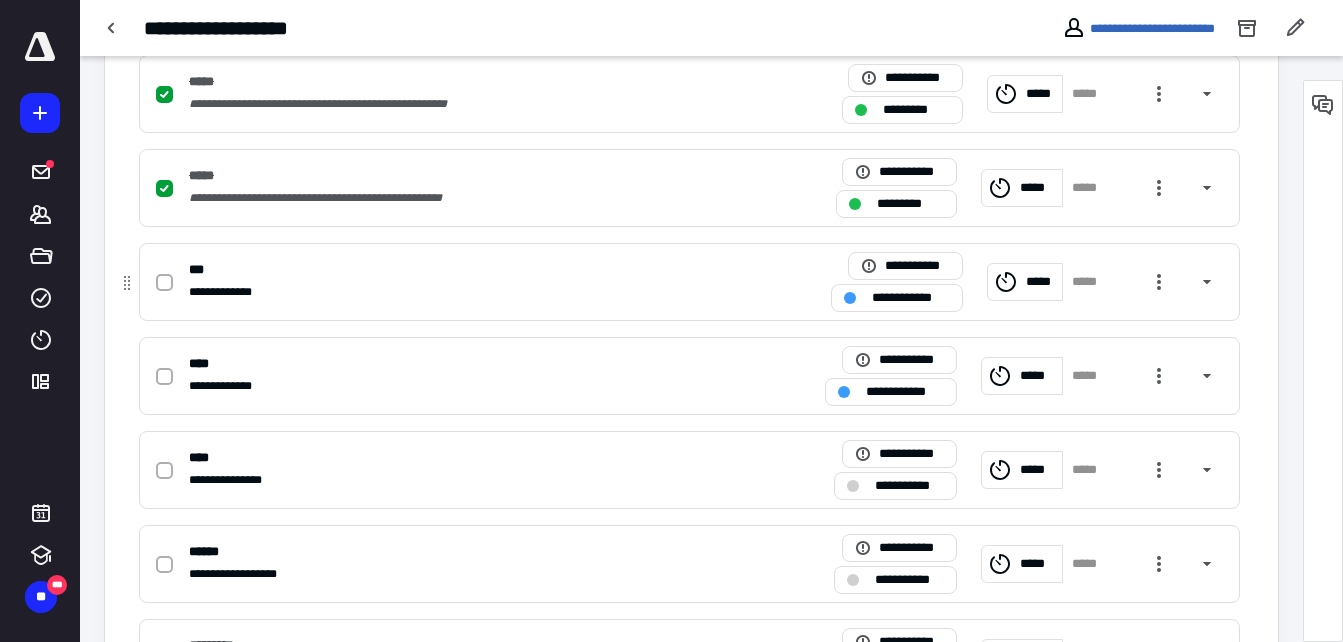 click at bounding box center [164, 283] 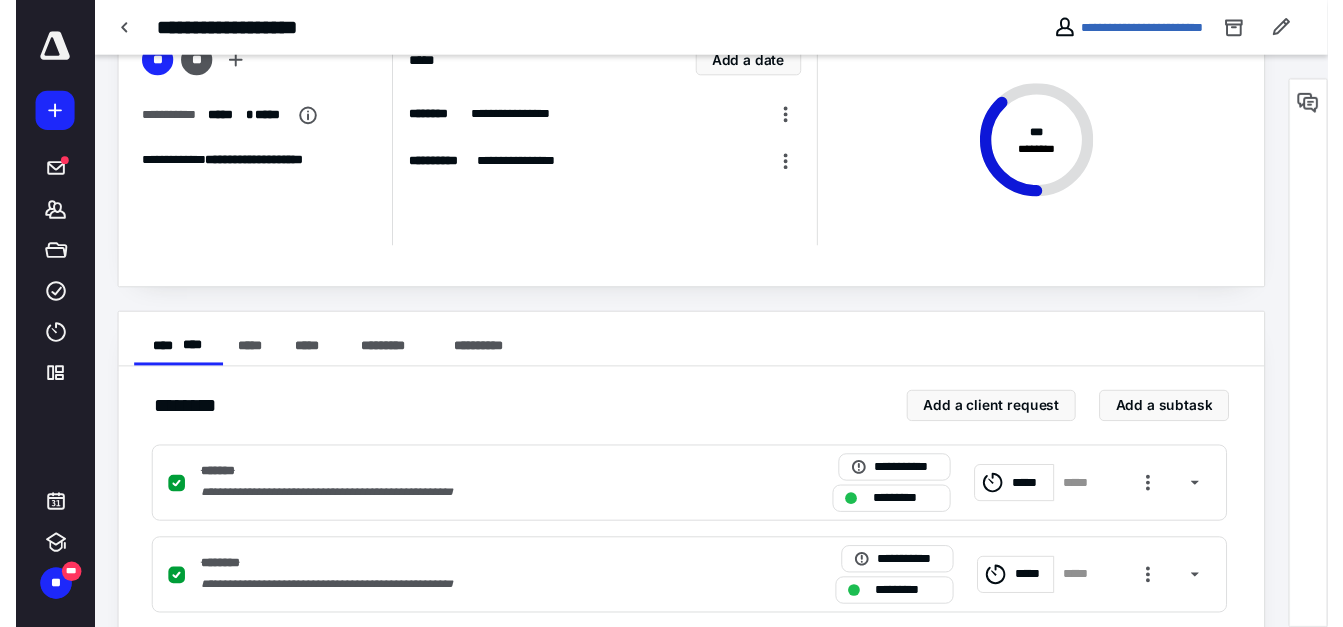 scroll, scrollTop: 0, scrollLeft: 0, axis: both 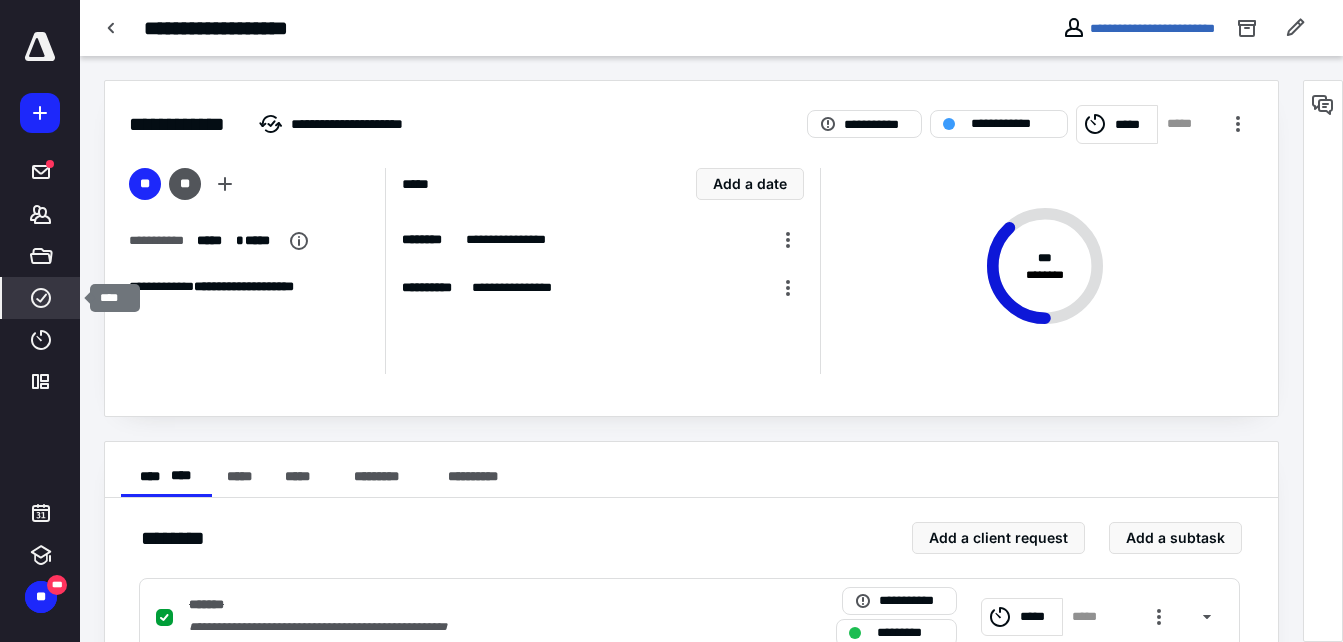 click on "****" at bounding box center (41, 298) 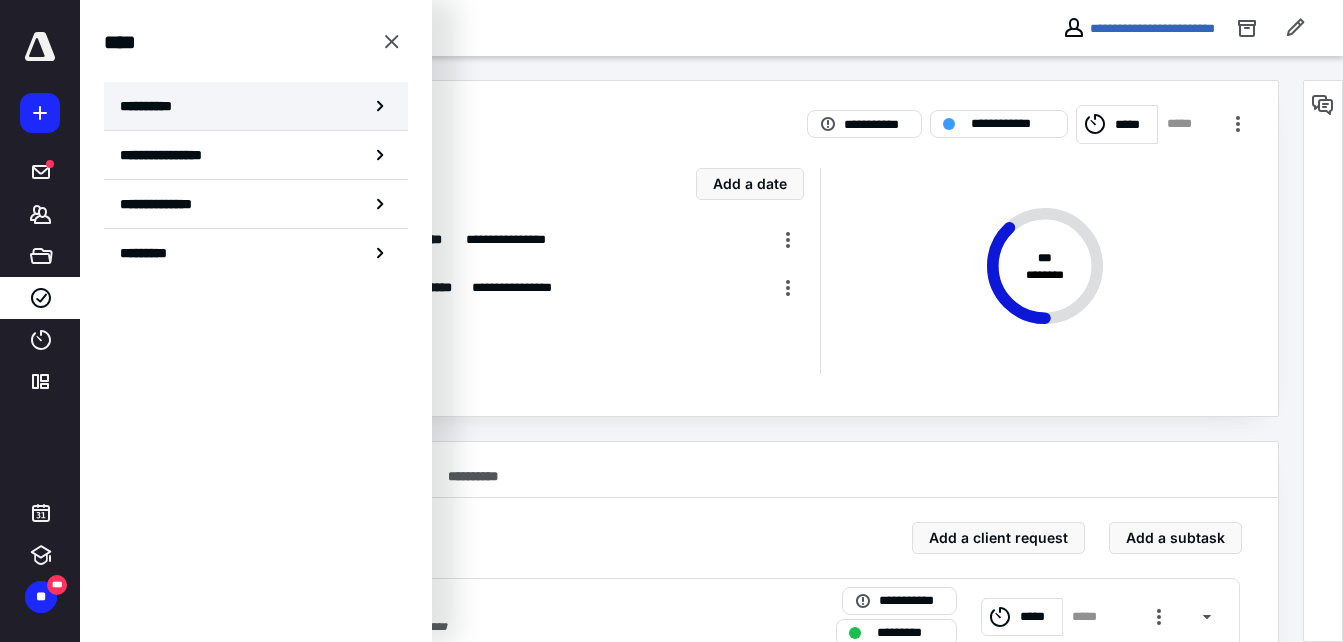 click on "**********" at bounding box center [256, 106] 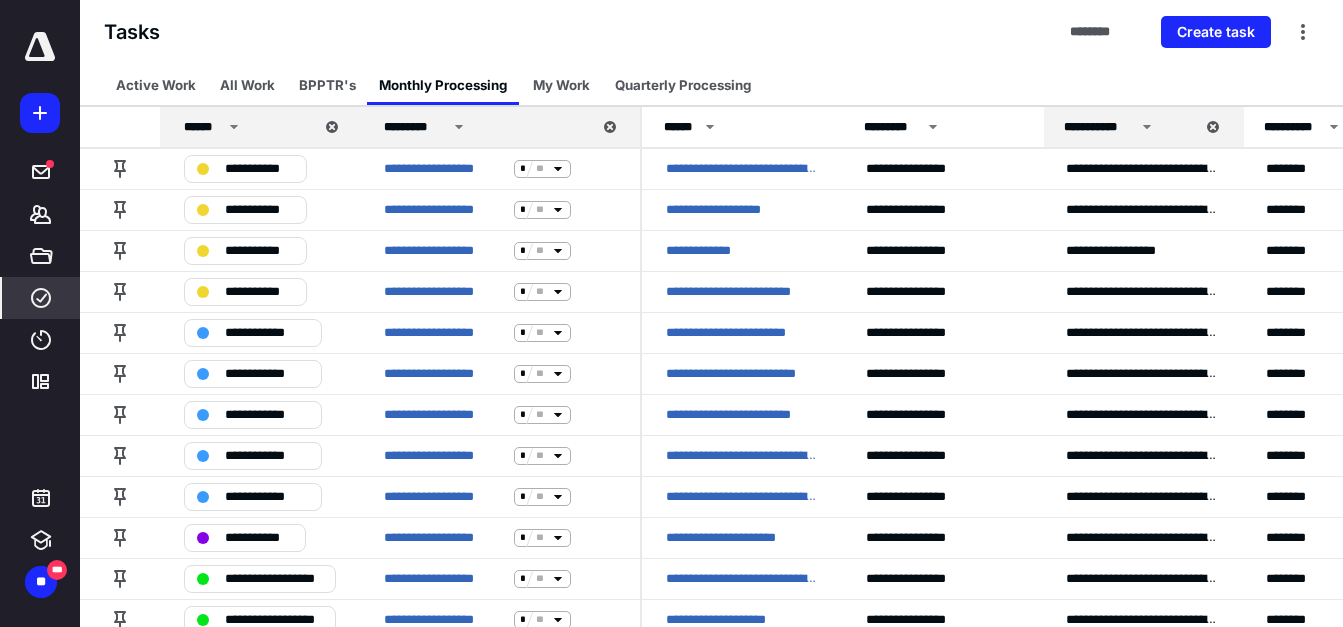 scroll, scrollTop: 79, scrollLeft: 0, axis: vertical 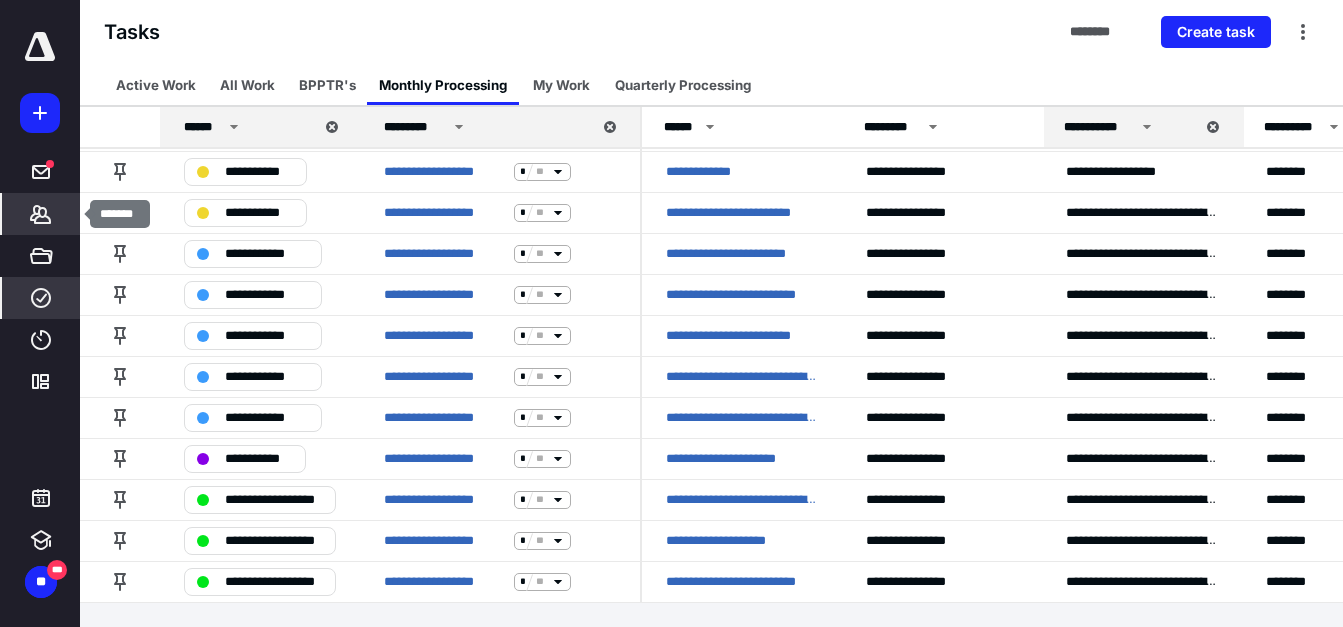 click 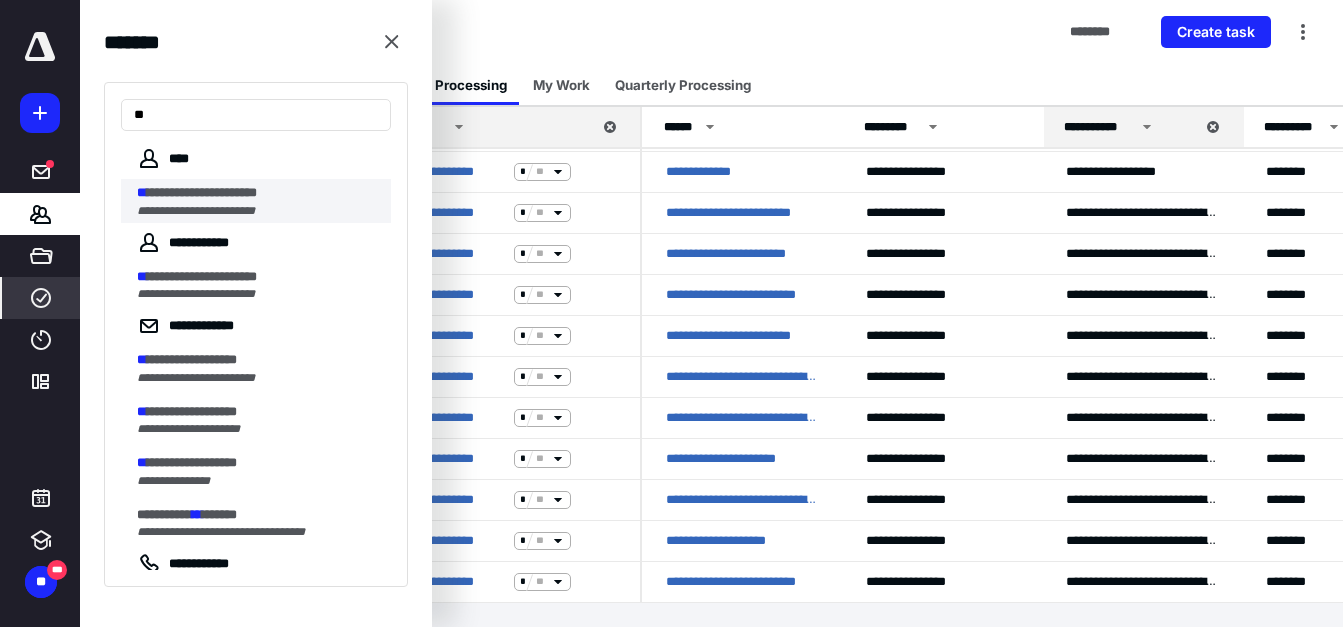 type on "**" 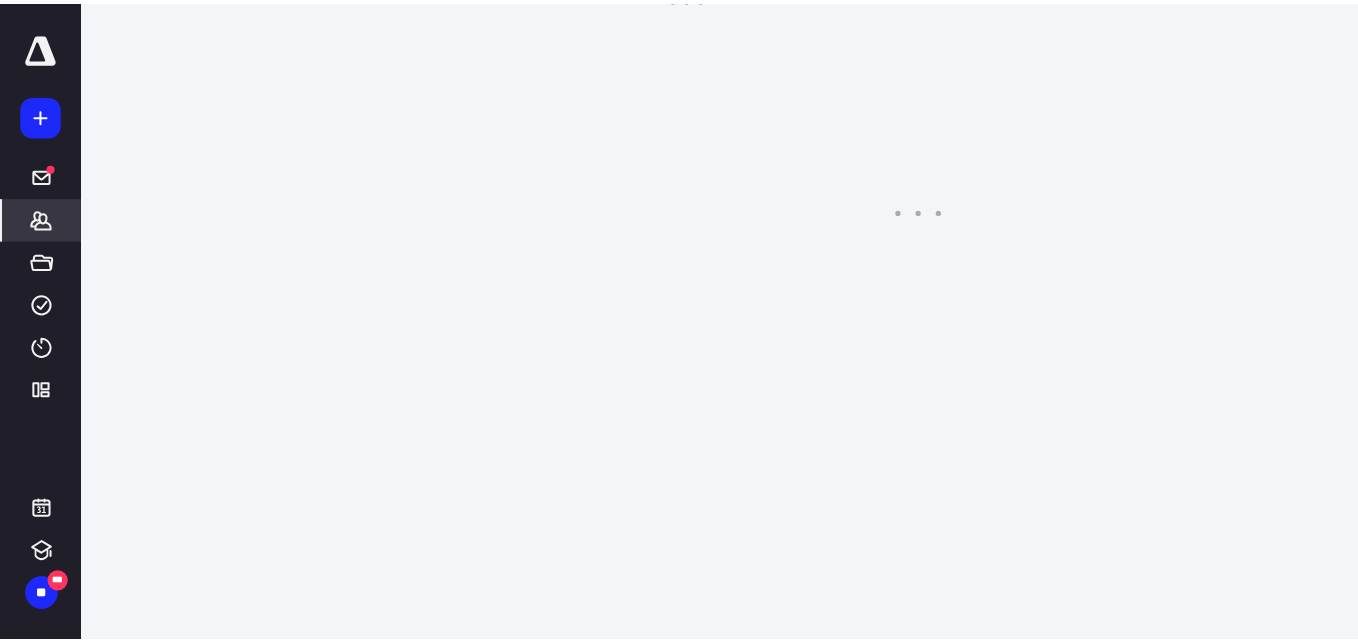 scroll, scrollTop: 0, scrollLeft: 0, axis: both 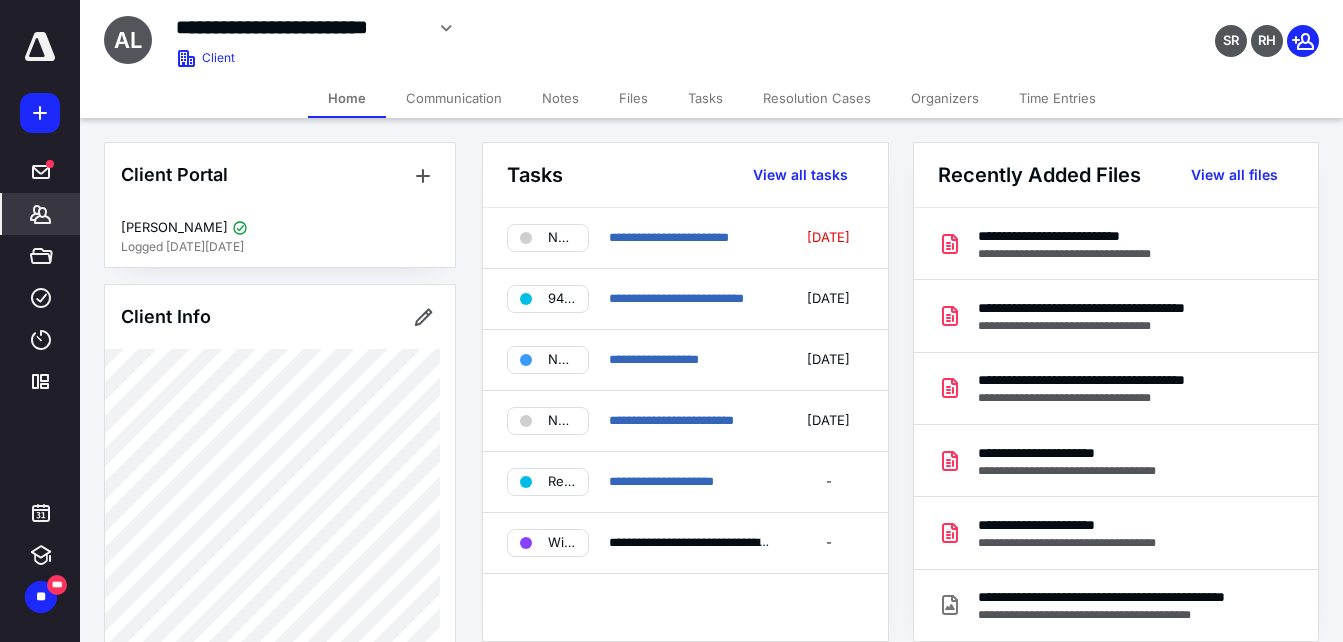 click on "Files" at bounding box center [633, 98] 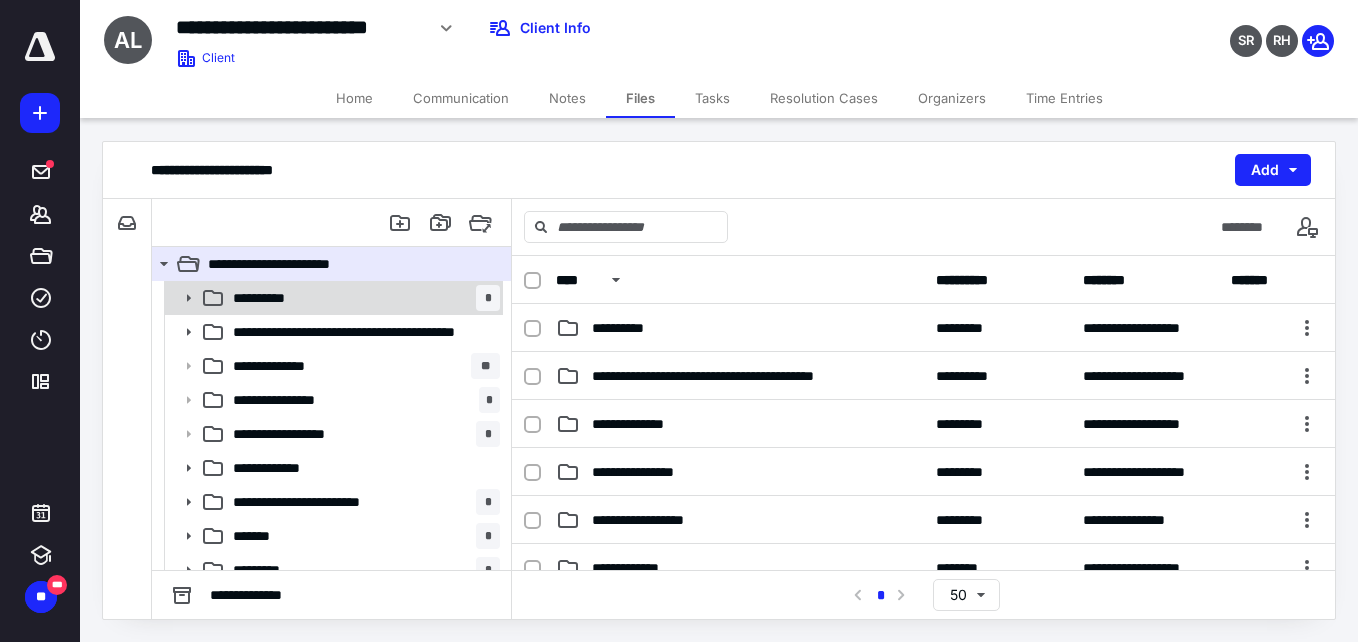 click on "**********" at bounding box center [362, 298] 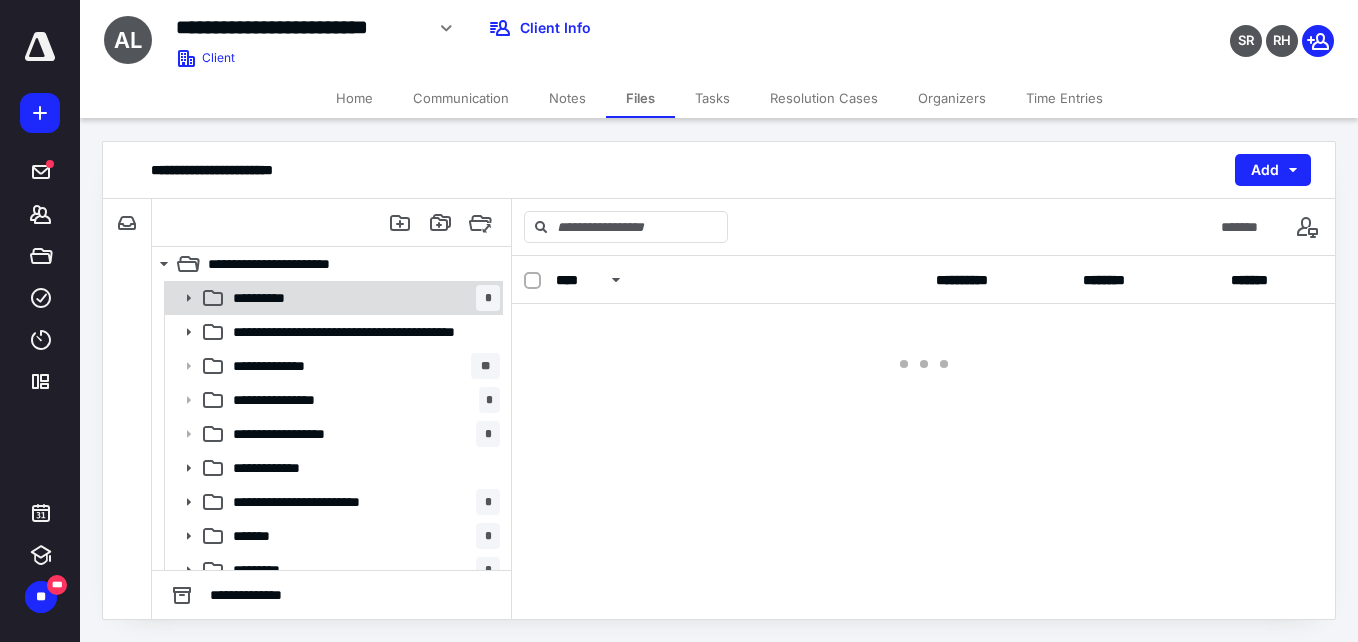 click on "**********" at bounding box center [362, 298] 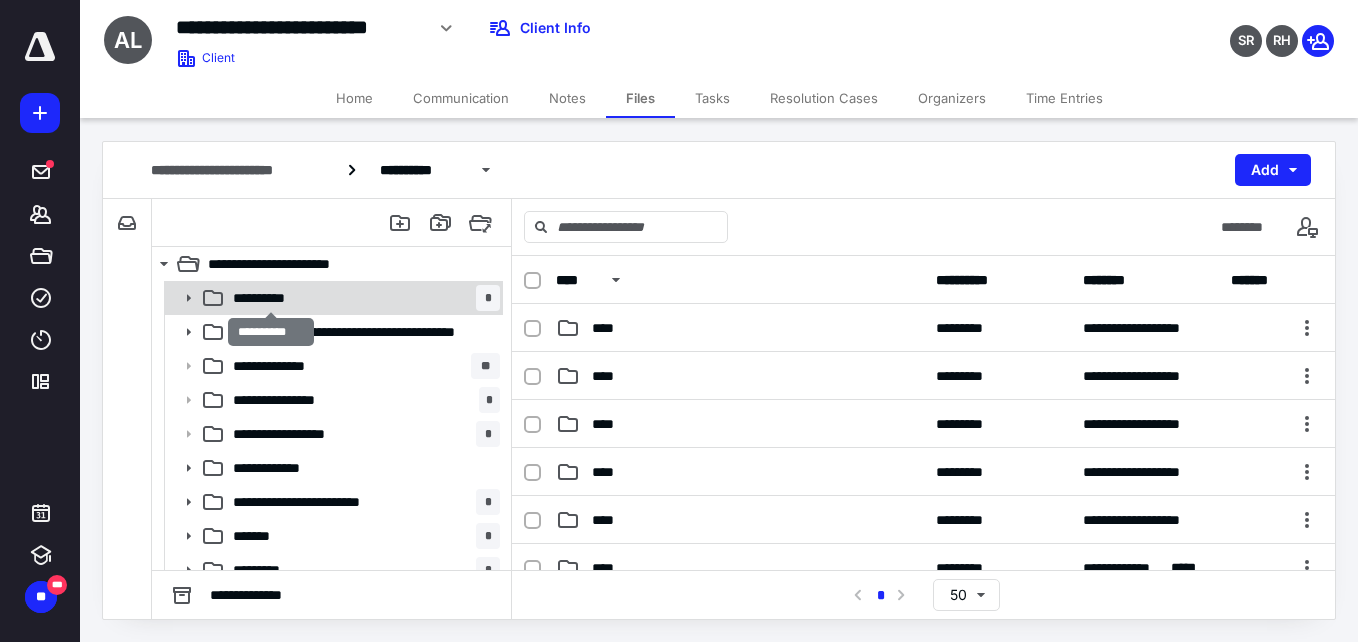 click on "**********" at bounding box center [270, 298] 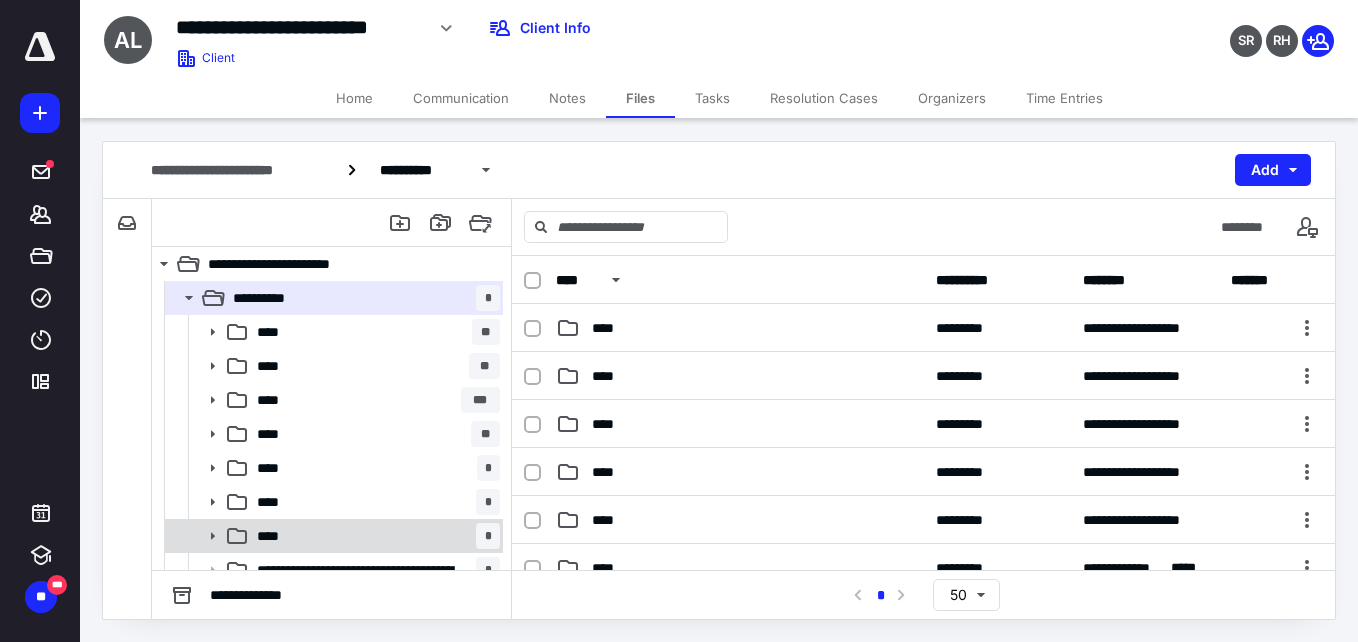 click on "**** *" at bounding box center [374, 536] 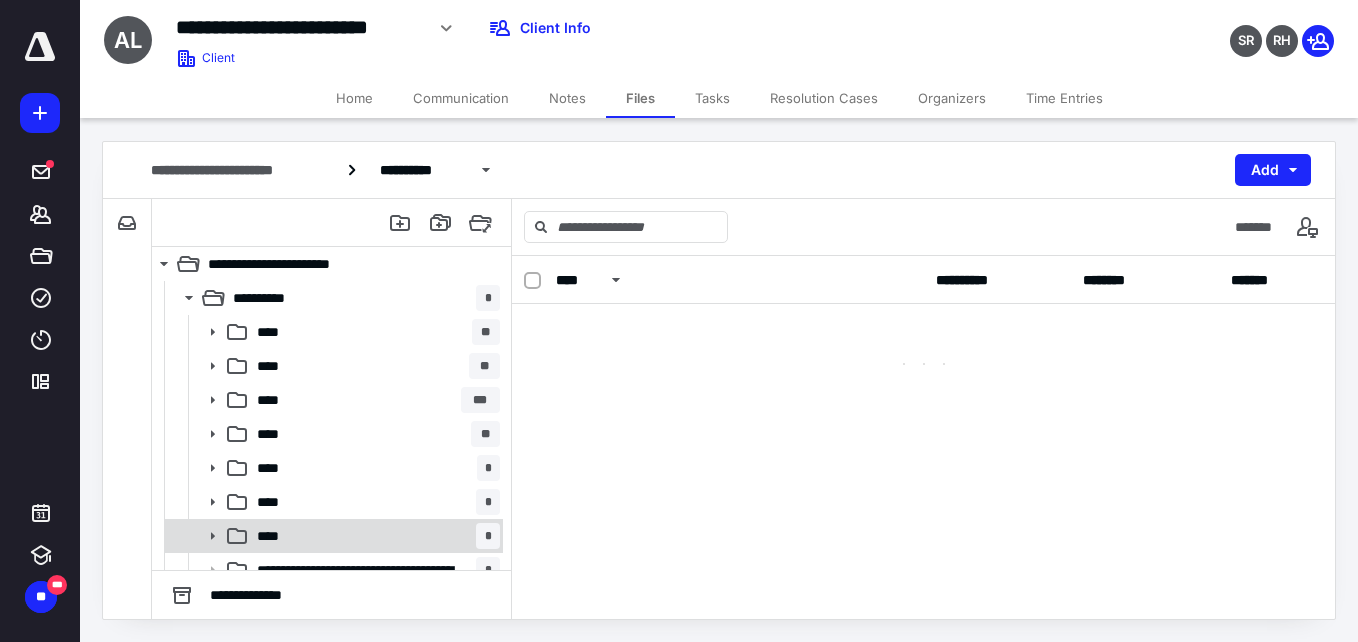 click on "**** *" at bounding box center [374, 536] 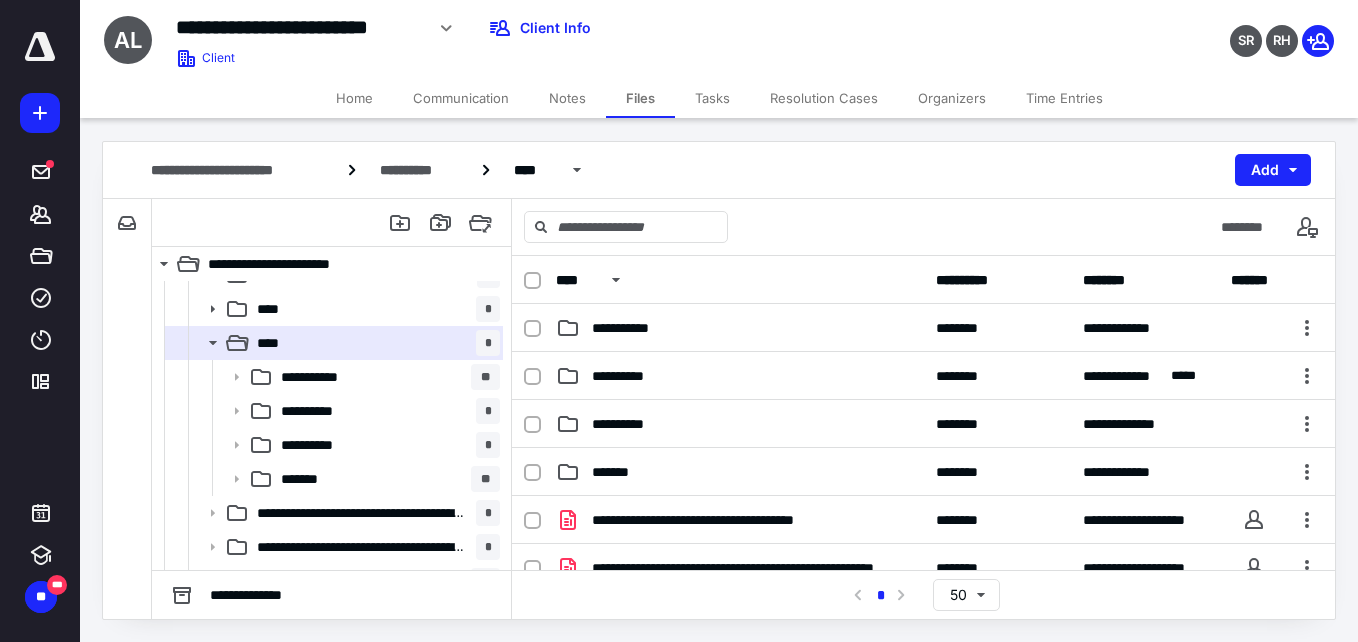 scroll, scrollTop: 196, scrollLeft: 0, axis: vertical 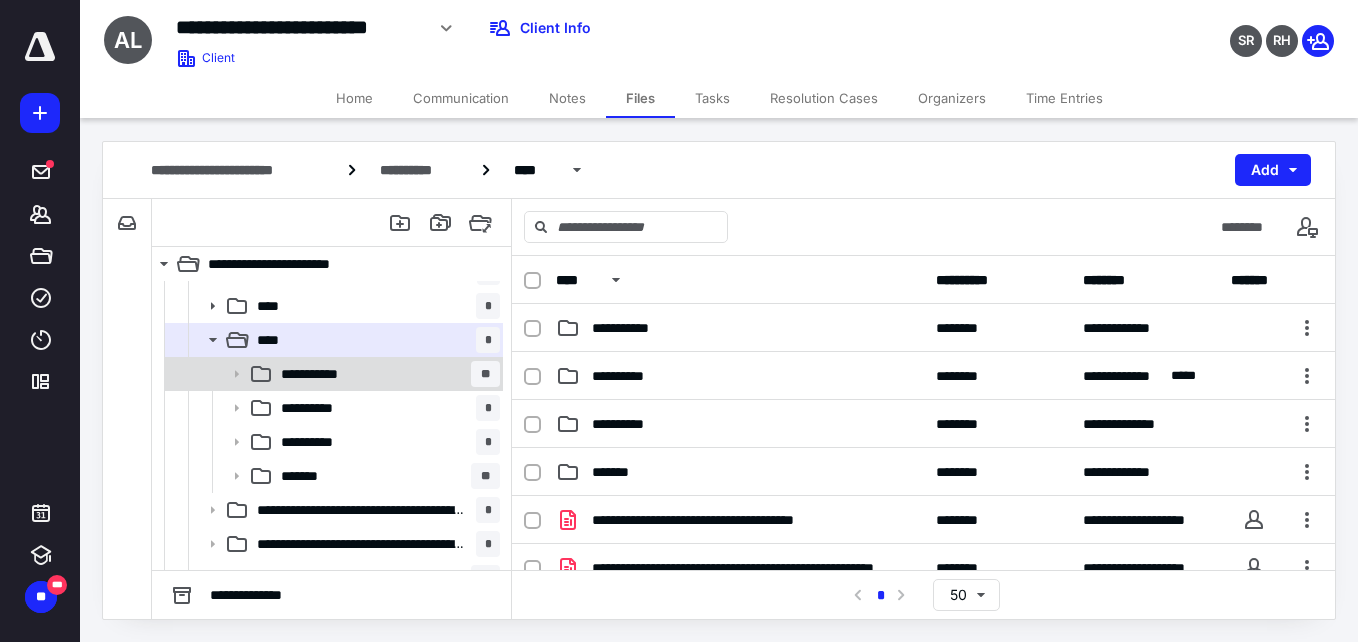 click on "**********" at bounding box center (386, 374) 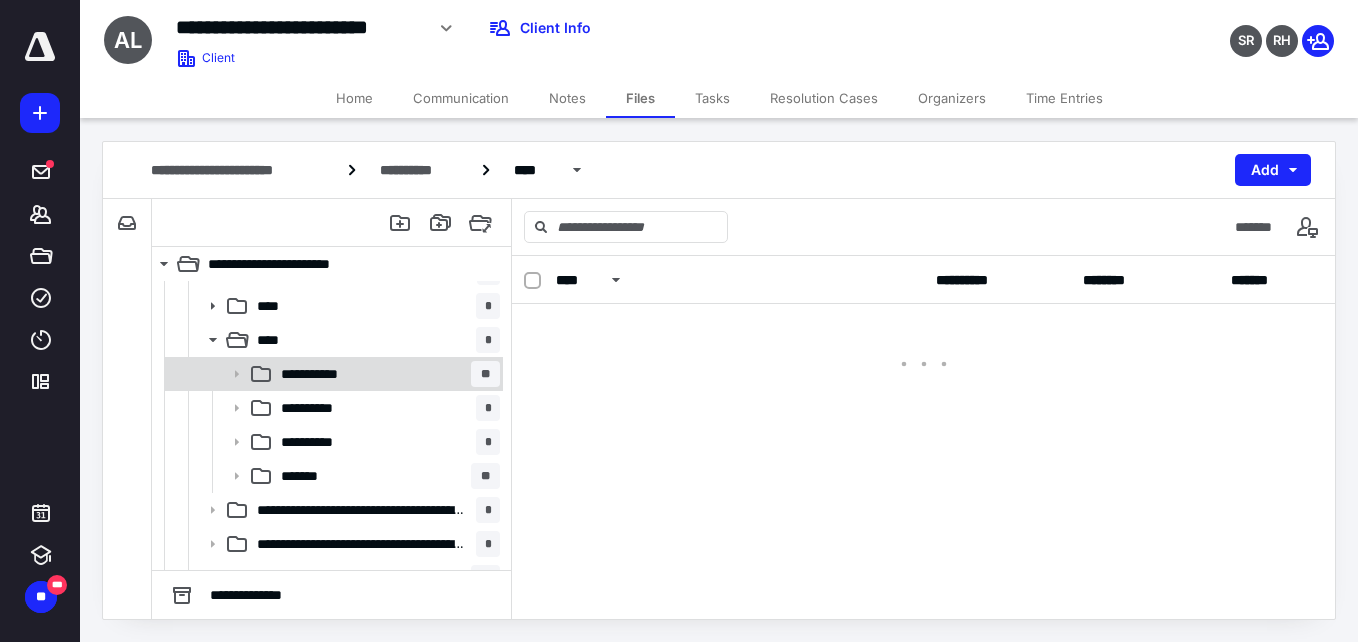 click on "**********" at bounding box center (386, 374) 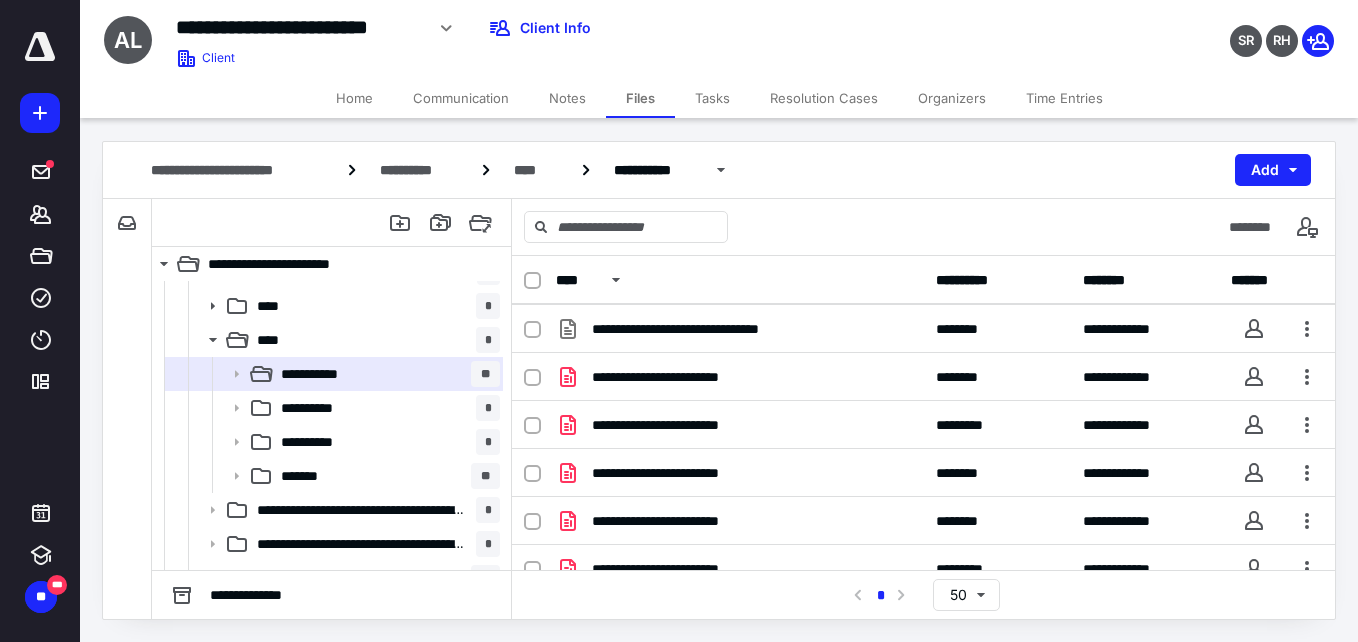 scroll, scrollTop: 310, scrollLeft: 0, axis: vertical 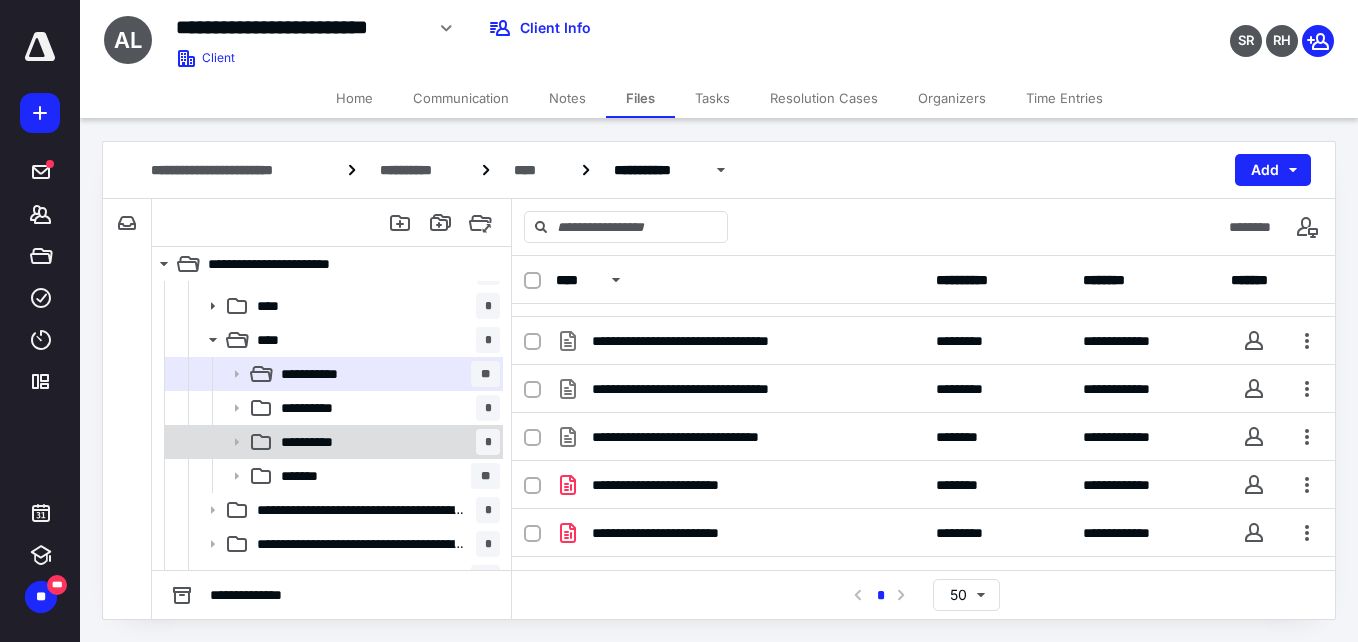 click on "**********" at bounding box center (386, 442) 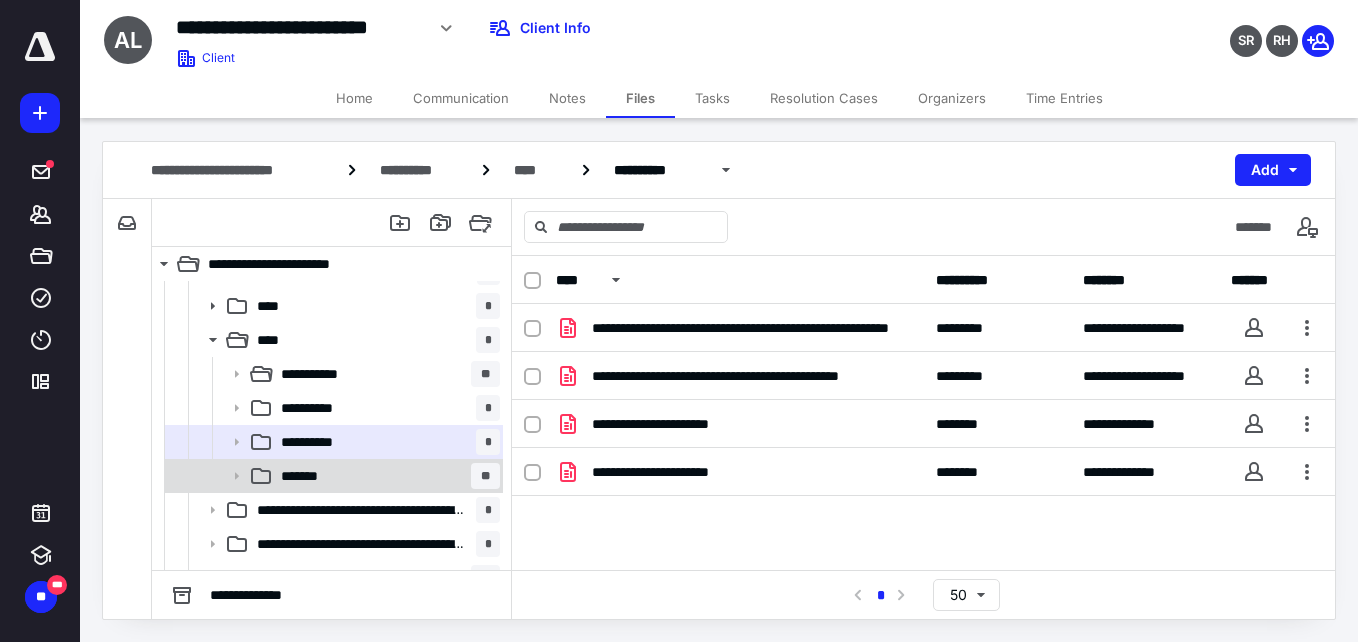 click on "******* **" at bounding box center [386, 476] 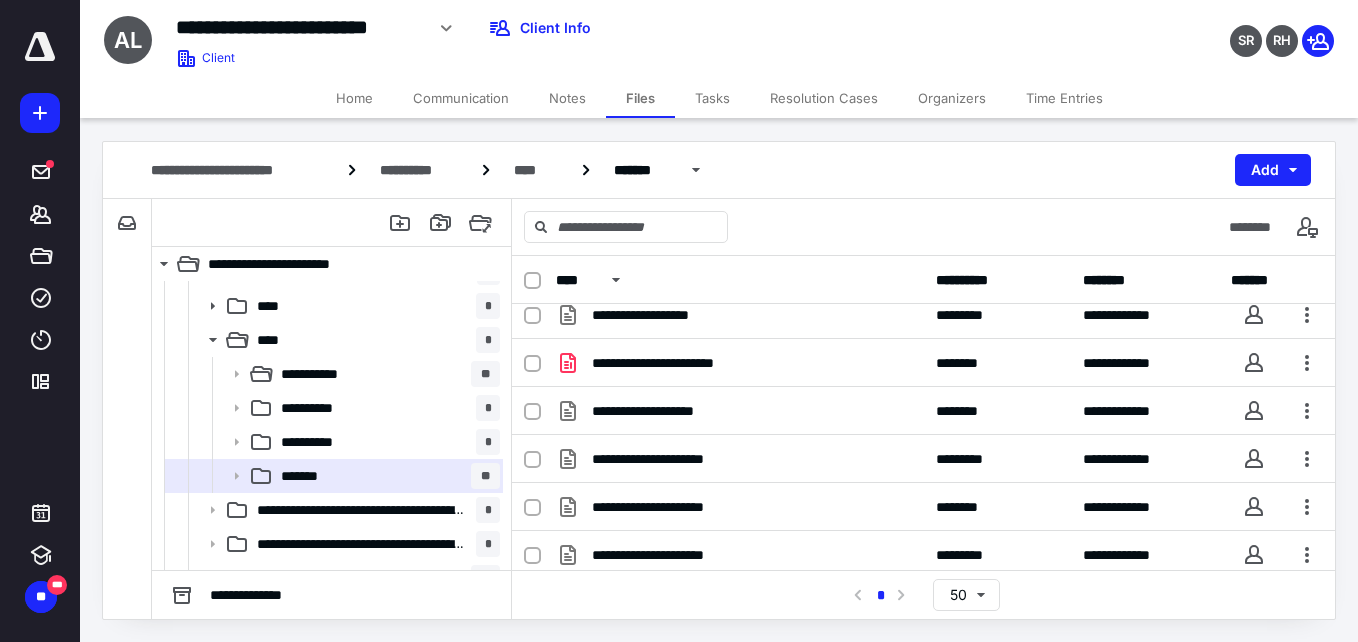 scroll, scrollTop: 742, scrollLeft: 0, axis: vertical 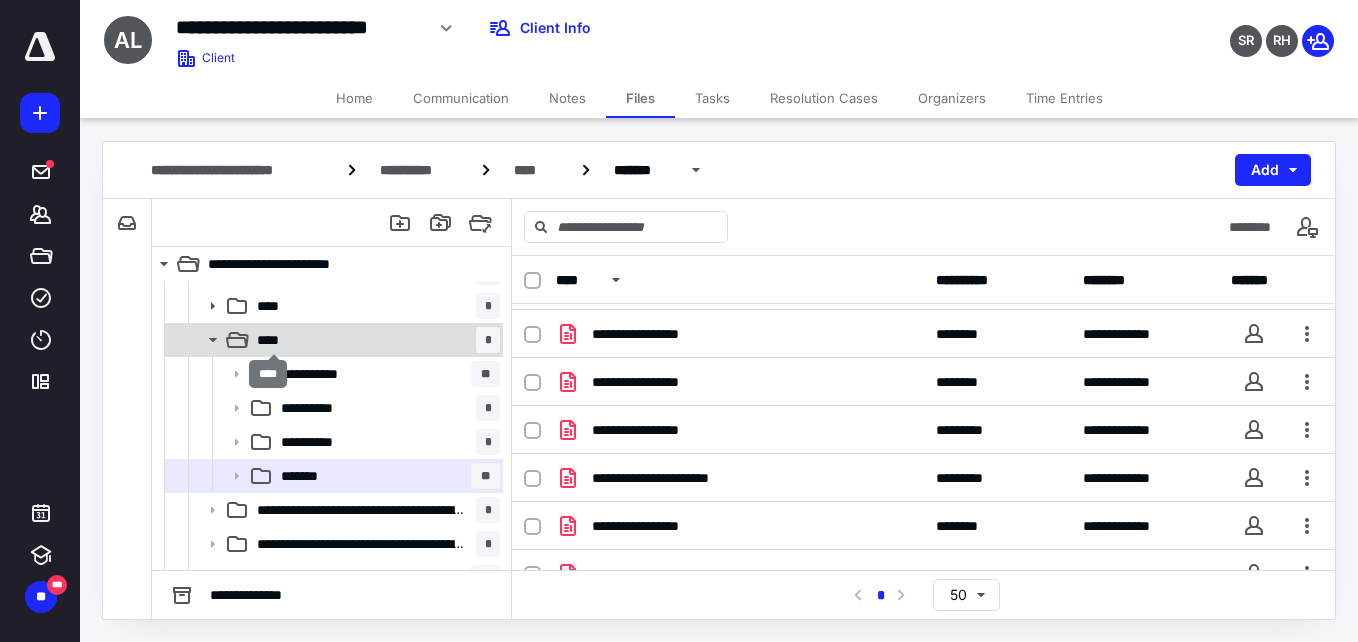 click on "****" at bounding box center (274, 340) 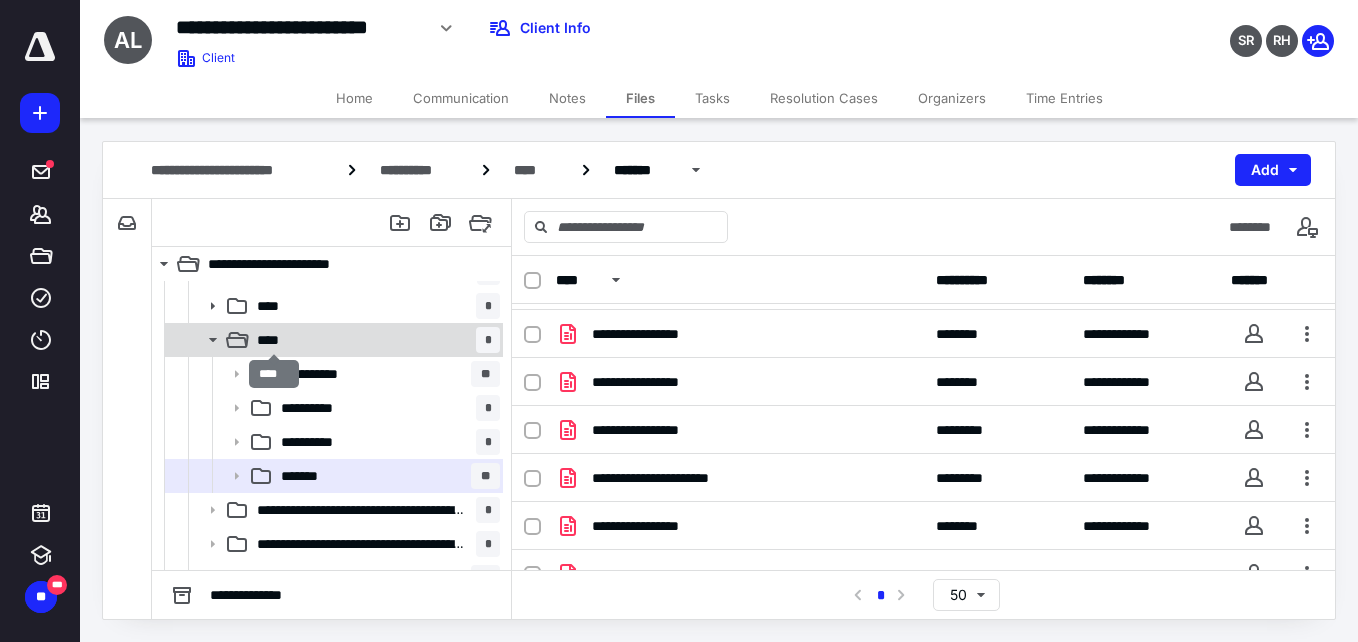 scroll, scrollTop: 0, scrollLeft: 0, axis: both 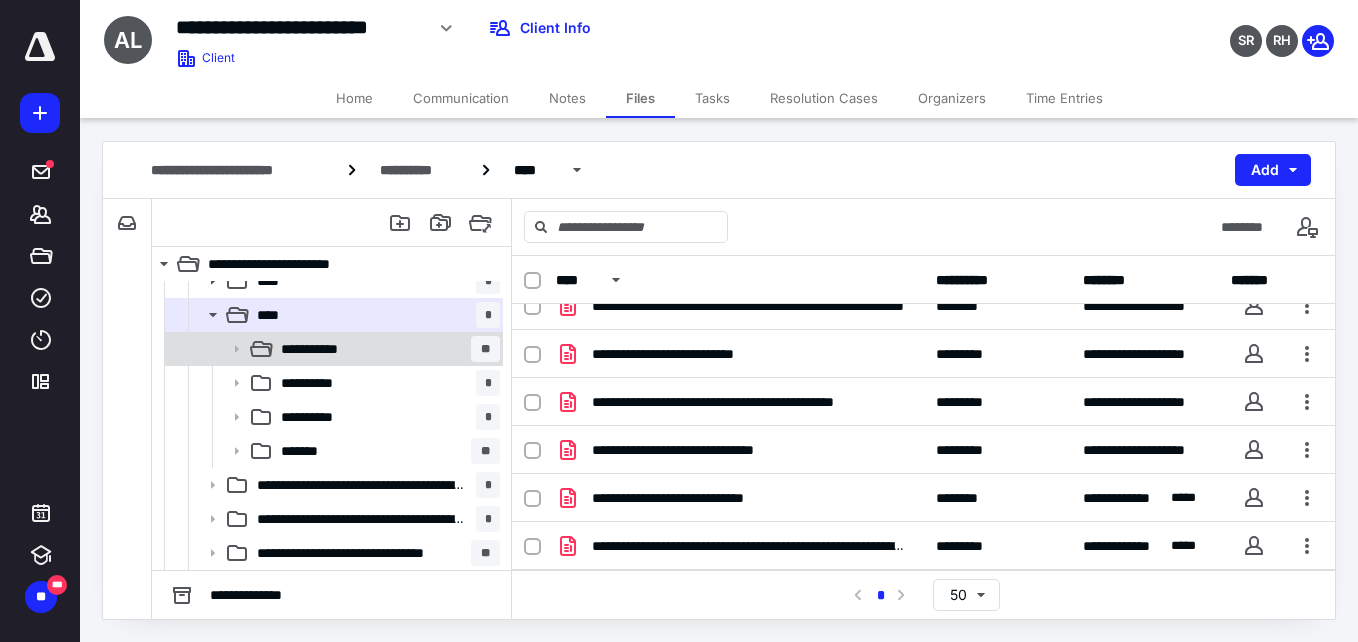 click on "**********" at bounding box center (386, 349) 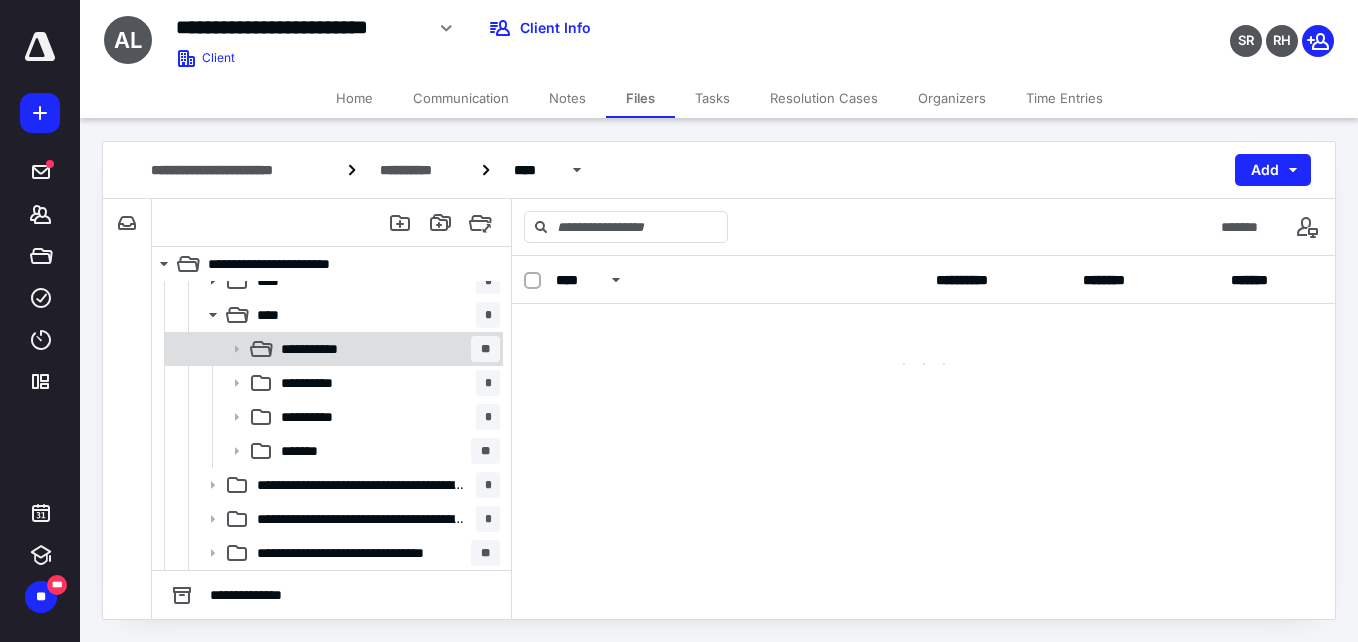 scroll, scrollTop: 0, scrollLeft: 0, axis: both 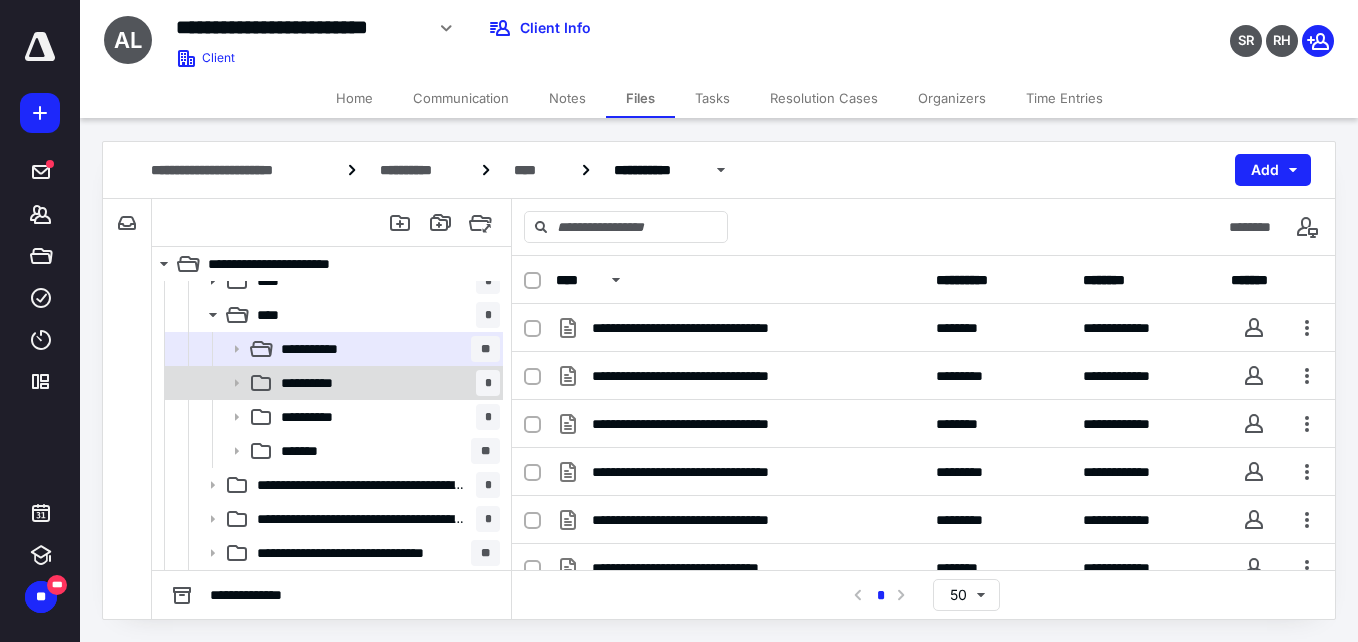 click on "**********" at bounding box center [386, 383] 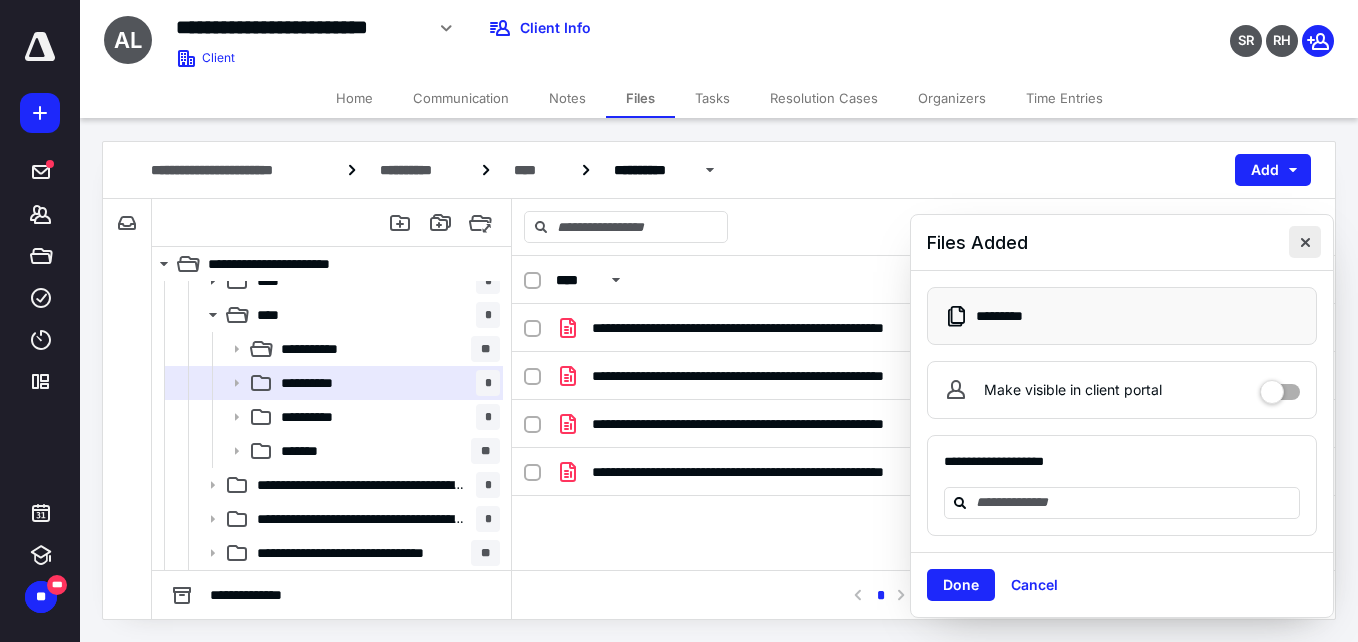 click at bounding box center (1305, 242) 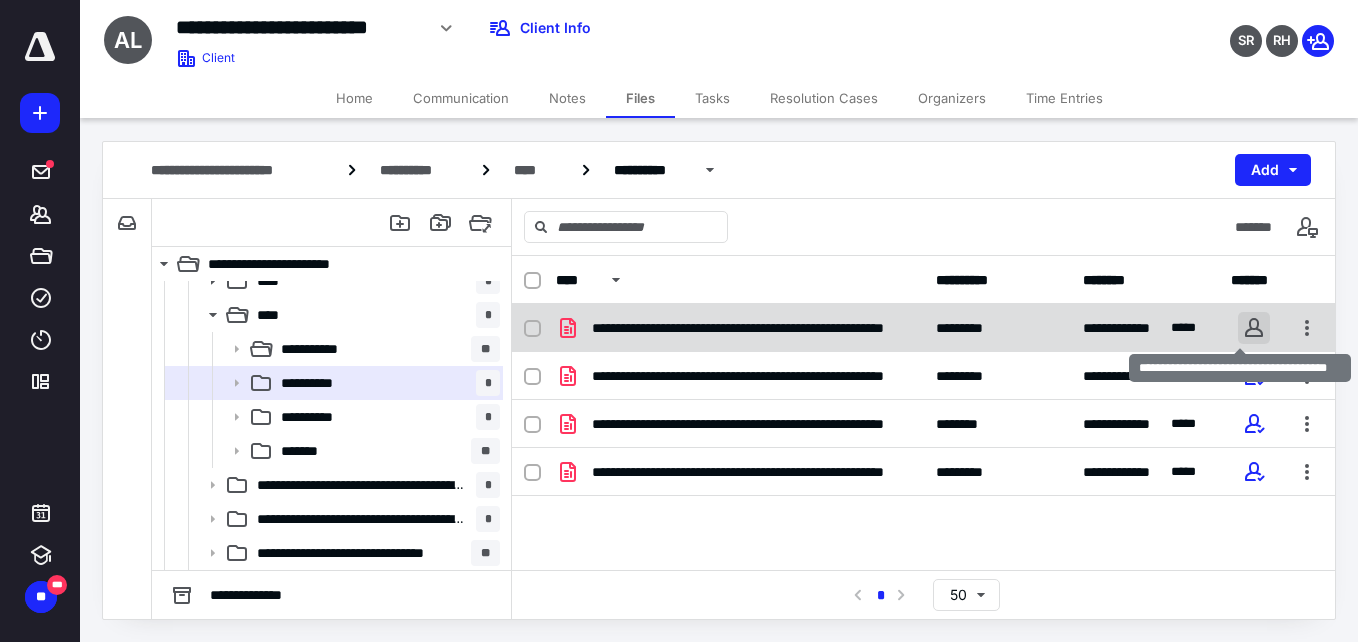 click at bounding box center [1254, 328] 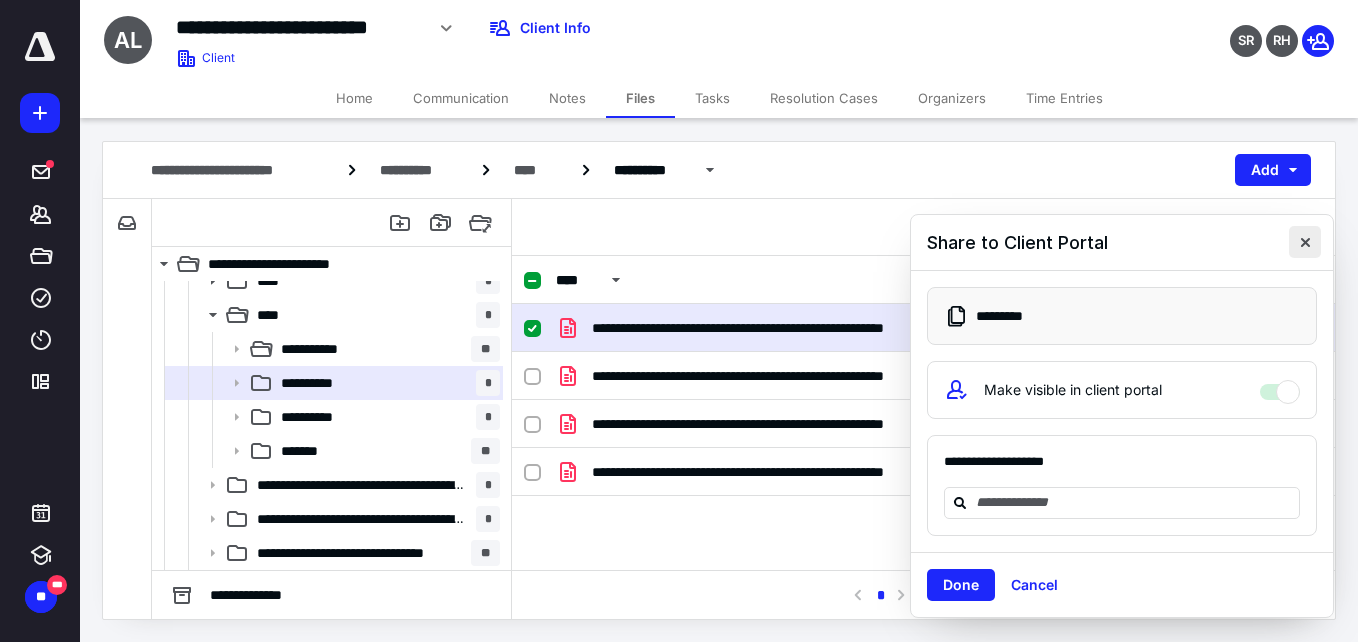 click at bounding box center [1305, 242] 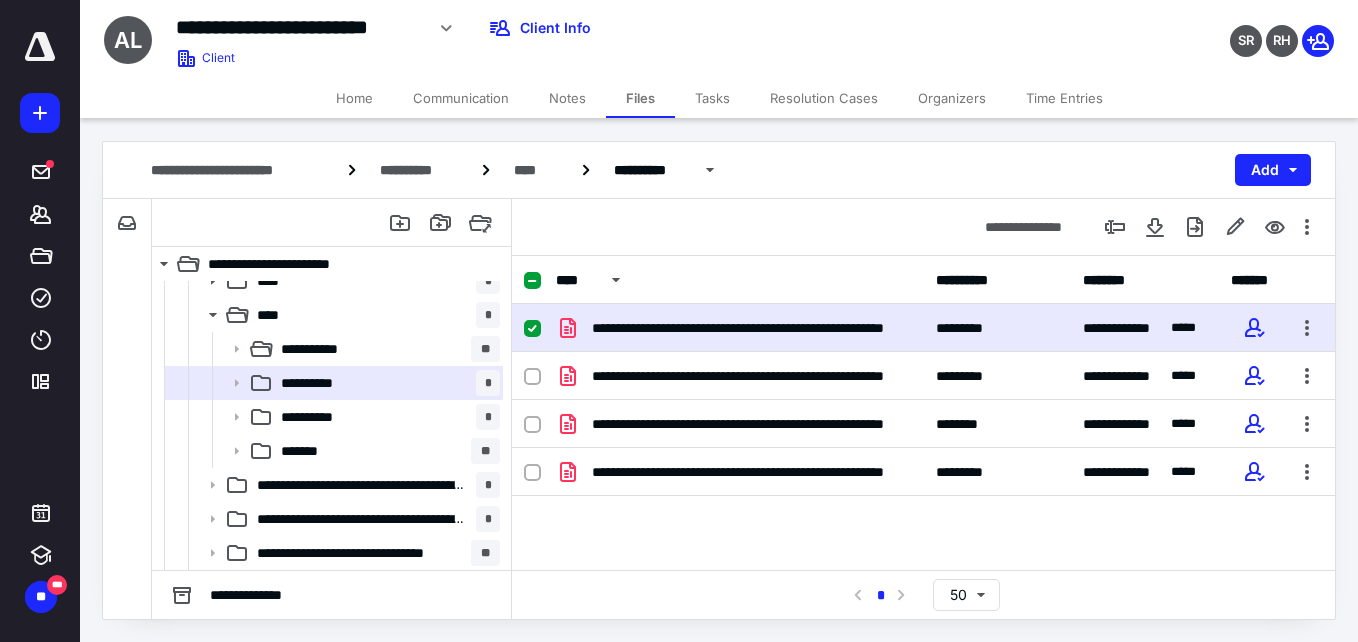 click on "Tasks" at bounding box center (712, 98) 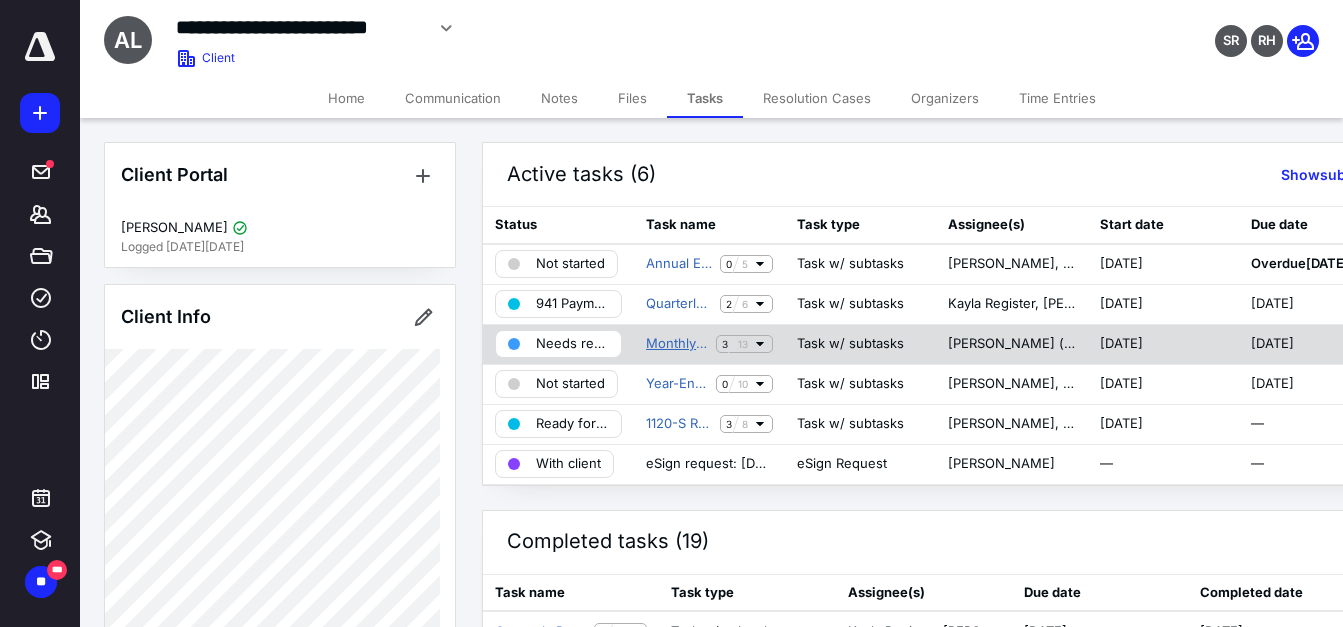 click on "Monthly Processing" at bounding box center (677, 344) 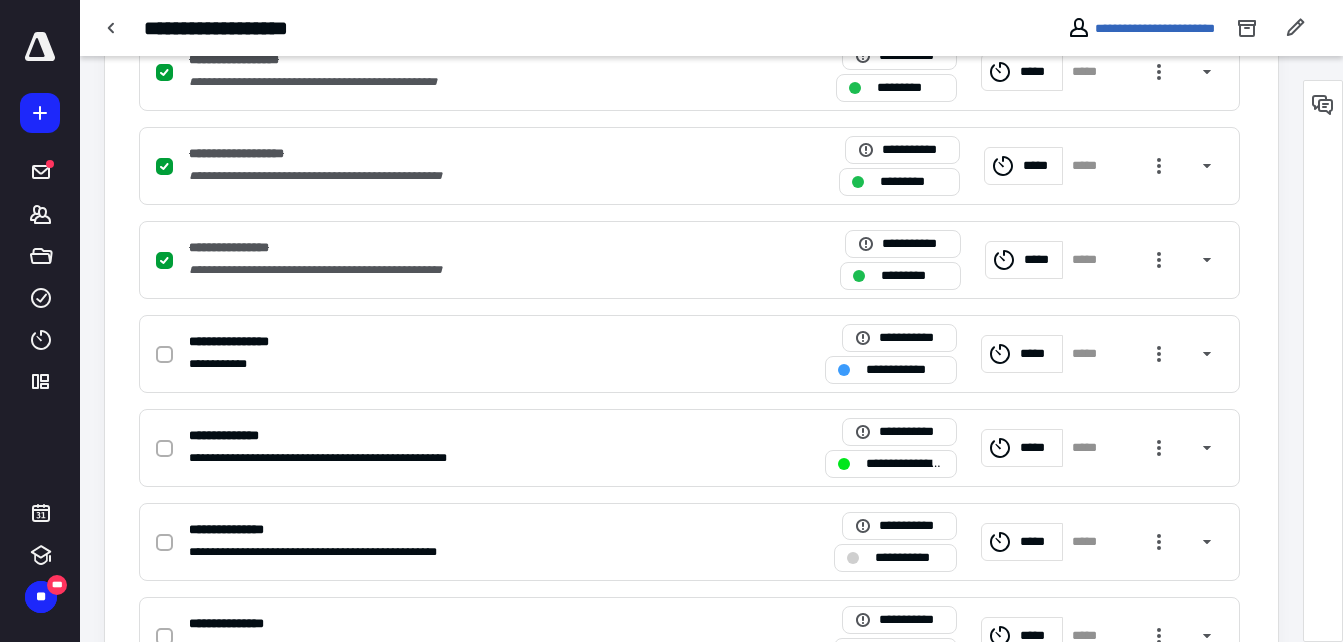 scroll, scrollTop: 563, scrollLeft: 0, axis: vertical 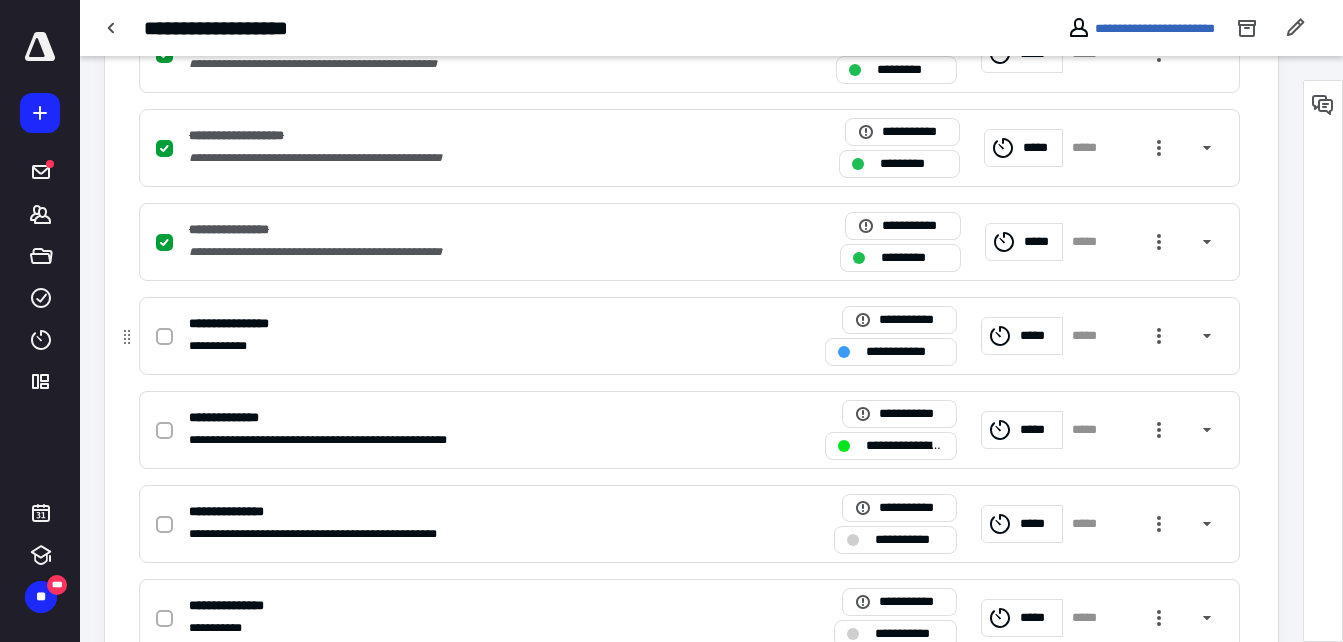 click 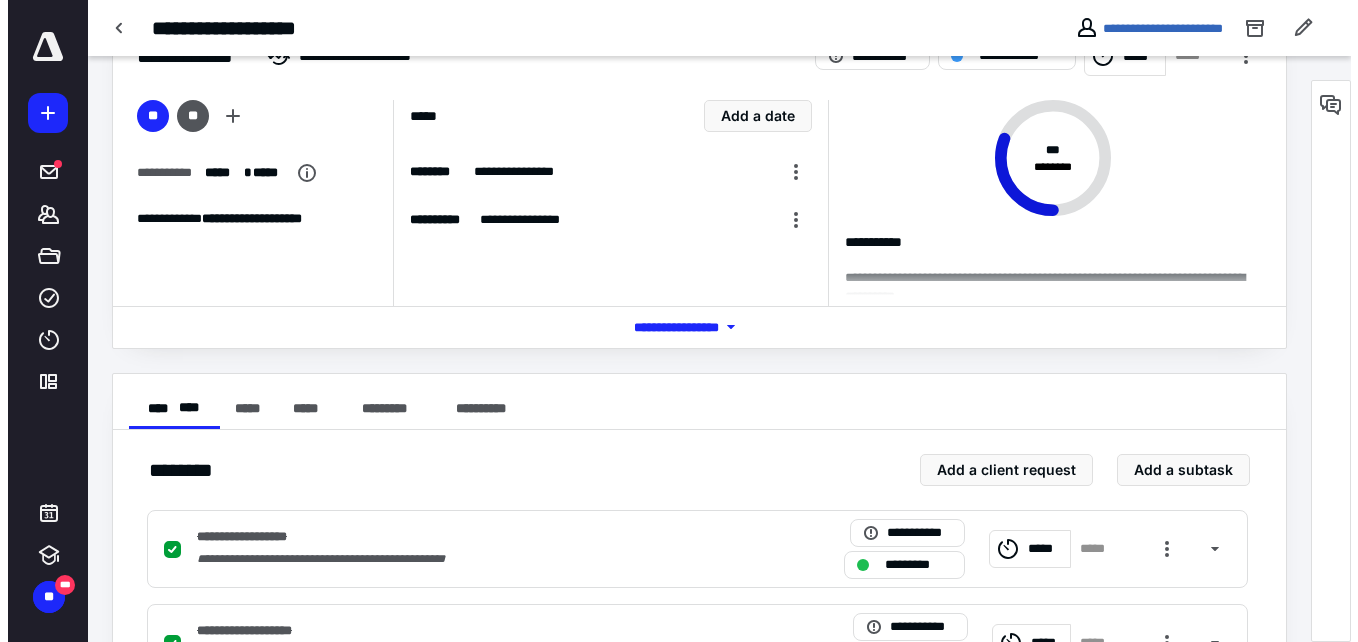 scroll, scrollTop: 0, scrollLeft: 0, axis: both 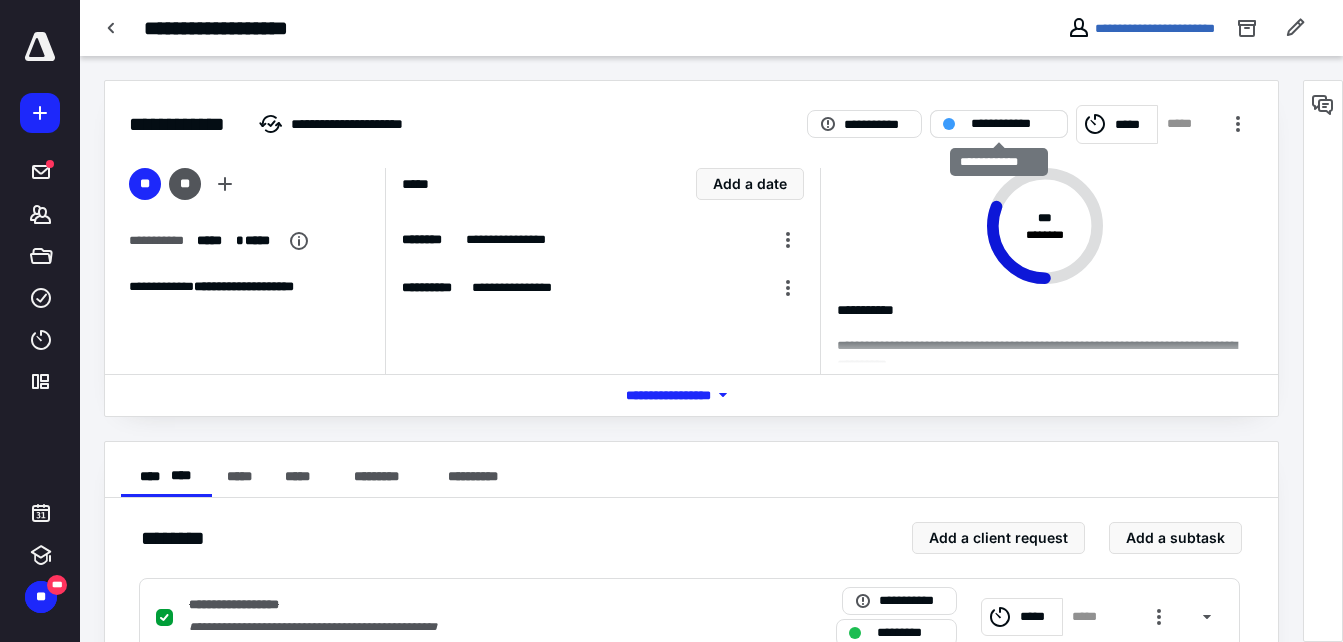 click on "**********" at bounding box center (1013, 124) 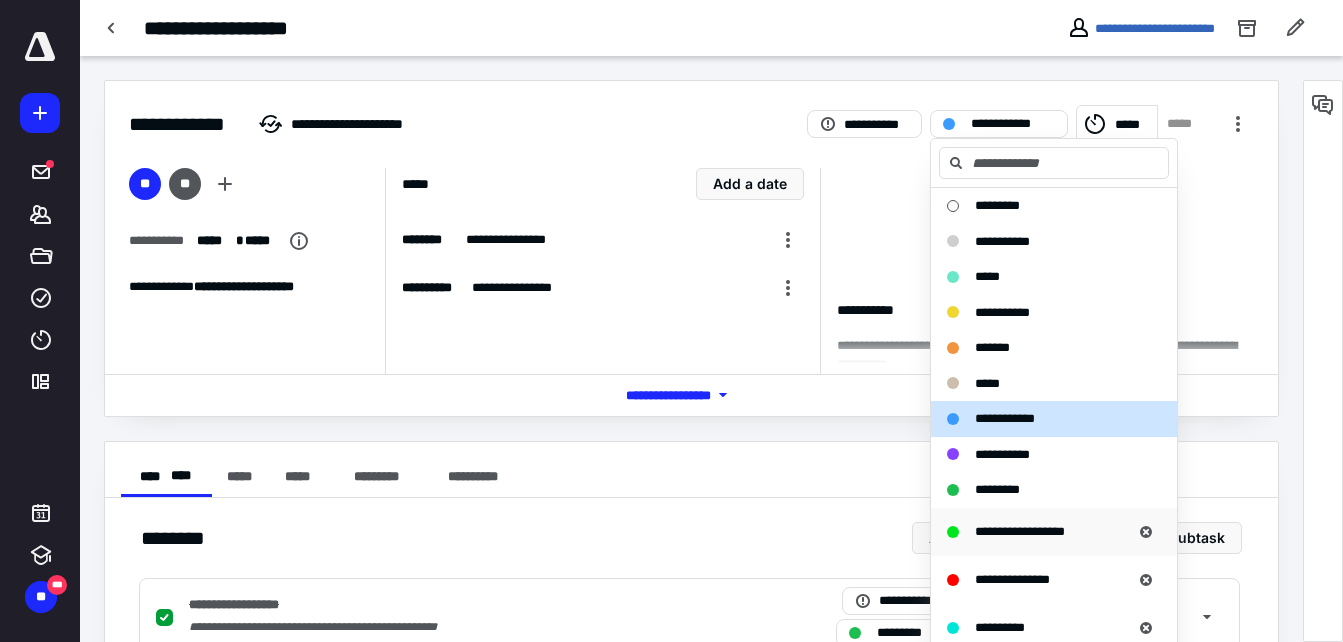 click on "**********" at bounding box center (1020, 531) 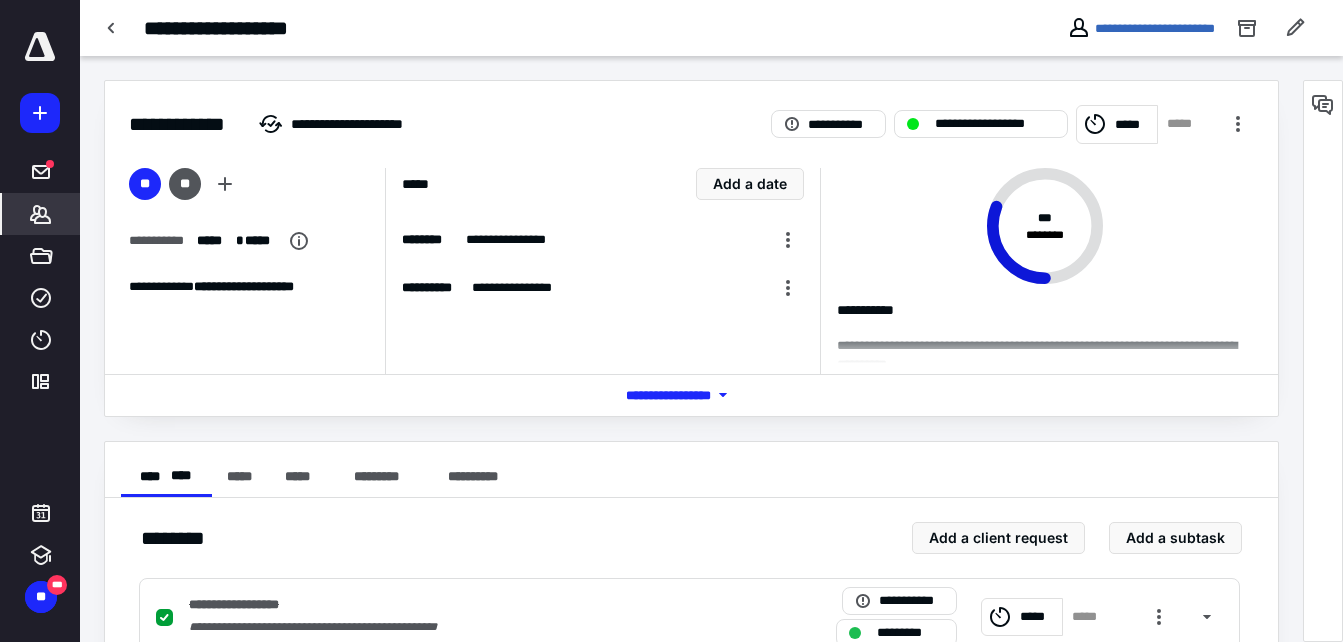 click 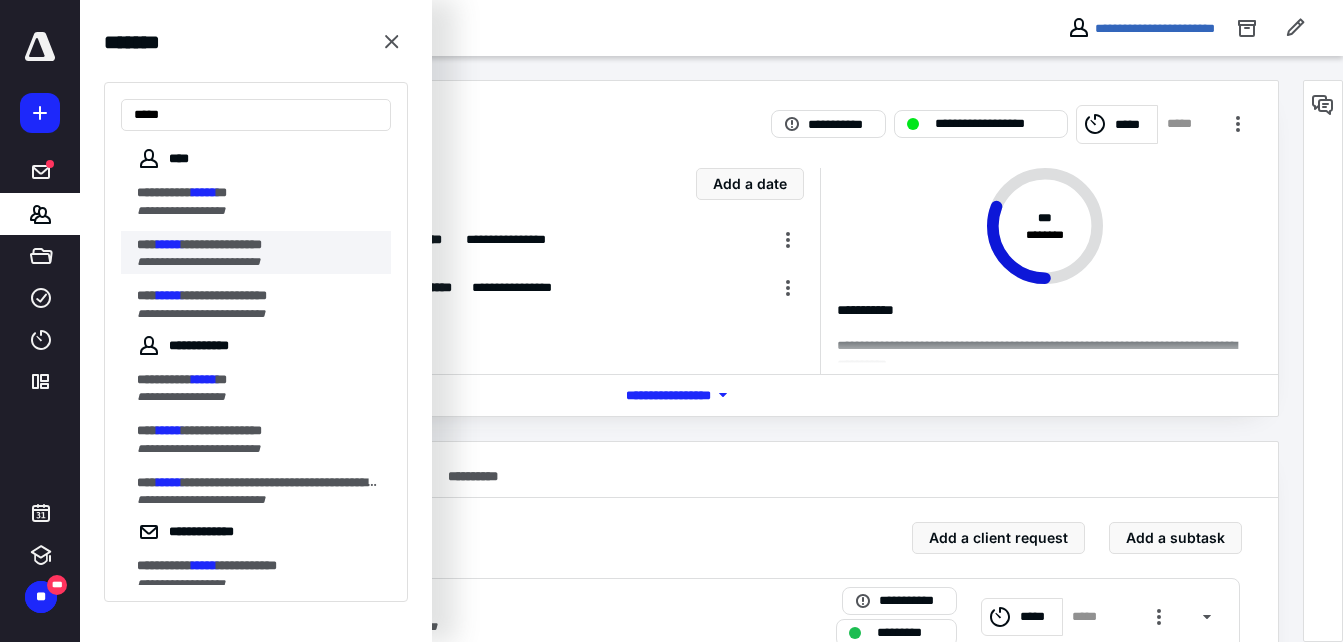 type on "*****" 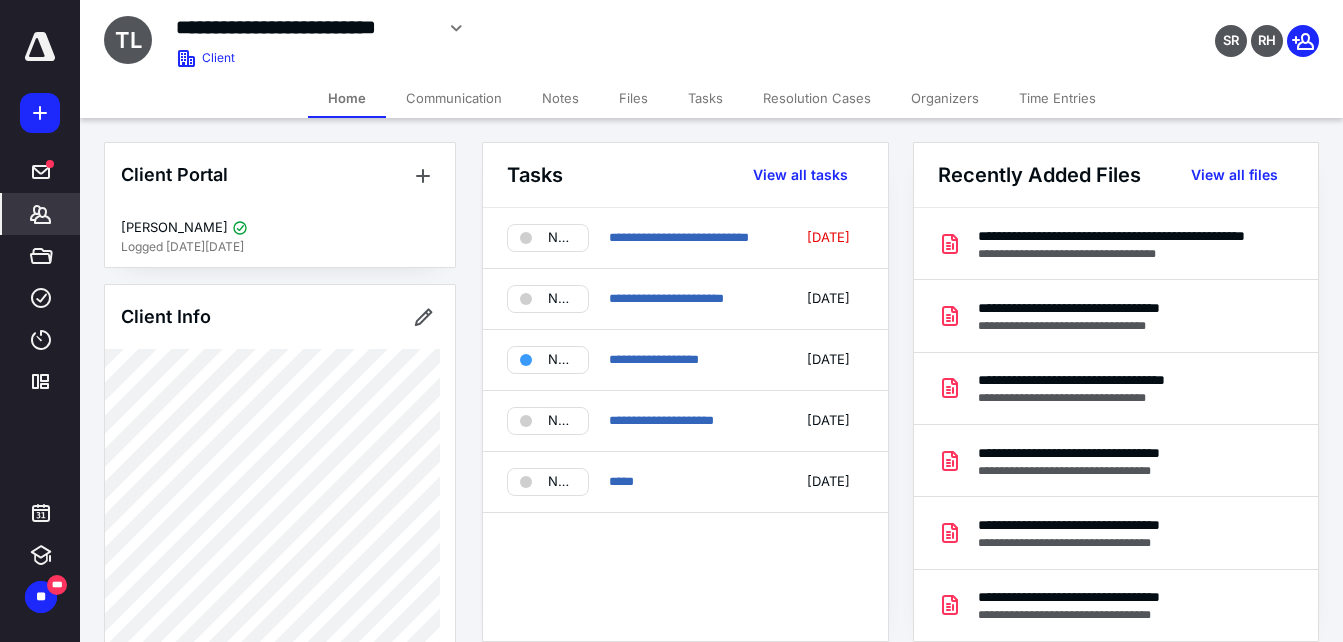 click on "Files" at bounding box center [633, 98] 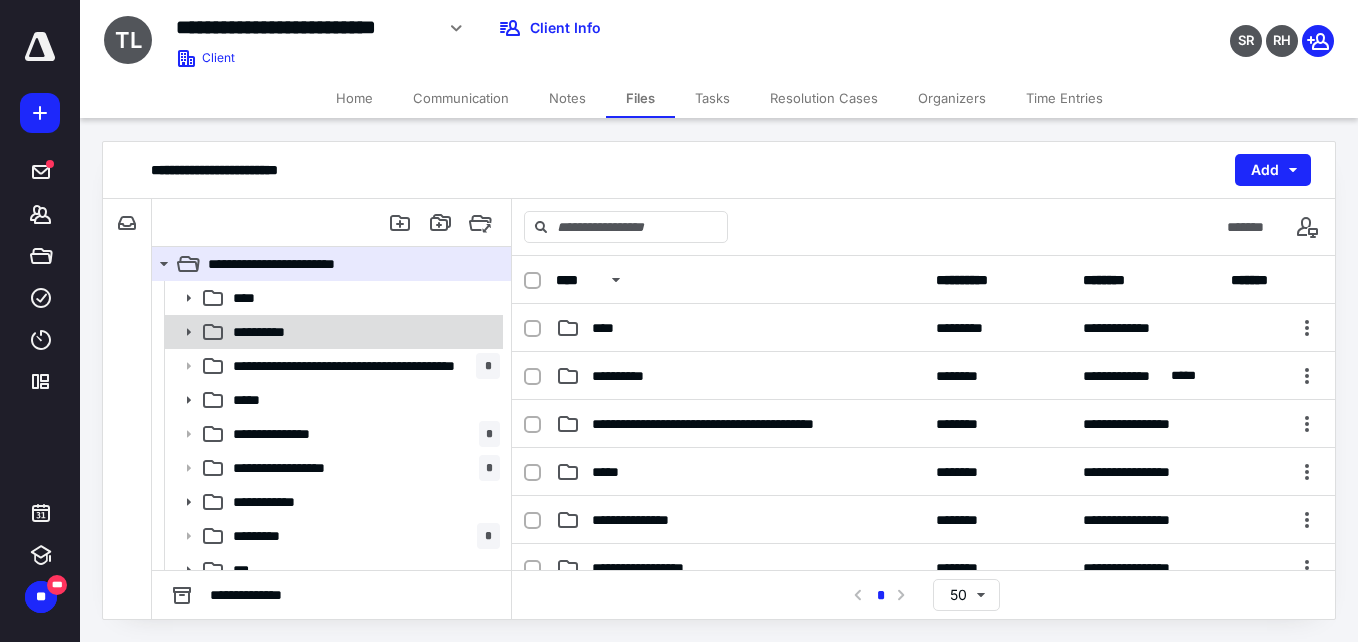 click on "**********" at bounding box center (332, 332) 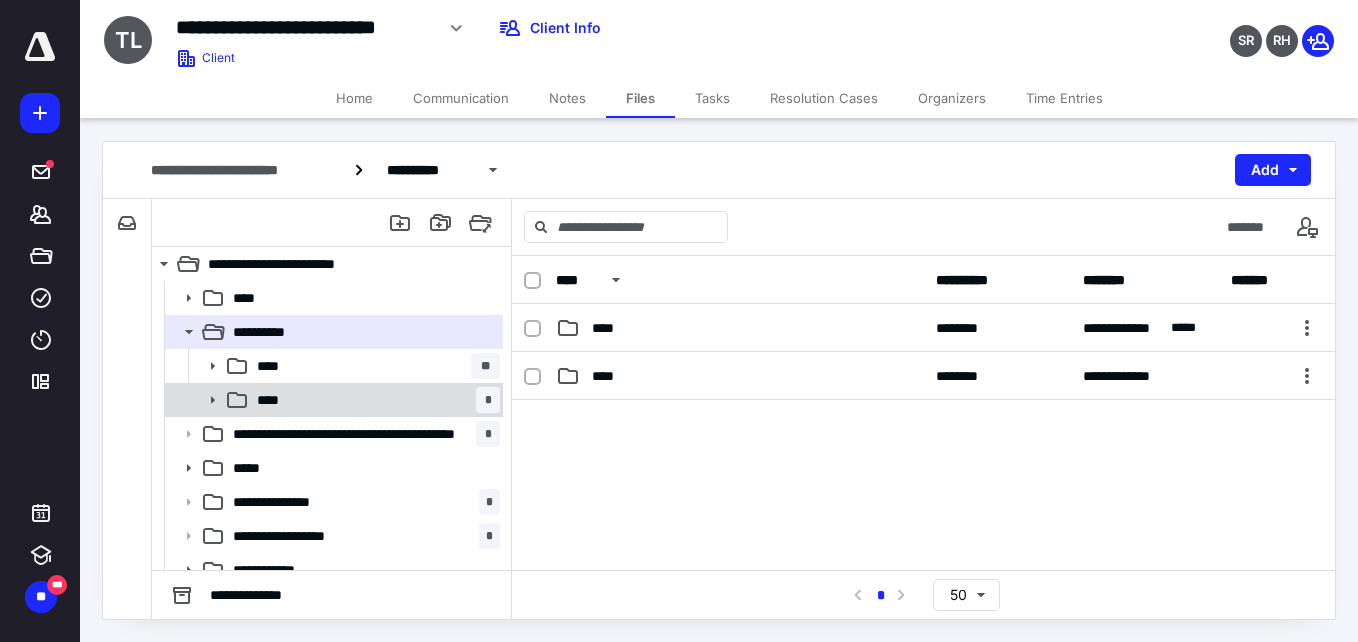 click on "**** *" at bounding box center [374, 400] 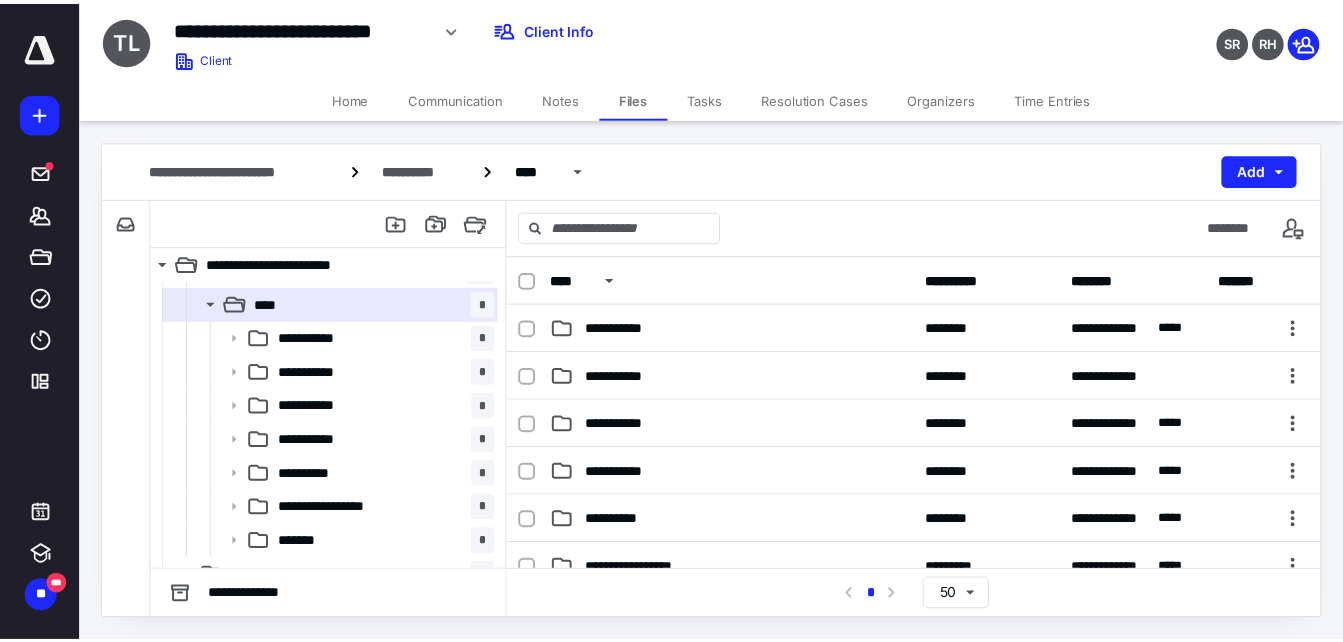 scroll, scrollTop: 101, scrollLeft: 0, axis: vertical 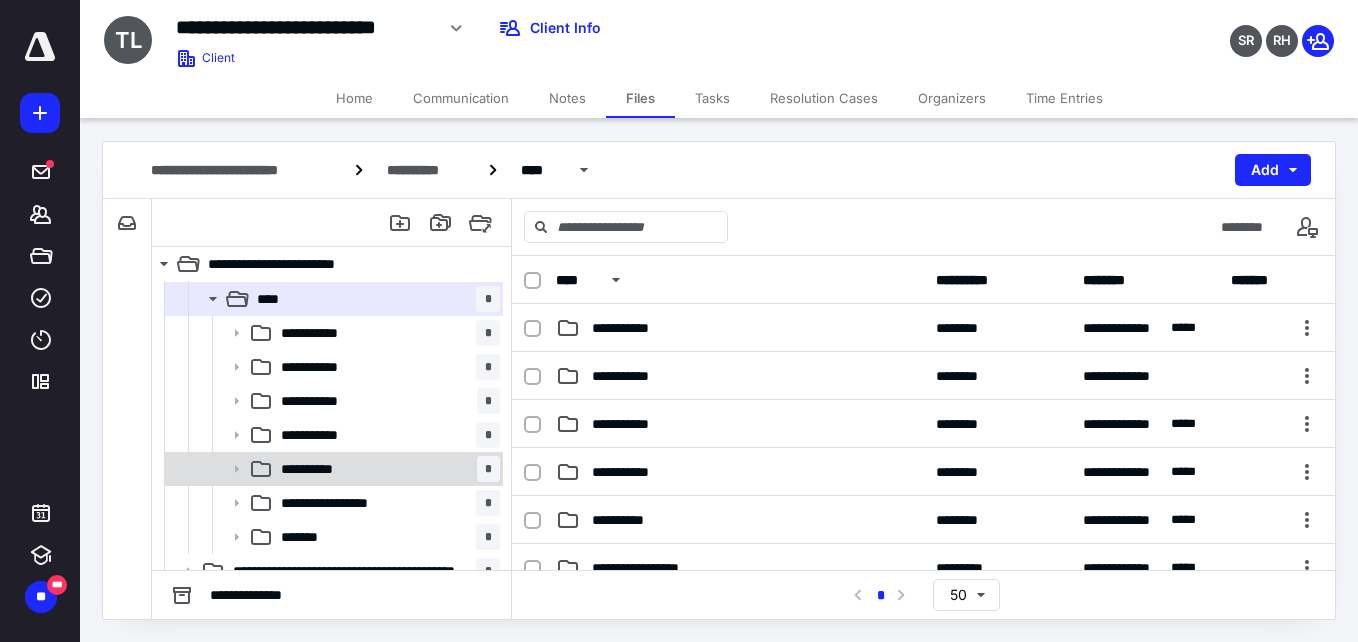 click on "**********" at bounding box center (386, 469) 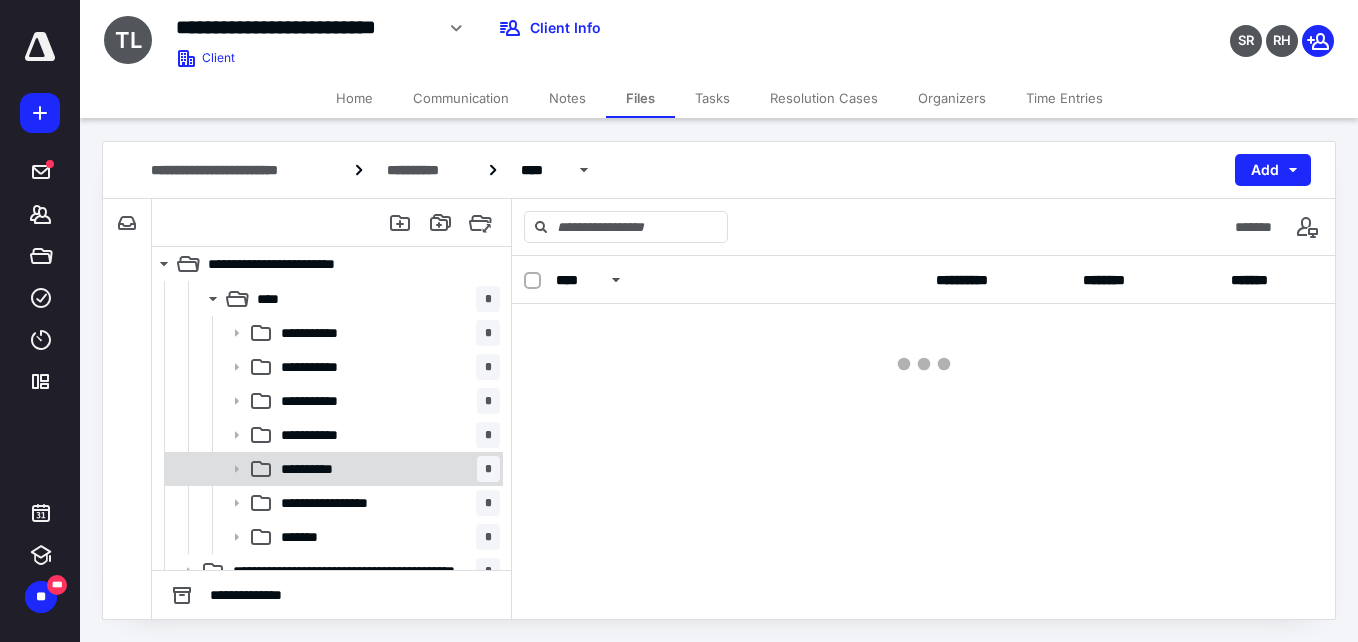 click on "**********" at bounding box center [386, 469] 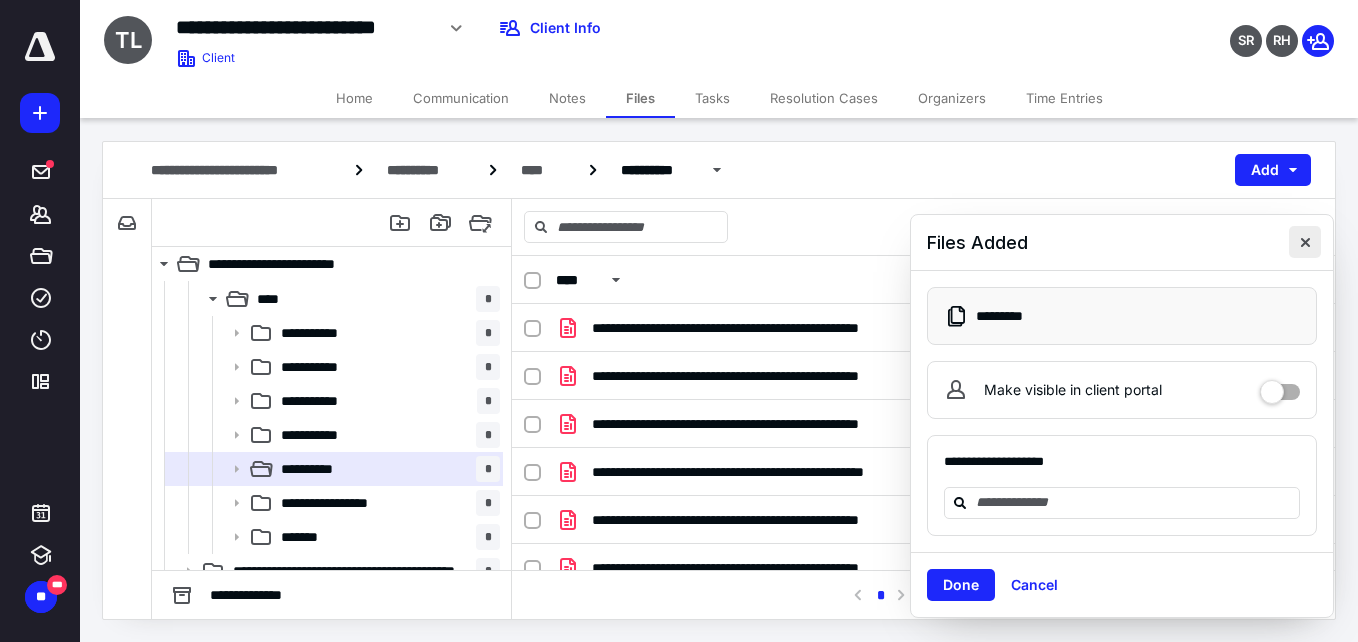 click at bounding box center [1305, 242] 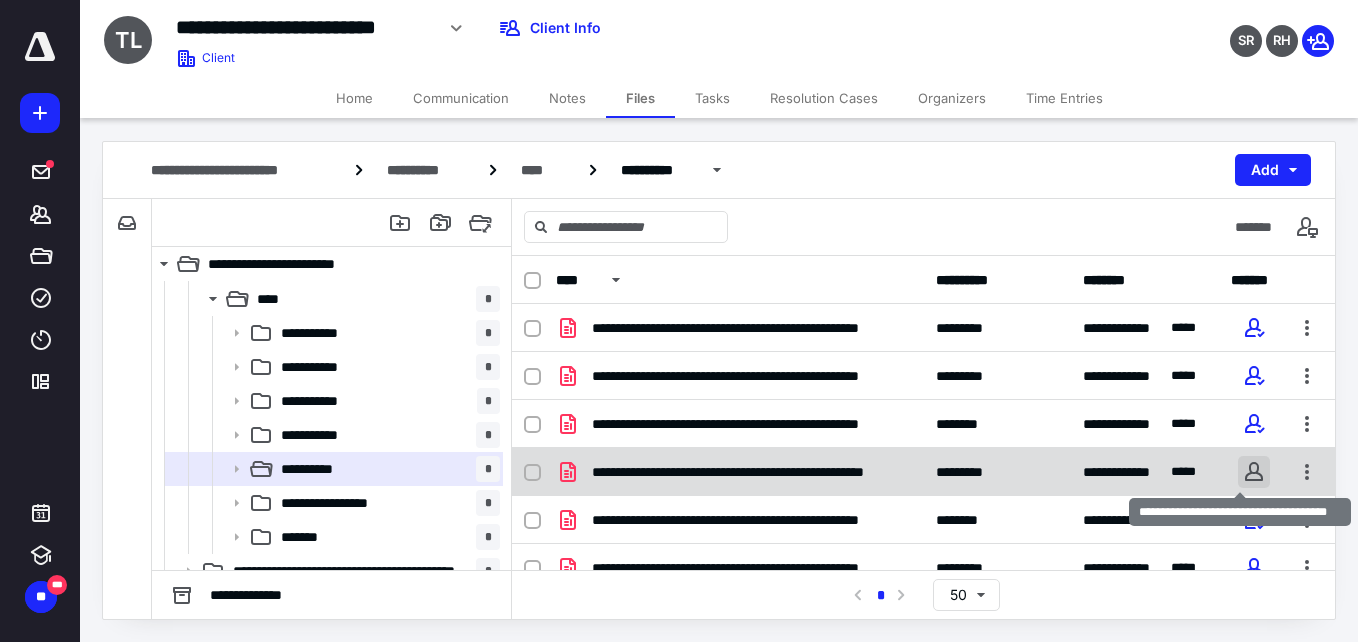 click at bounding box center [1254, 472] 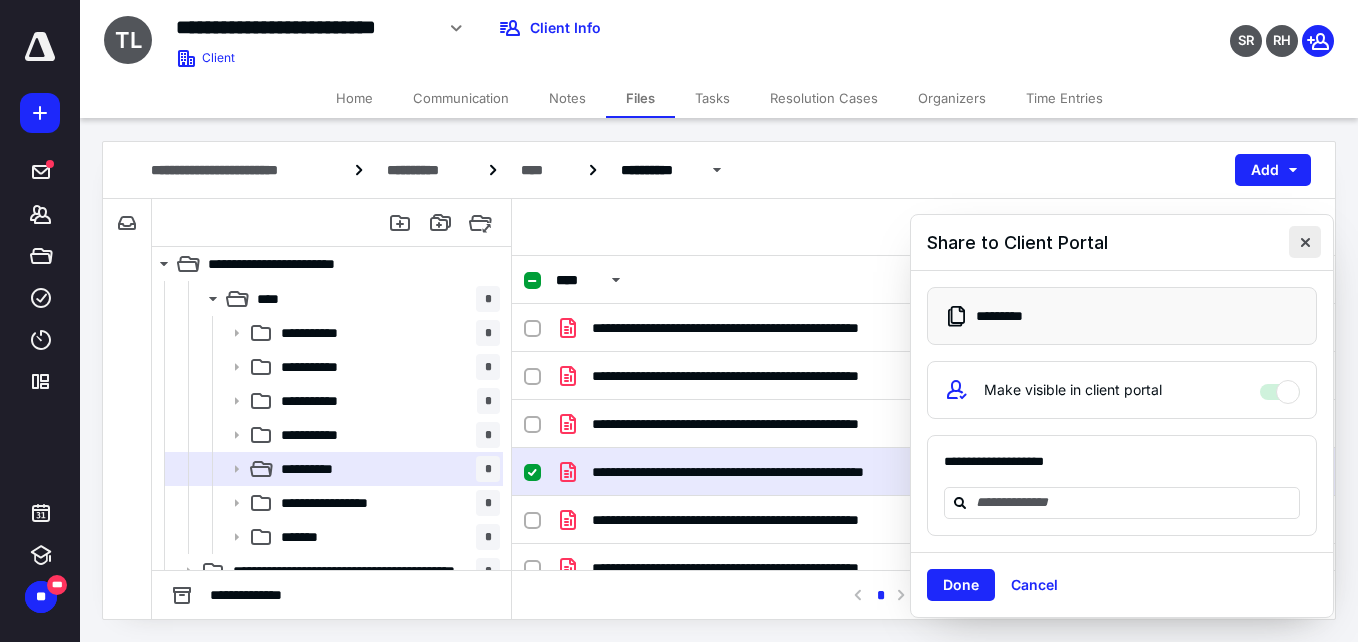click at bounding box center (1305, 242) 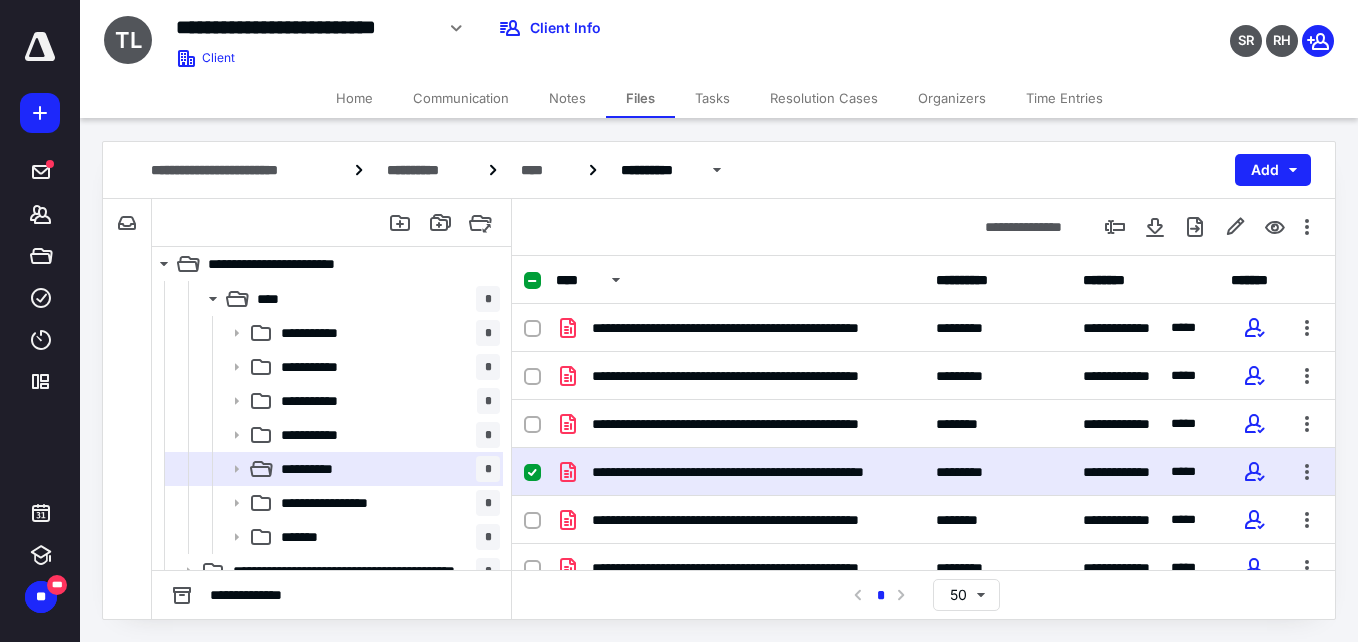 click on "Tasks" at bounding box center (712, 98) 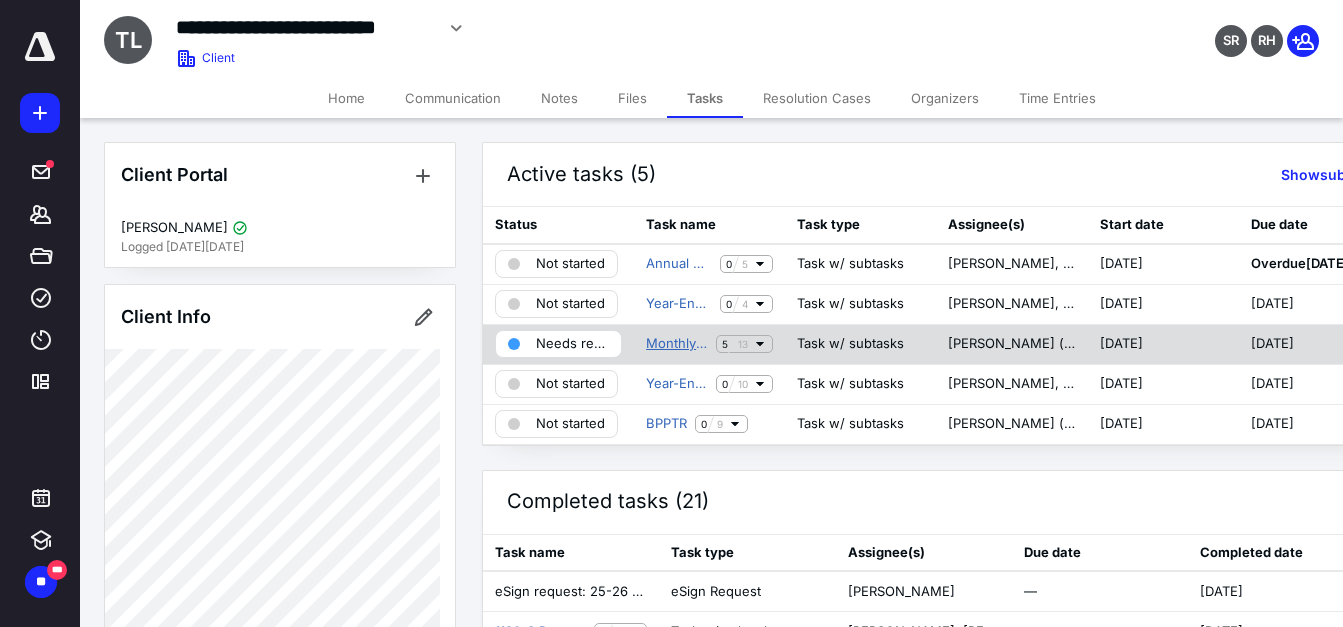 click on "Monthly Processing" at bounding box center (677, 344) 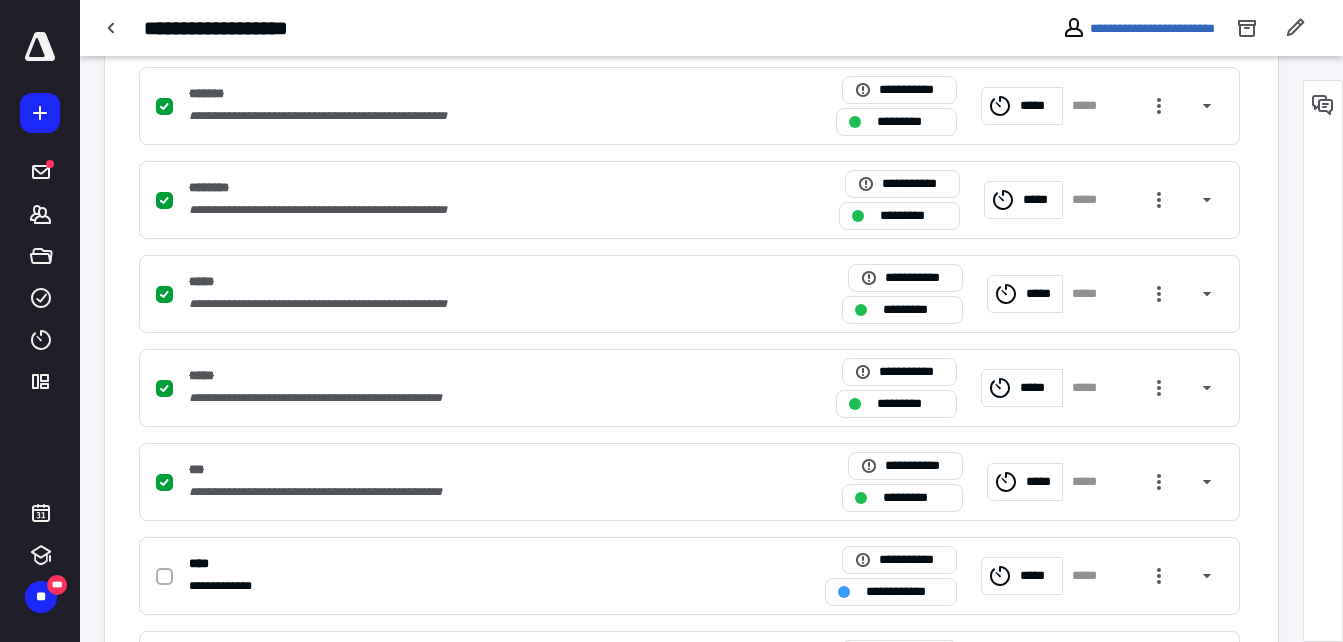 scroll, scrollTop: 514, scrollLeft: 0, axis: vertical 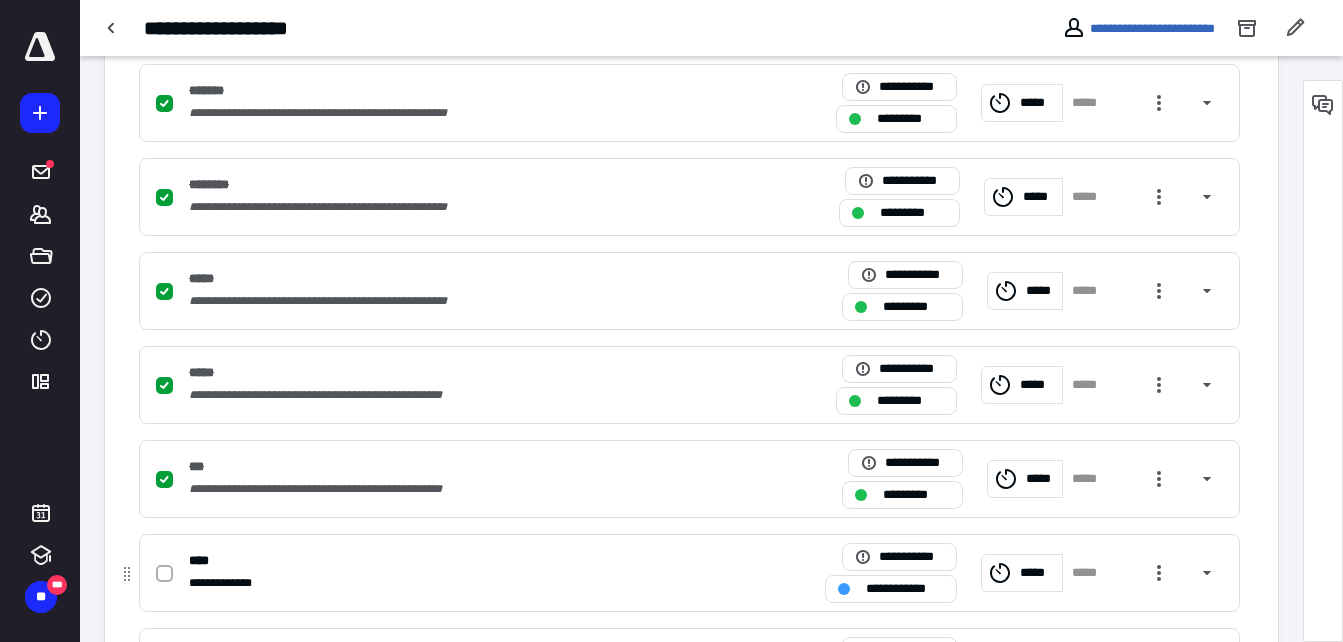 click on "**********" at bounding box center (689, 573) 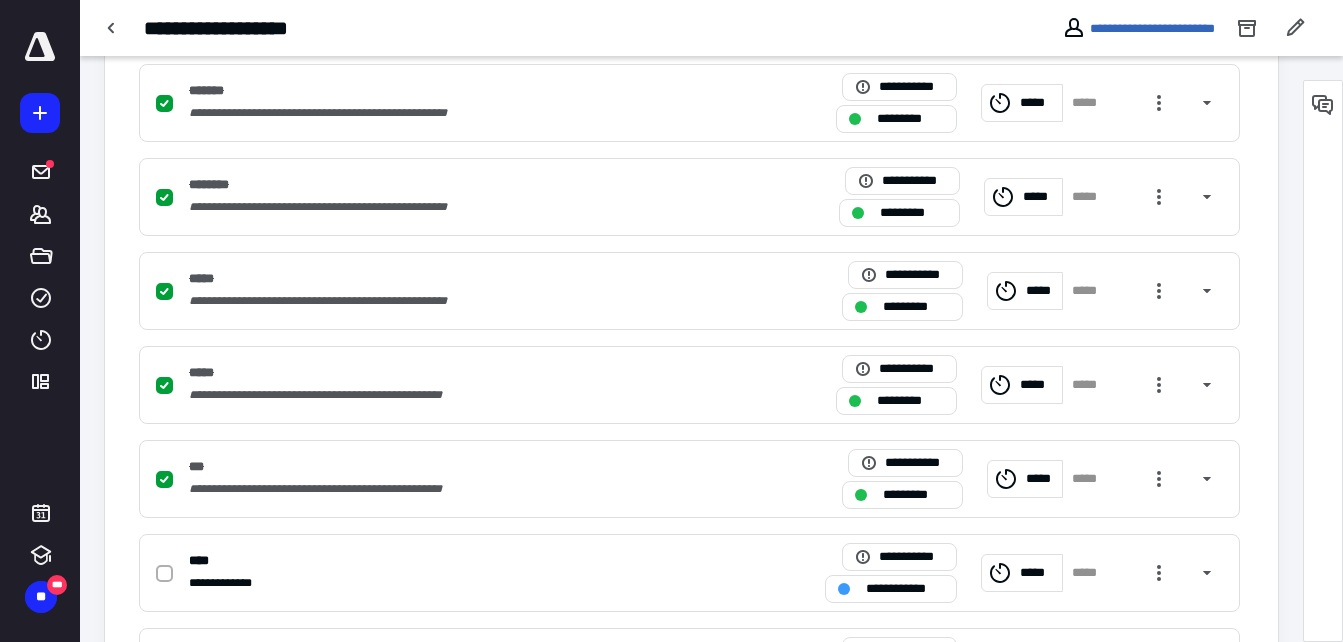 click at bounding box center [164, 574] 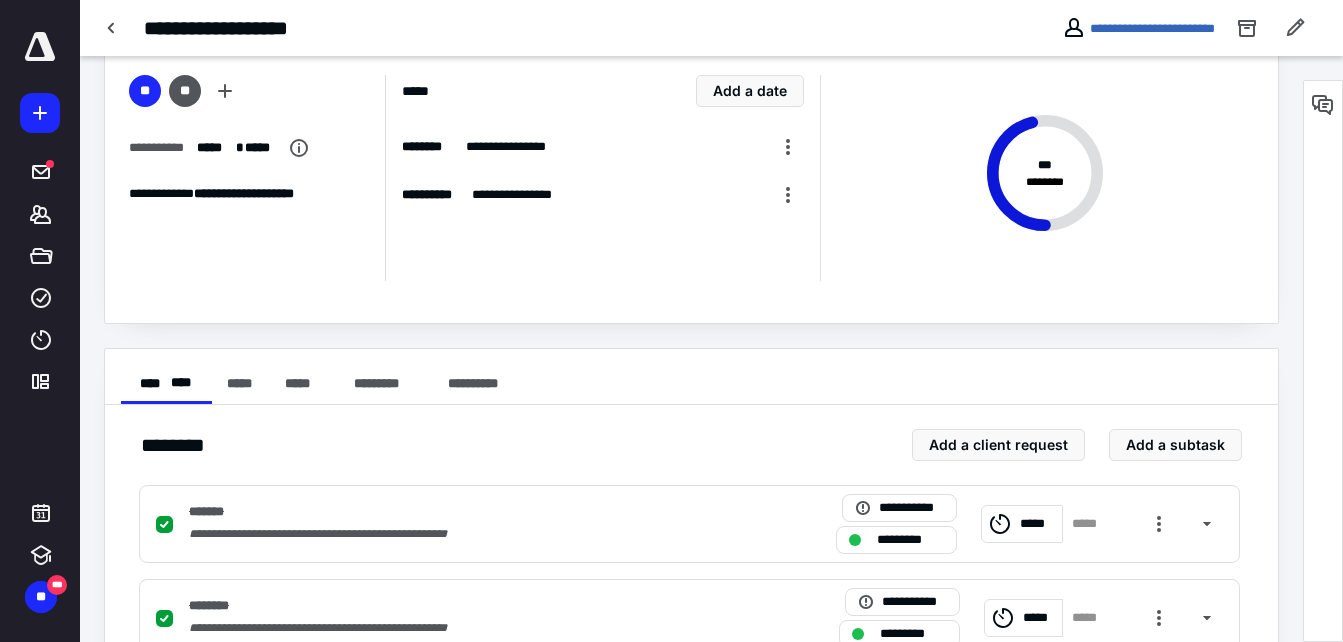 scroll, scrollTop: 22, scrollLeft: 0, axis: vertical 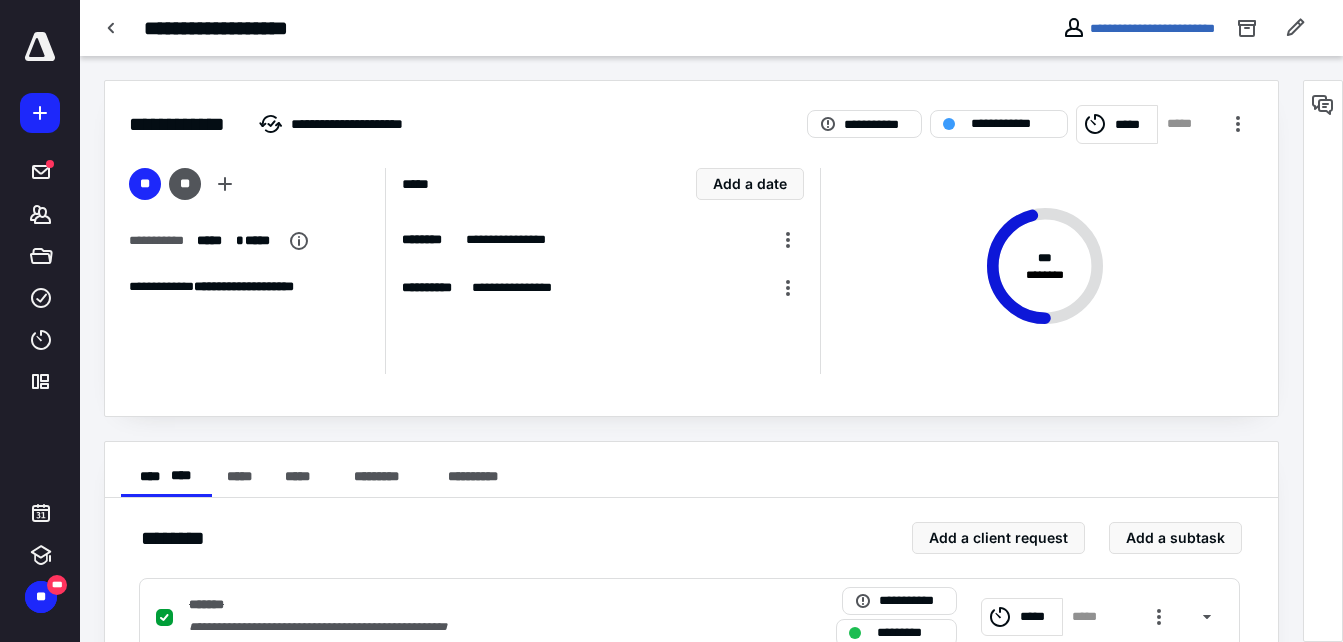 click on "**********" at bounding box center (1030, 124) 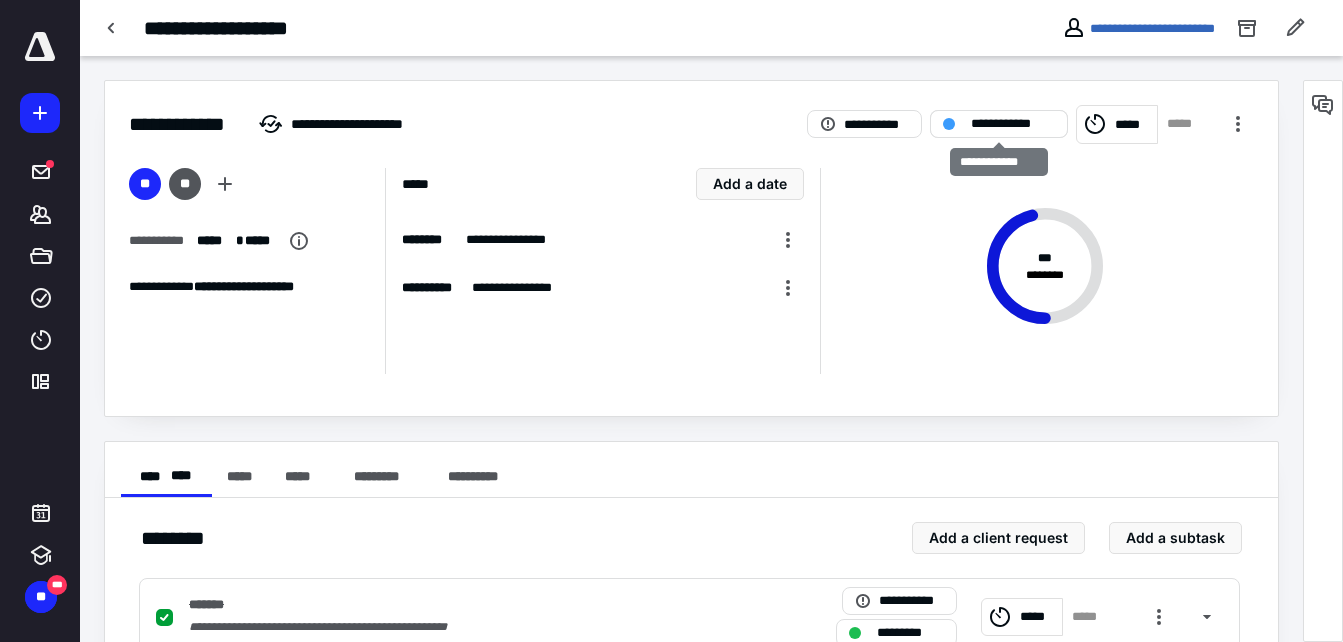 click on "**********" at bounding box center [1013, 124] 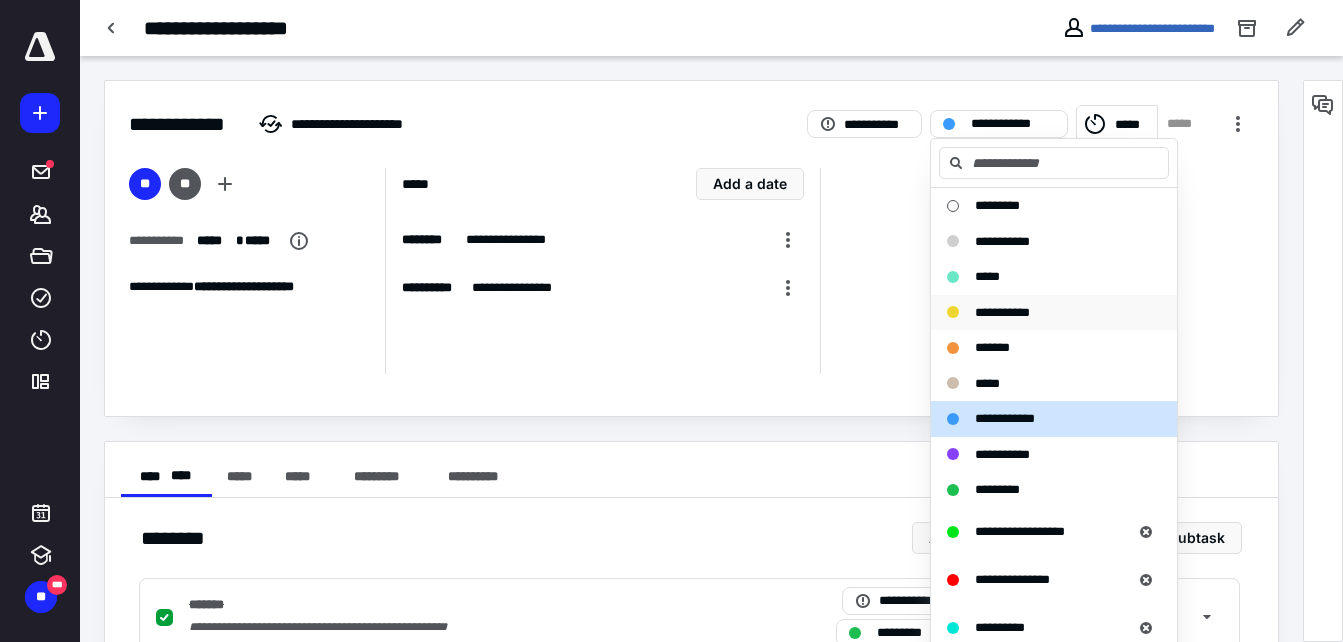 click on "**********" at bounding box center (1002, 312) 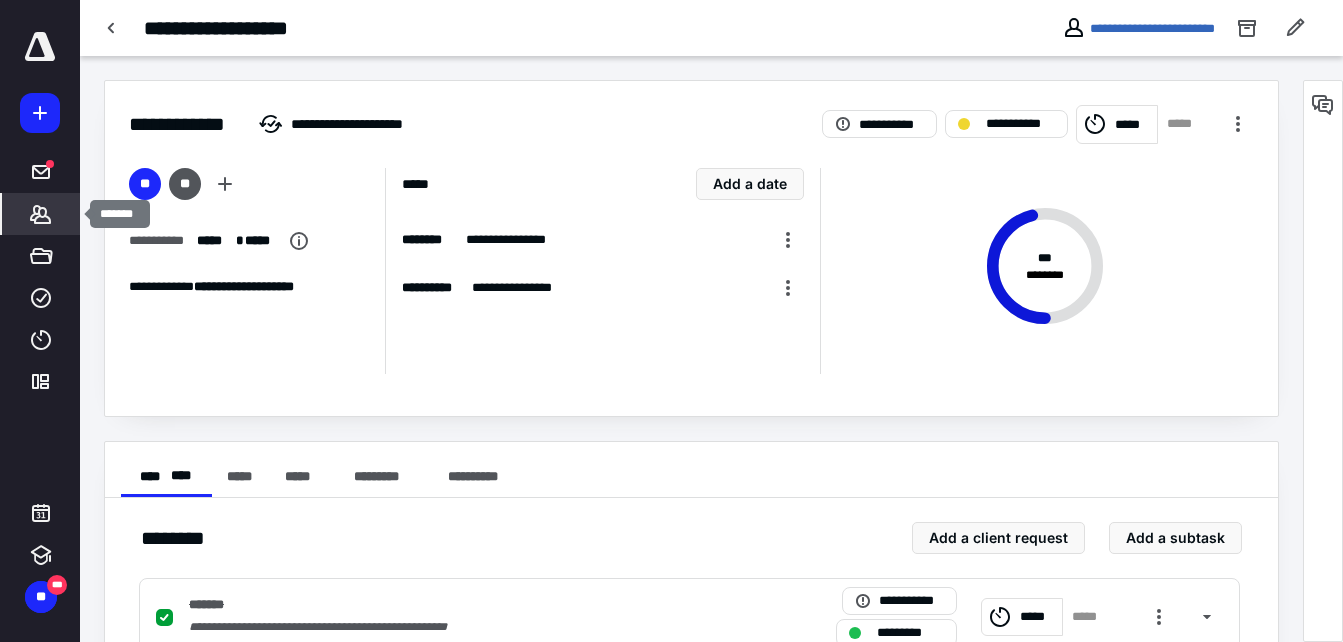click 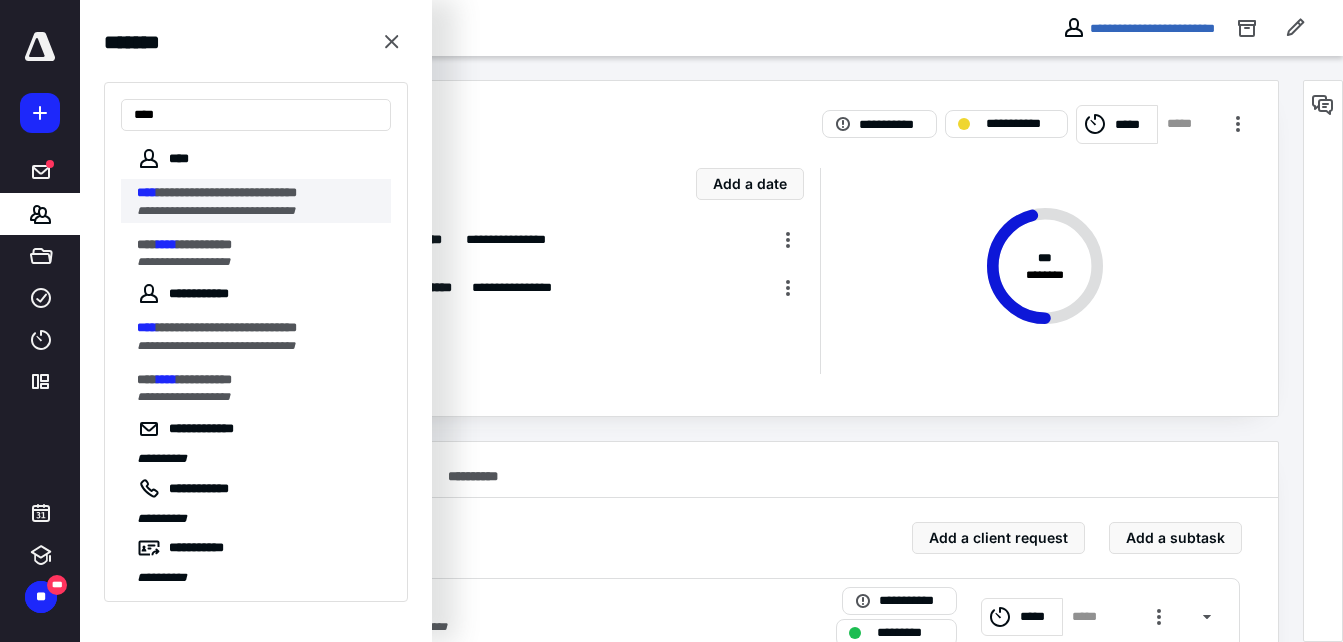 type on "****" 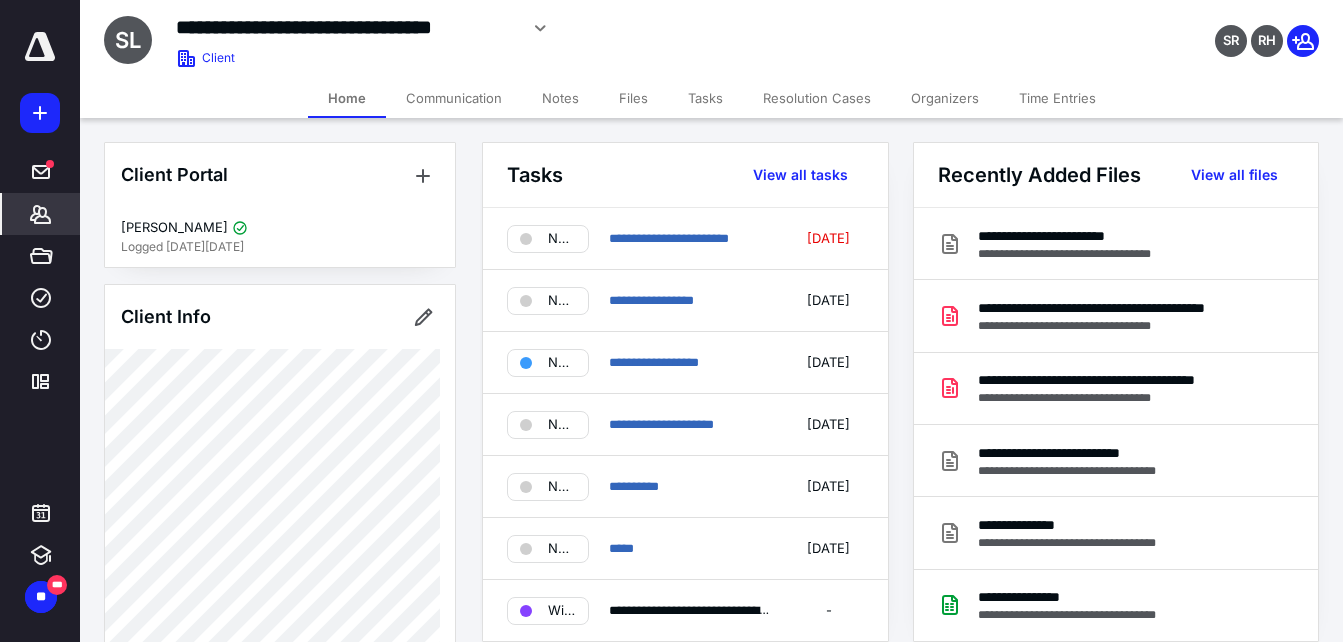 click on "Files" at bounding box center (633, 98) 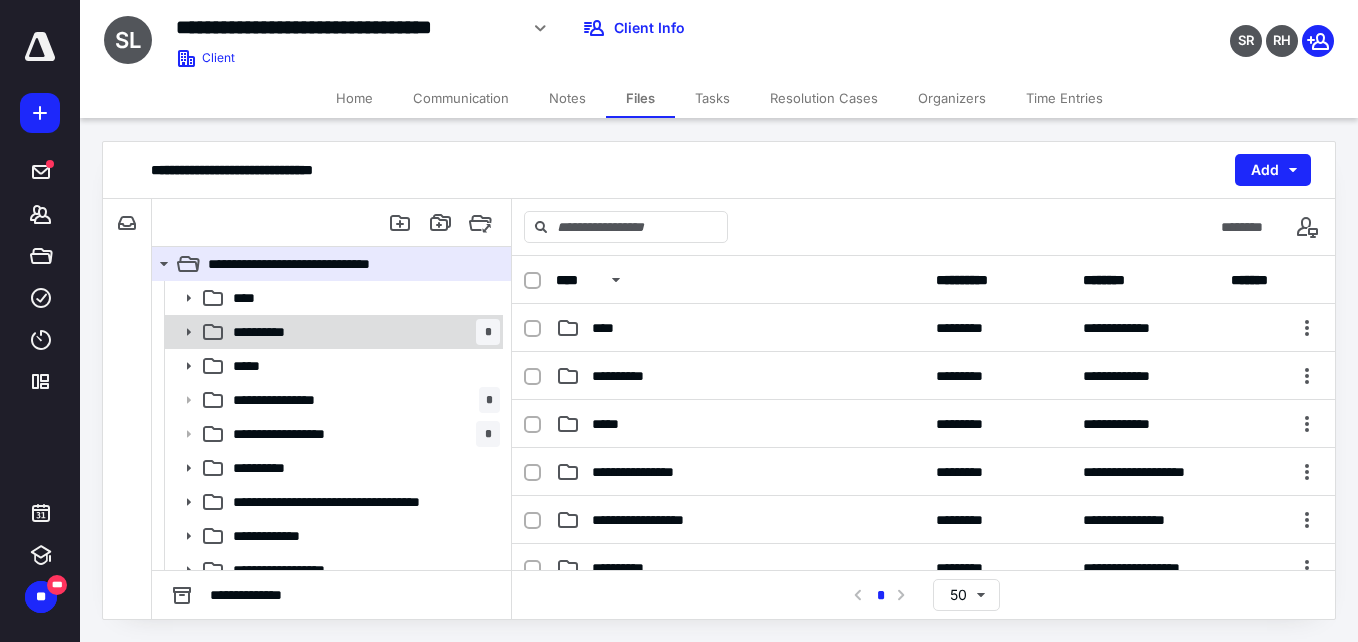 click on "**********" at bounding box center [362, 332] 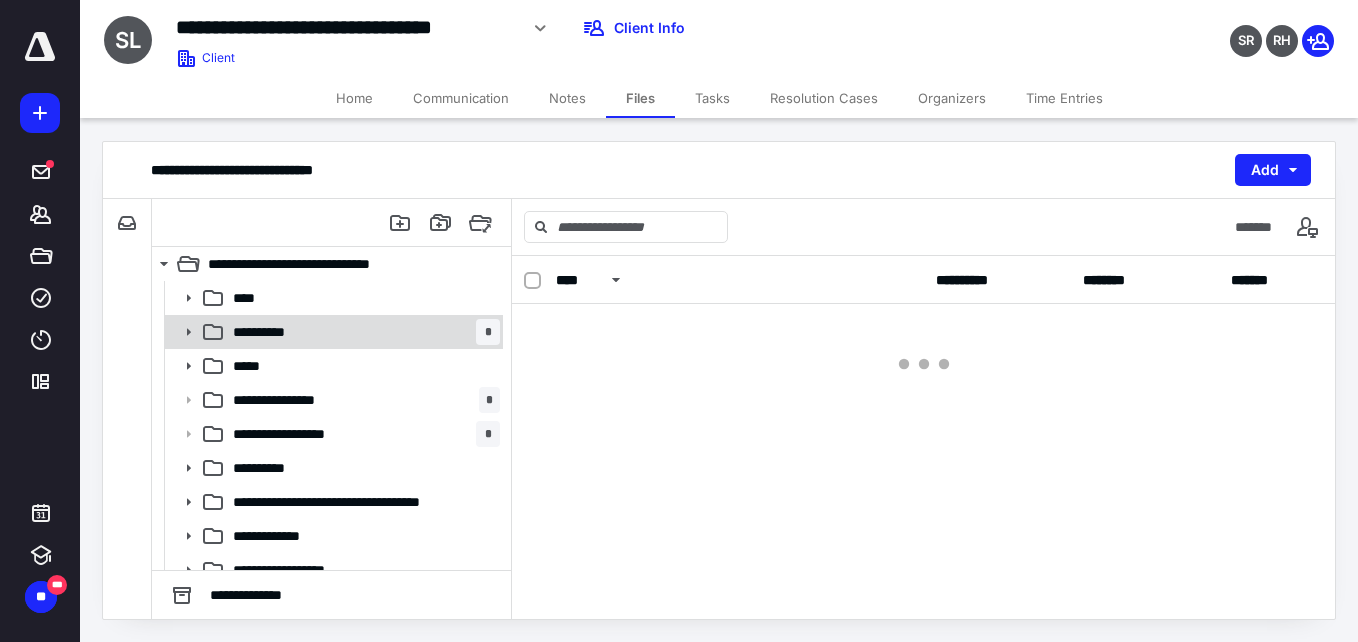click on "**********" at bounding box center [362, 332] 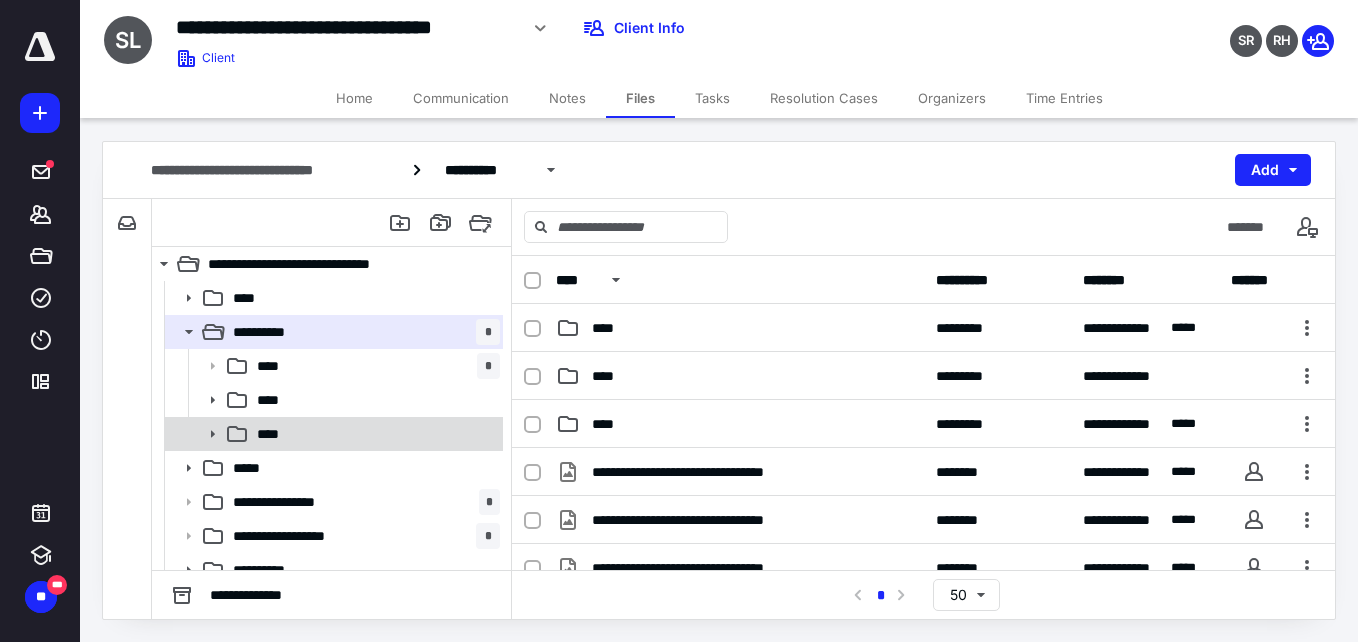 click on "****" at bounding box center [374, 434] 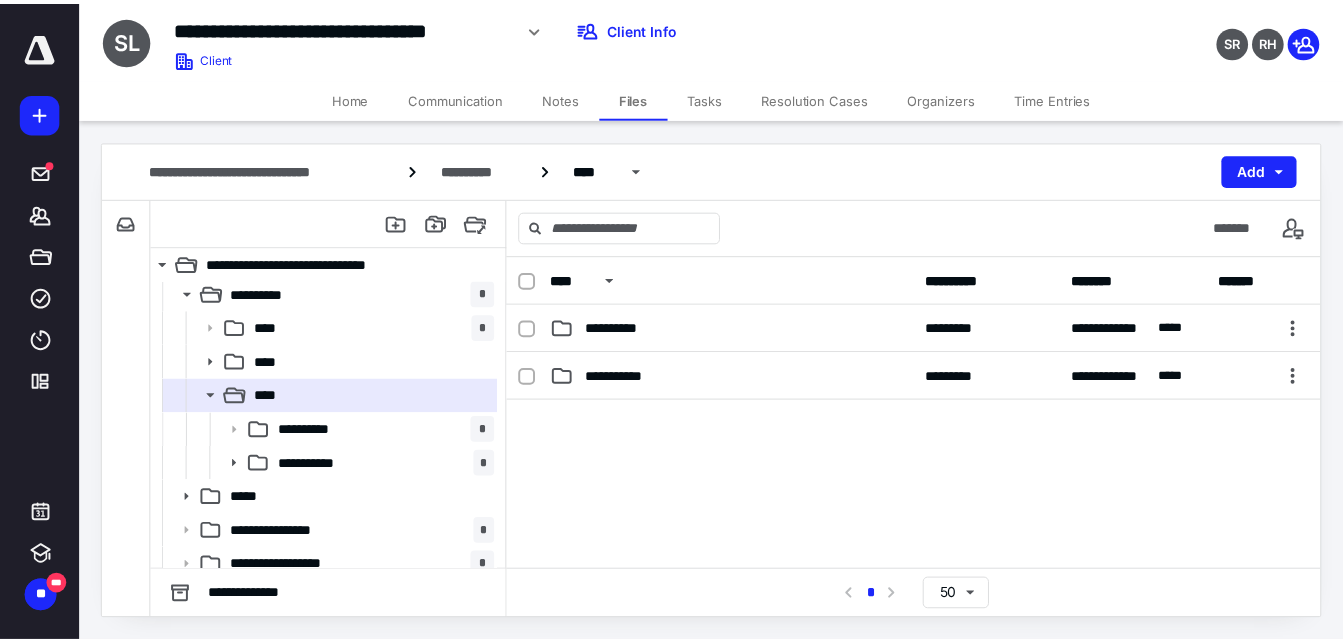 scroll, scrollTop: 43, scrollLeft: 0, axis: vertical 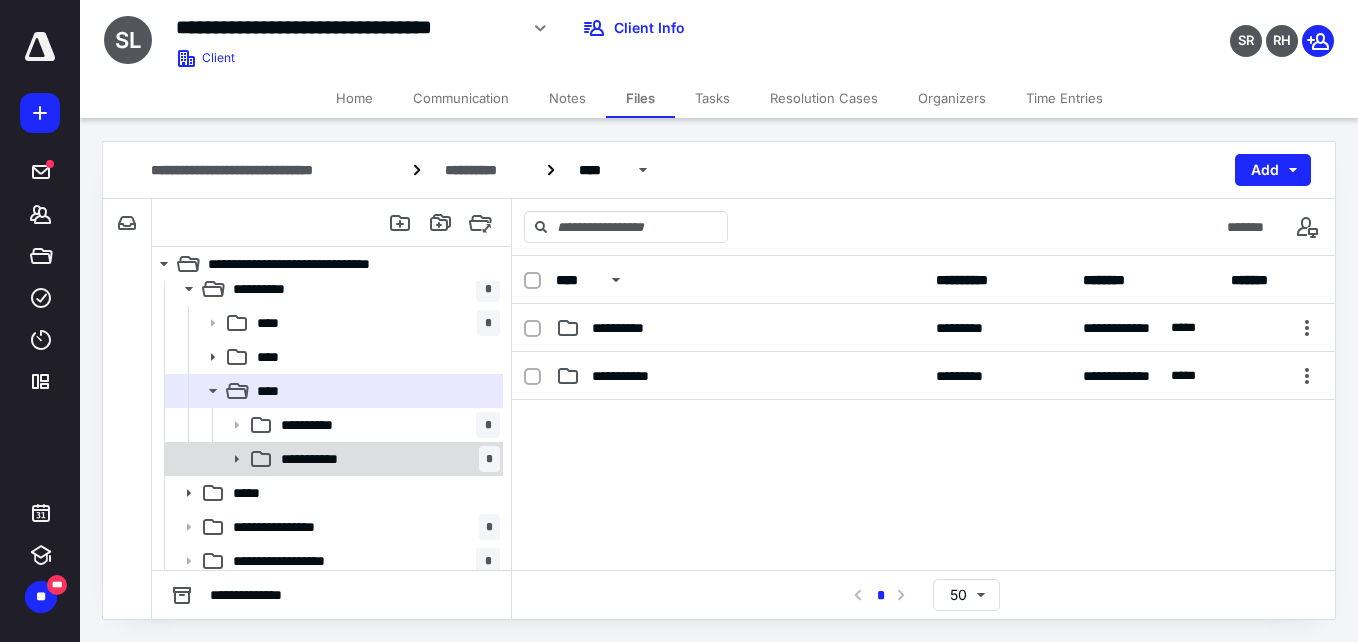 click on "**********" at bounding box center (386, 459) 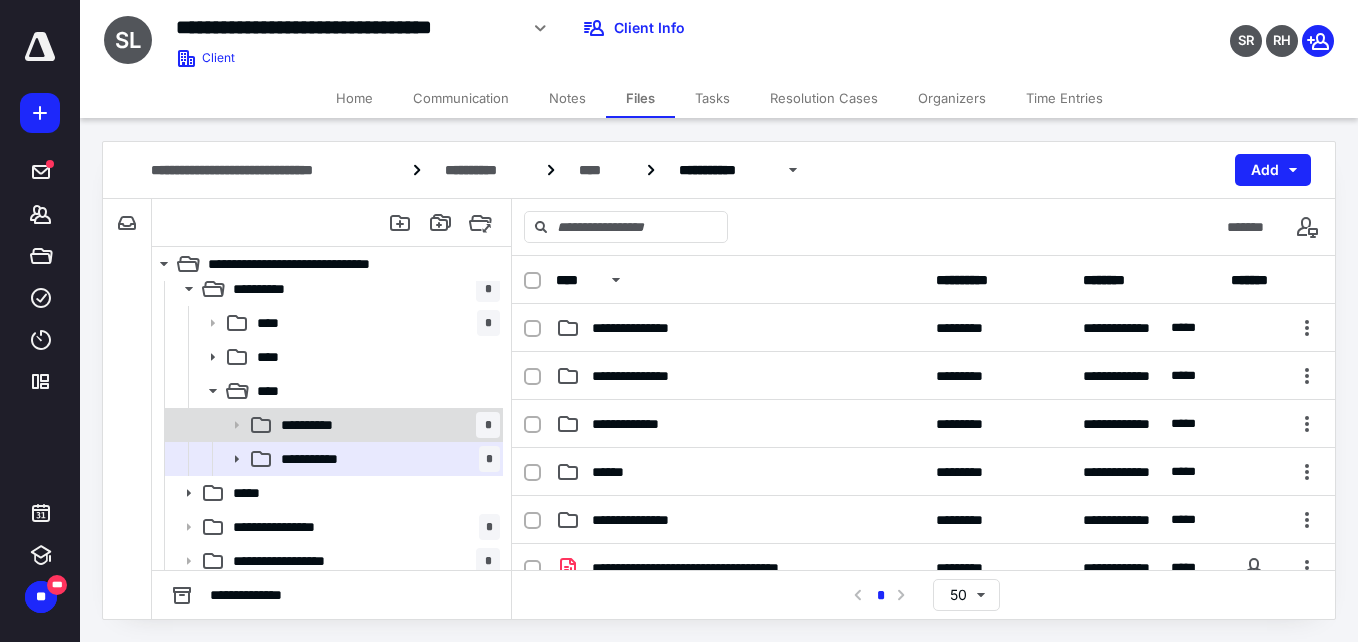 click on "**********" at bounding box center (386, 425) 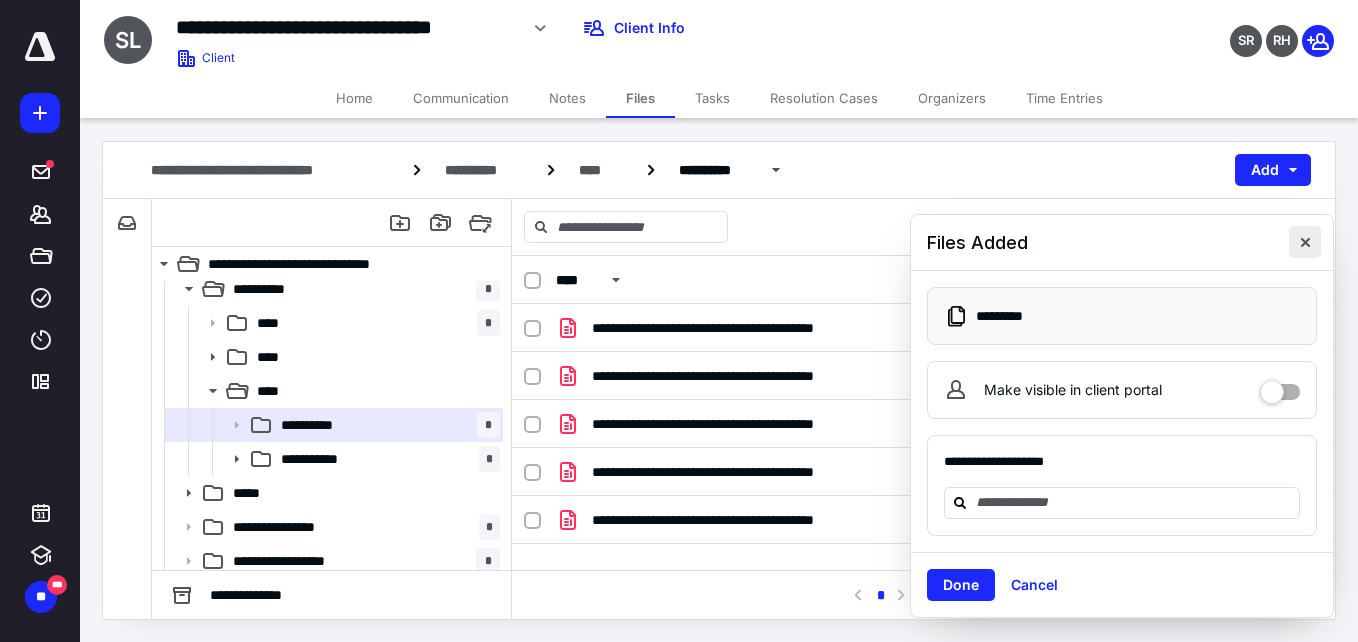 click at bounding box center [1305, 242] 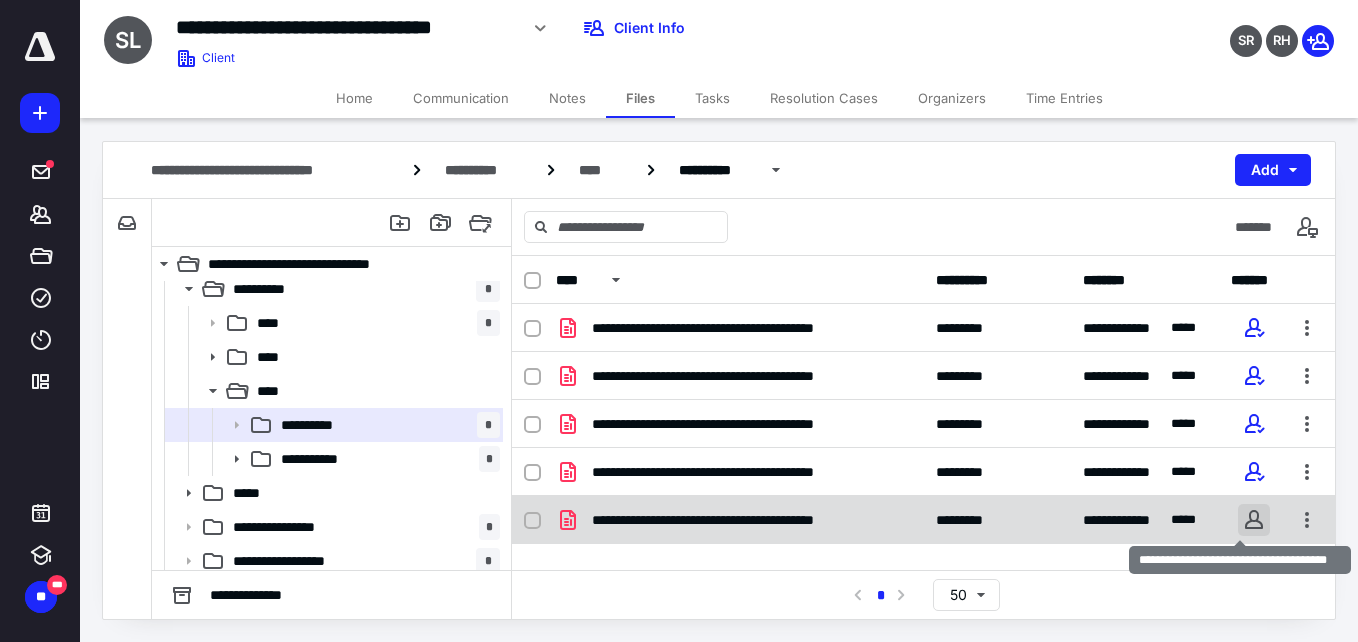 click at bounding box center (1254, 520) 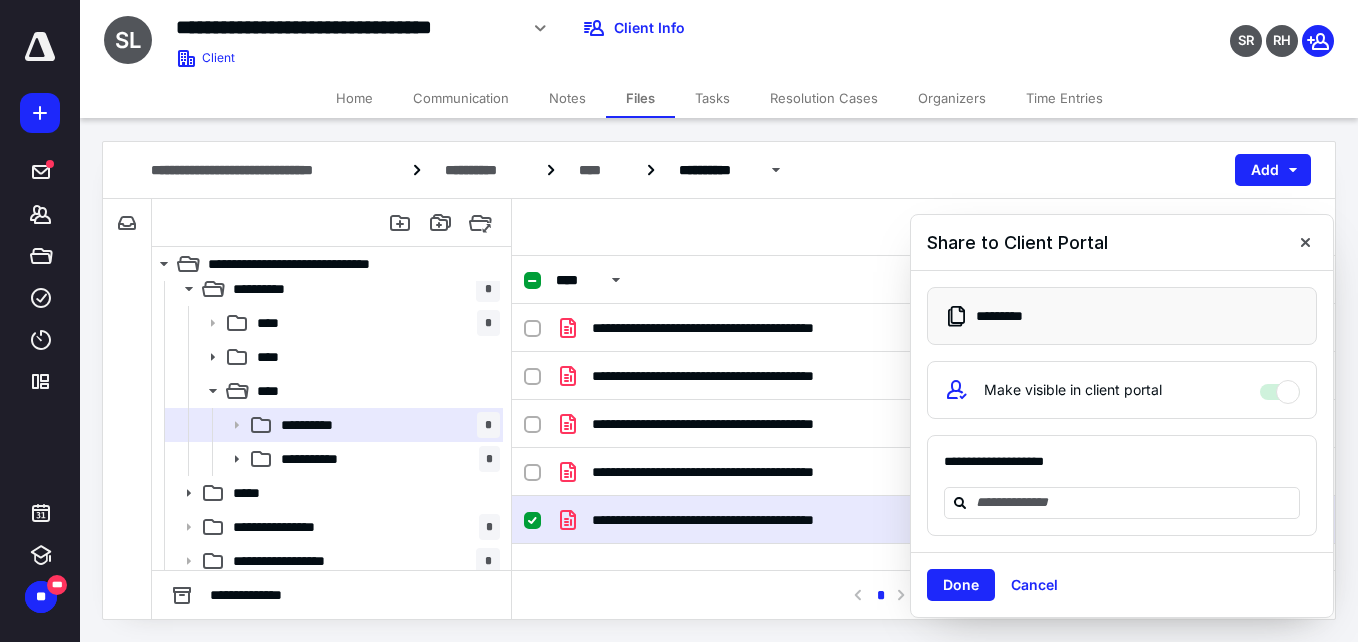 click on "**********" at bounding box center (1122, 412) 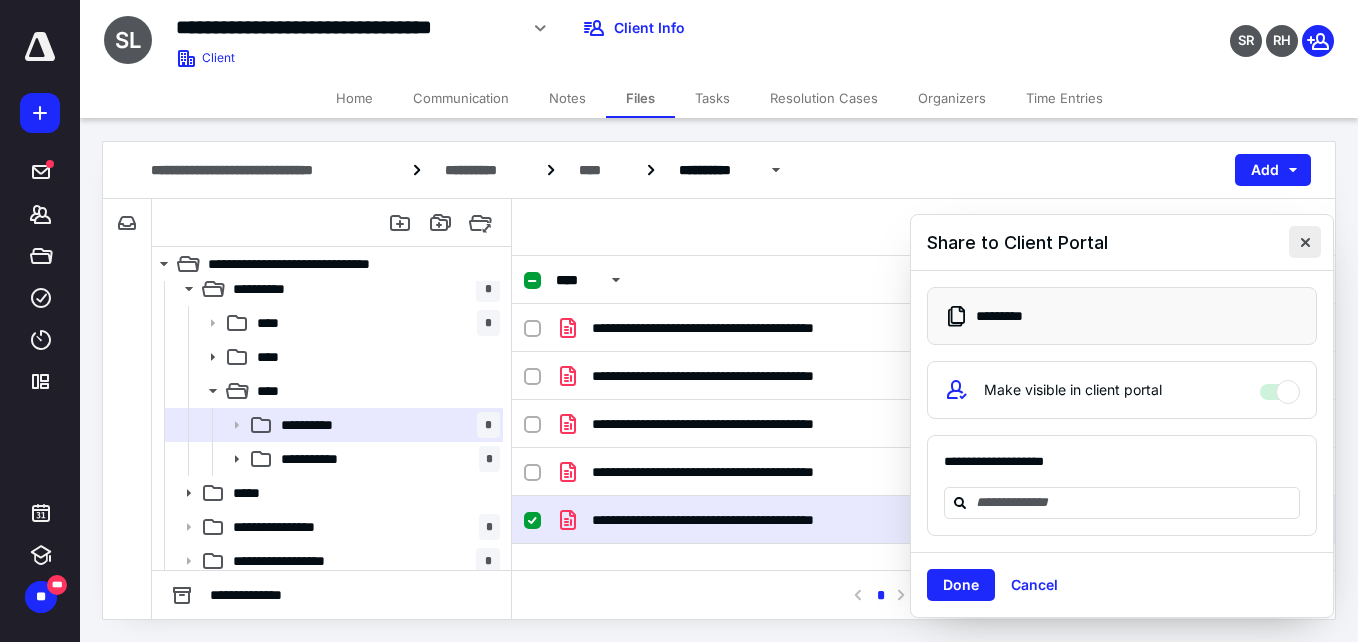 click at bounding box center [1305, 242] 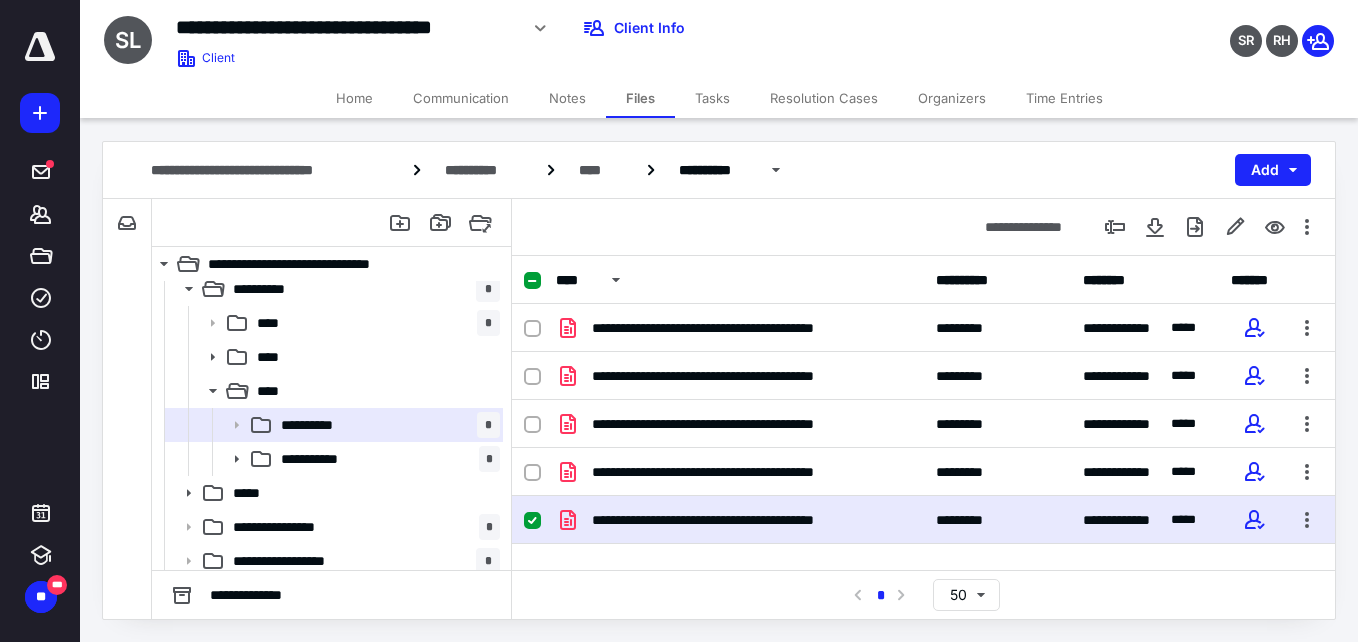 click on "Tasks" at bounding box center (712, 98) 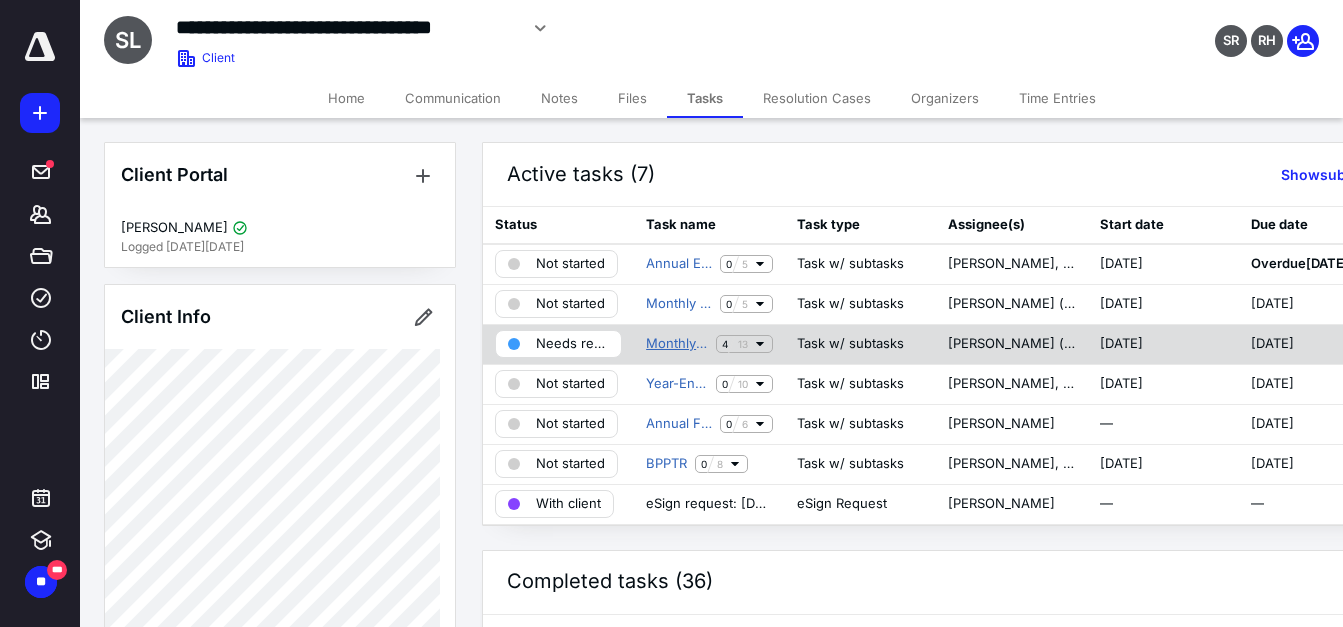 click on "Monthly Processing" at bounding box center [677, 344] 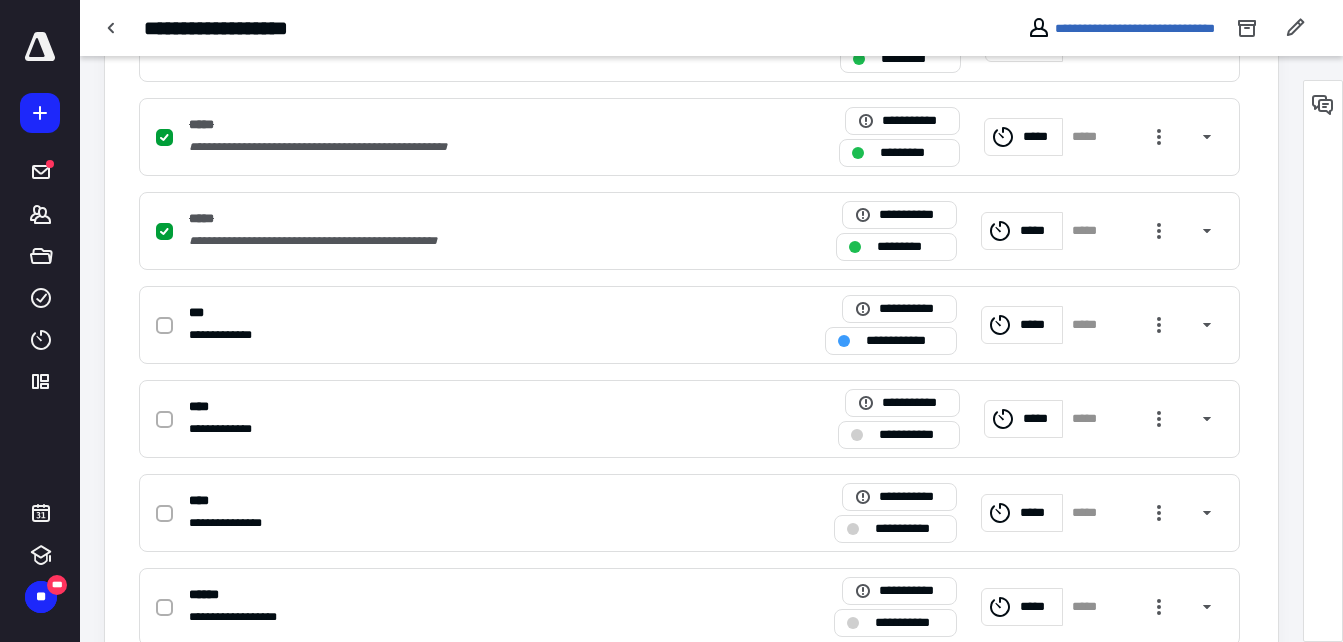scroll, scrollTop: 683, scrollLeft: 0, axis: vertical 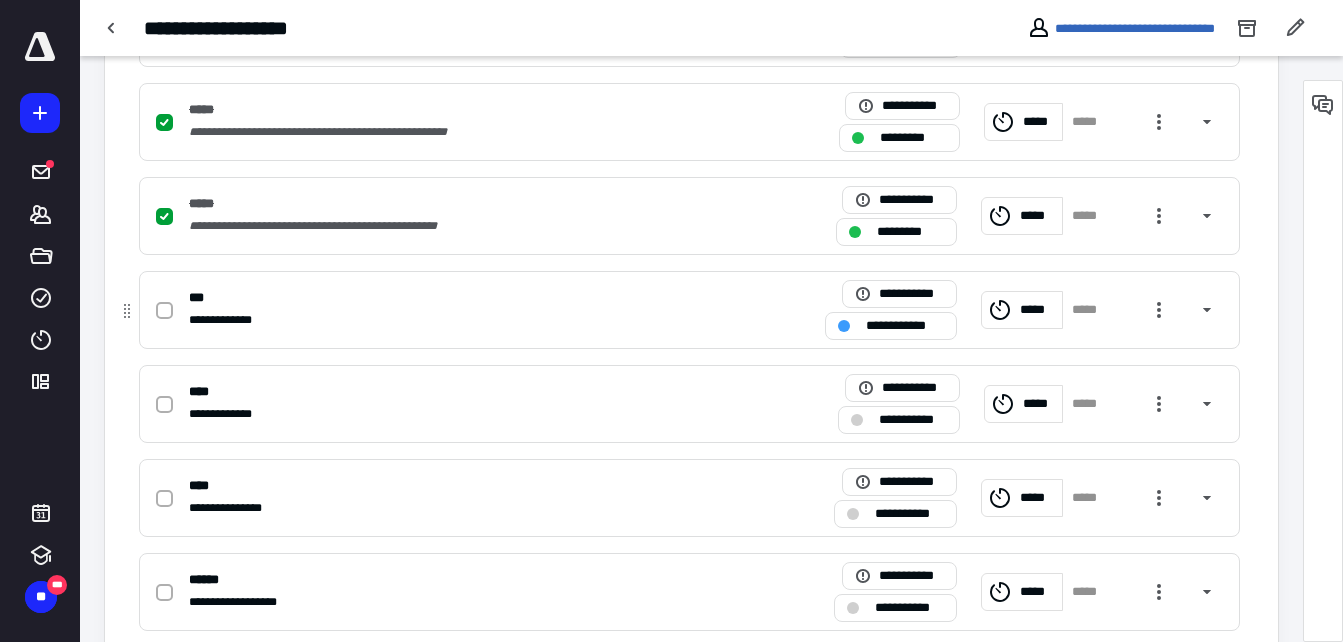 click at bounding box center (164, 311) 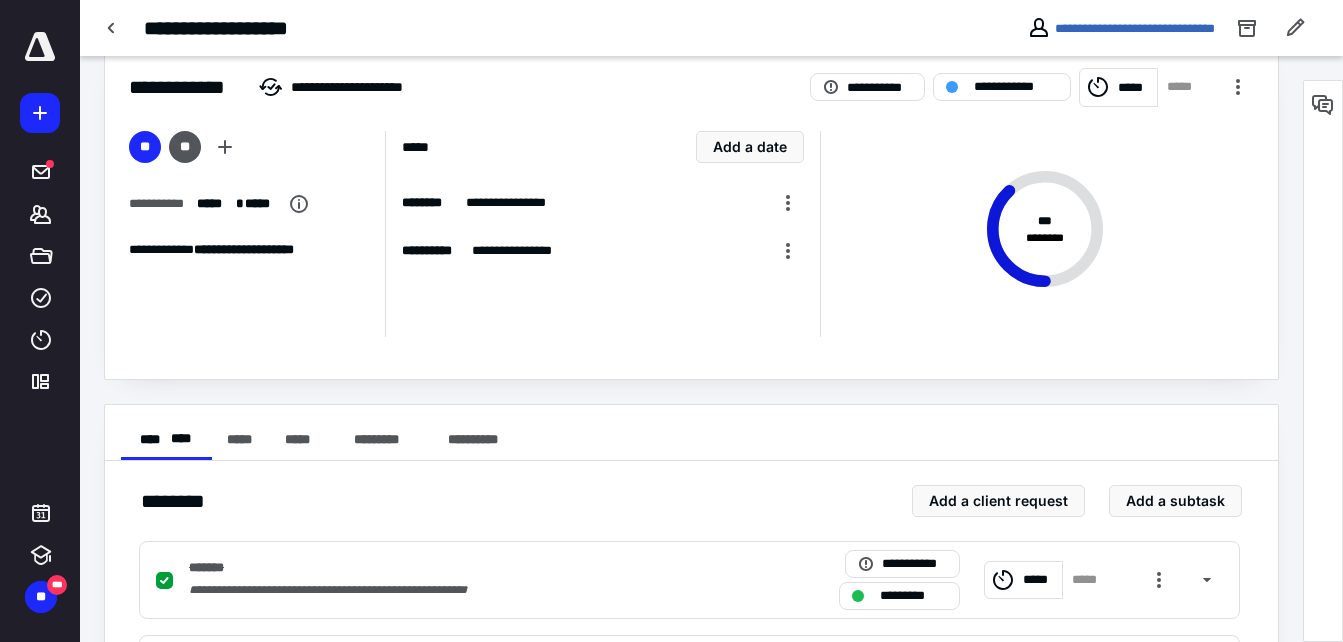 scroll, scrollTop: 0, scrollLeft: 0, axis: both 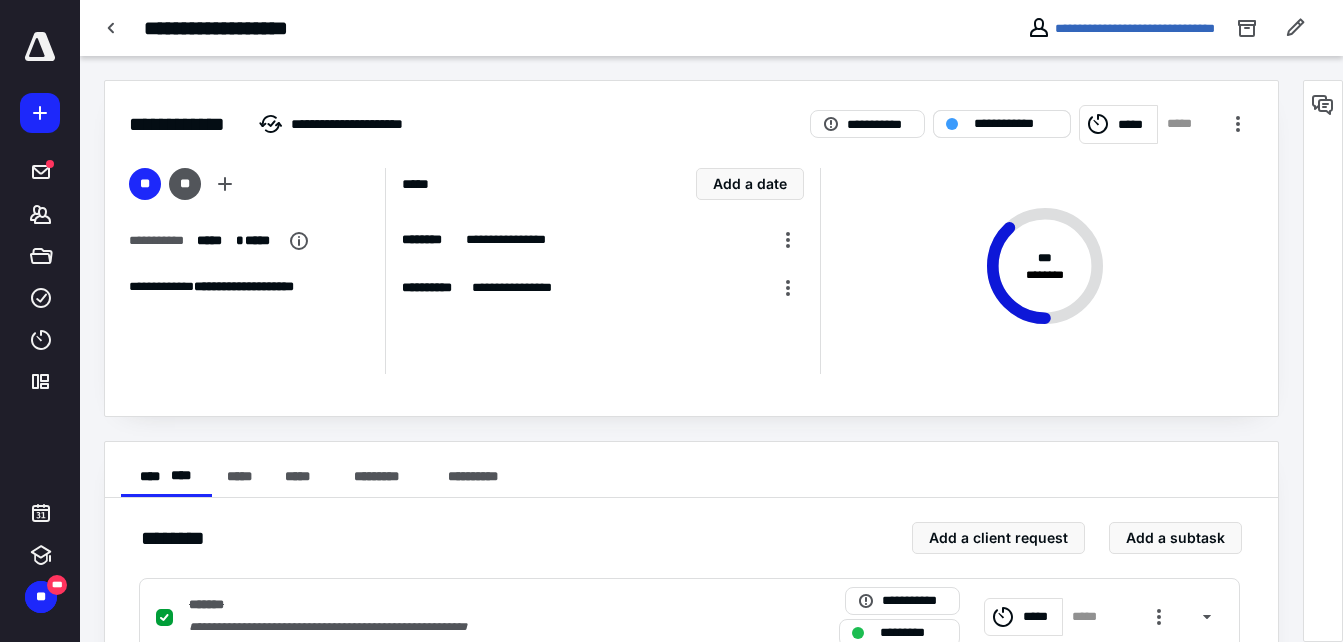 click on "**********" at bounding box center [1016, 124] 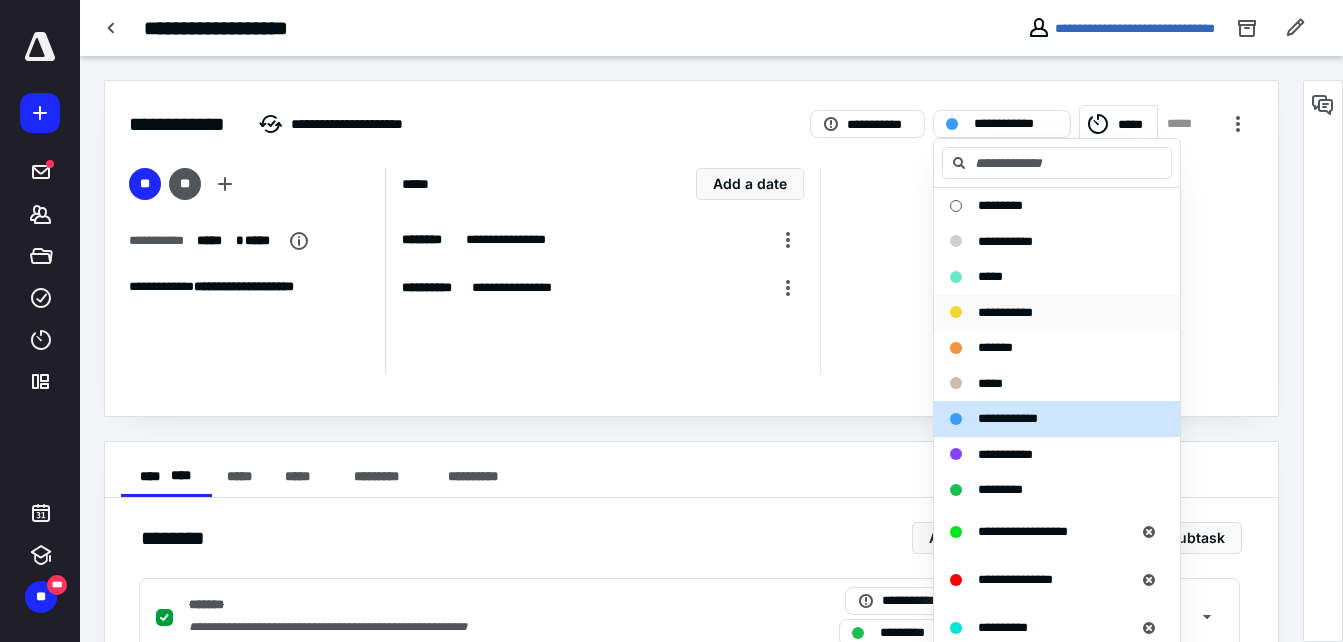 click on "**********" at bounding box center (1005, 312) 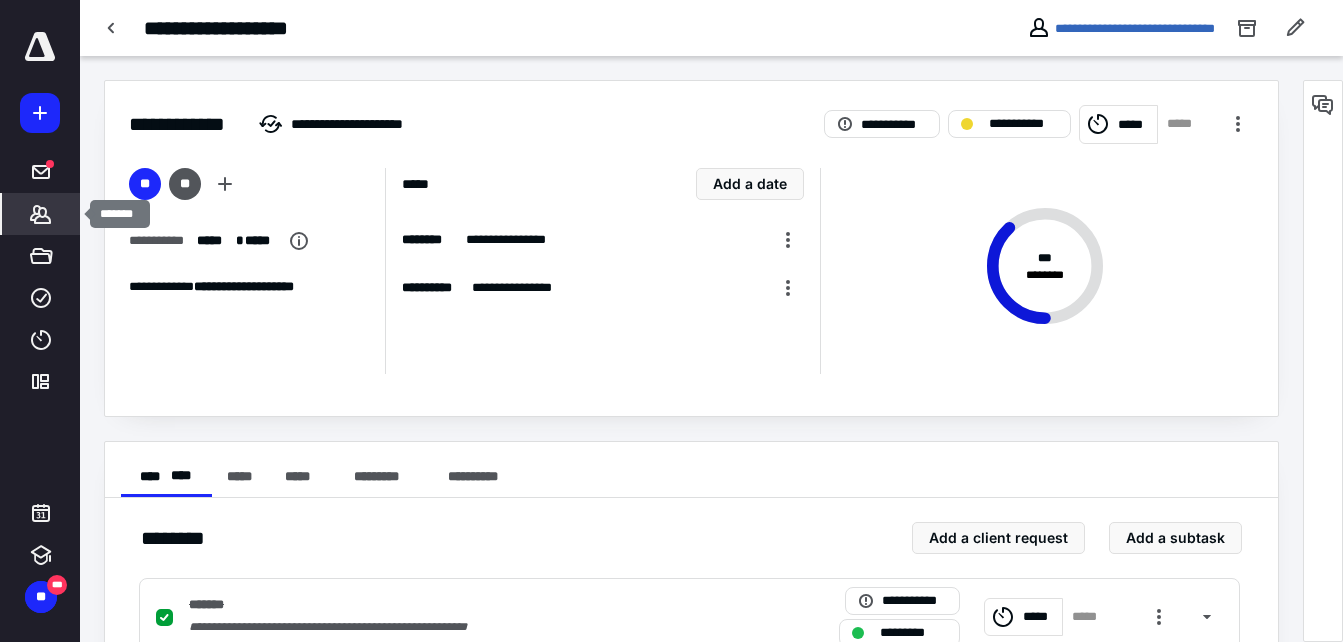 click 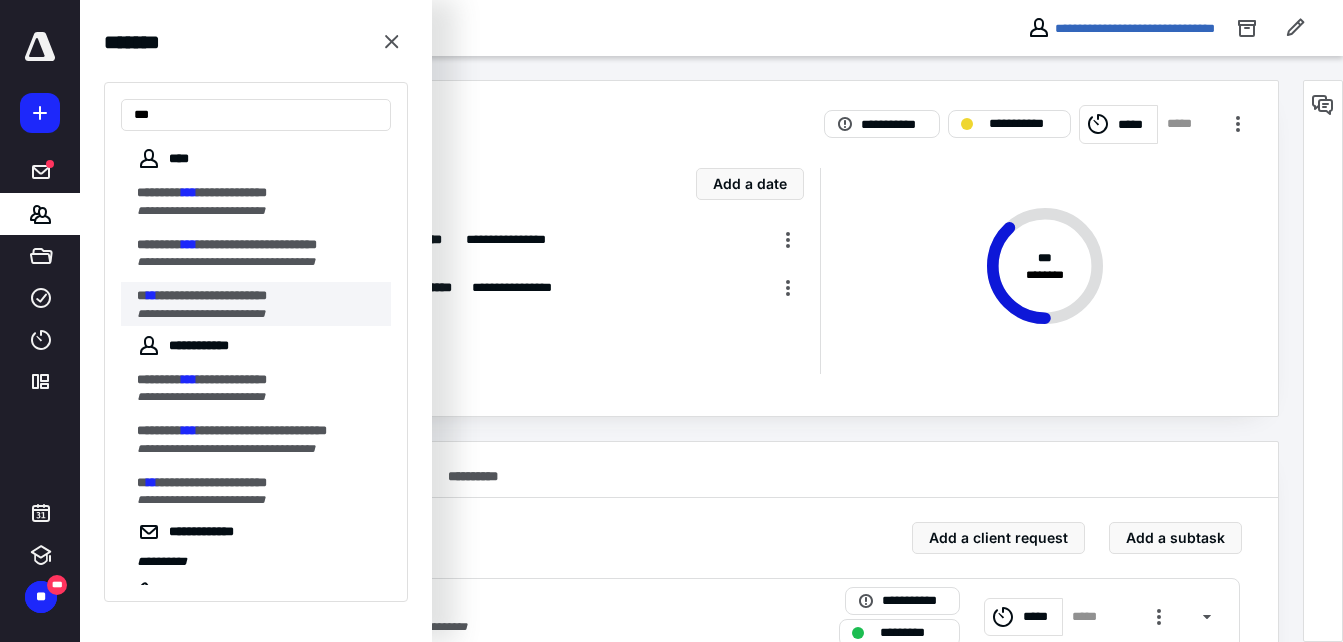 type on "***" 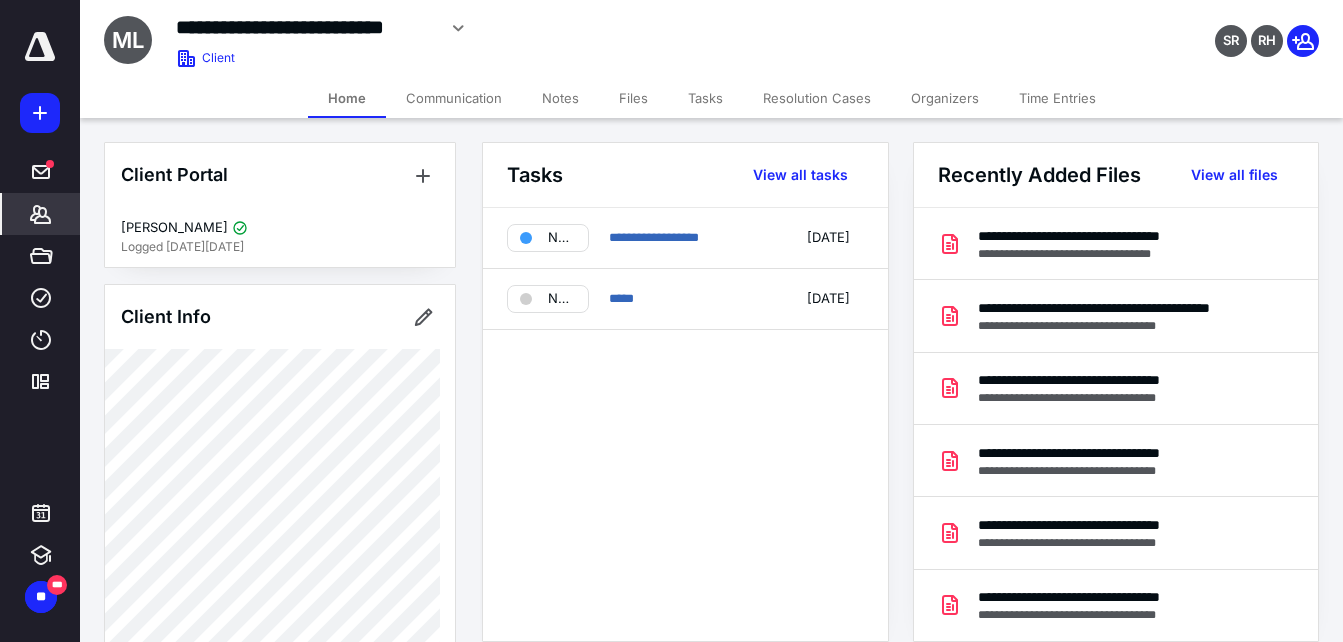 click on "Files" at bounding box center [633, 98] 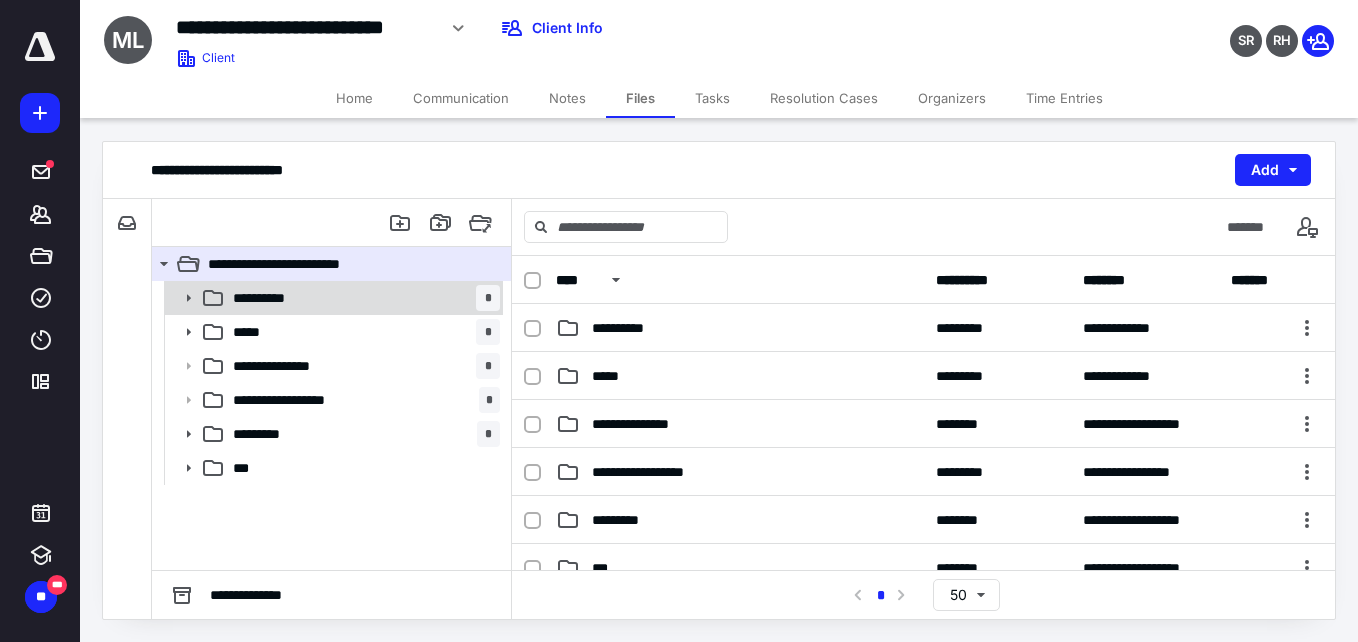 click on "**********" at bounding box center (362, 298) 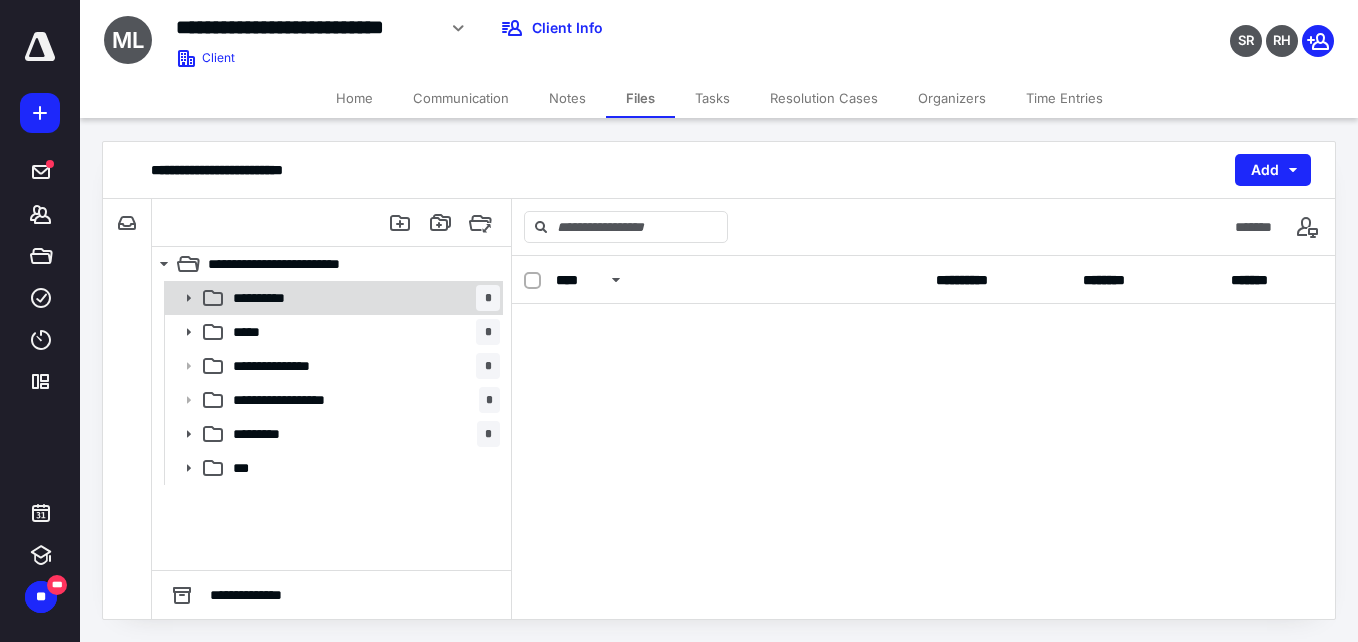 click on "**********" at bounding box center (362, 298) 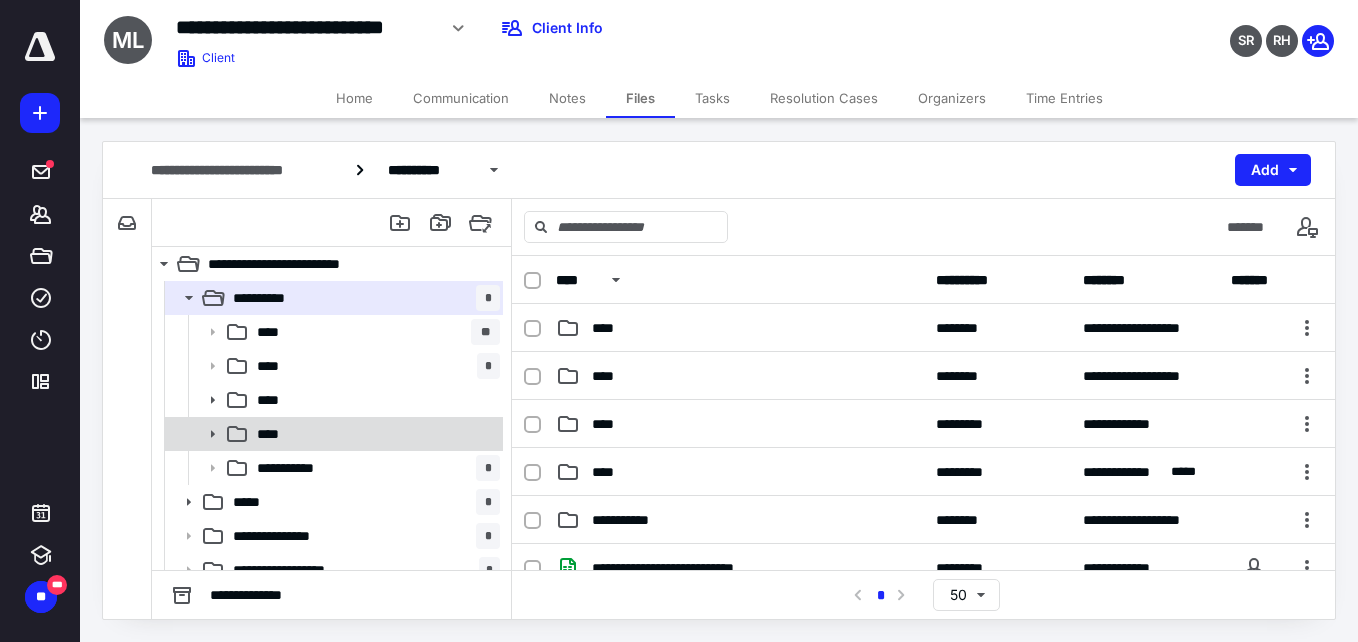 click on "****" at bounding box center (374, 434) 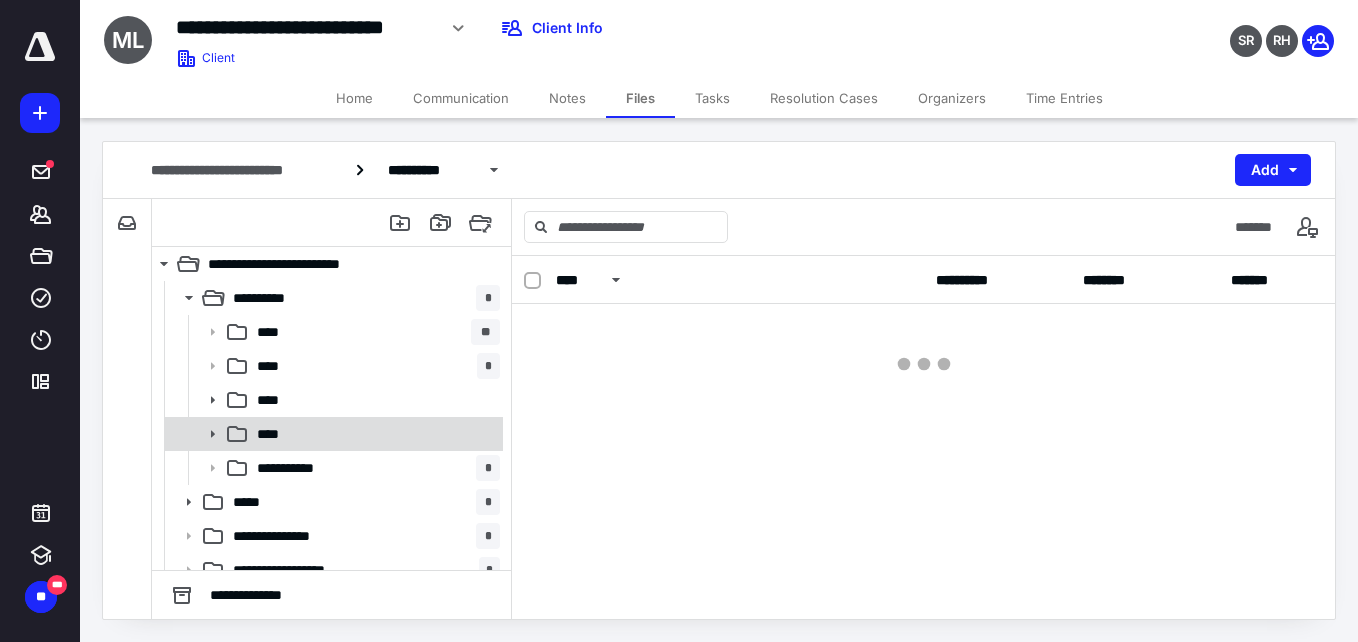 click on "****" at bounding box center [374, 434] 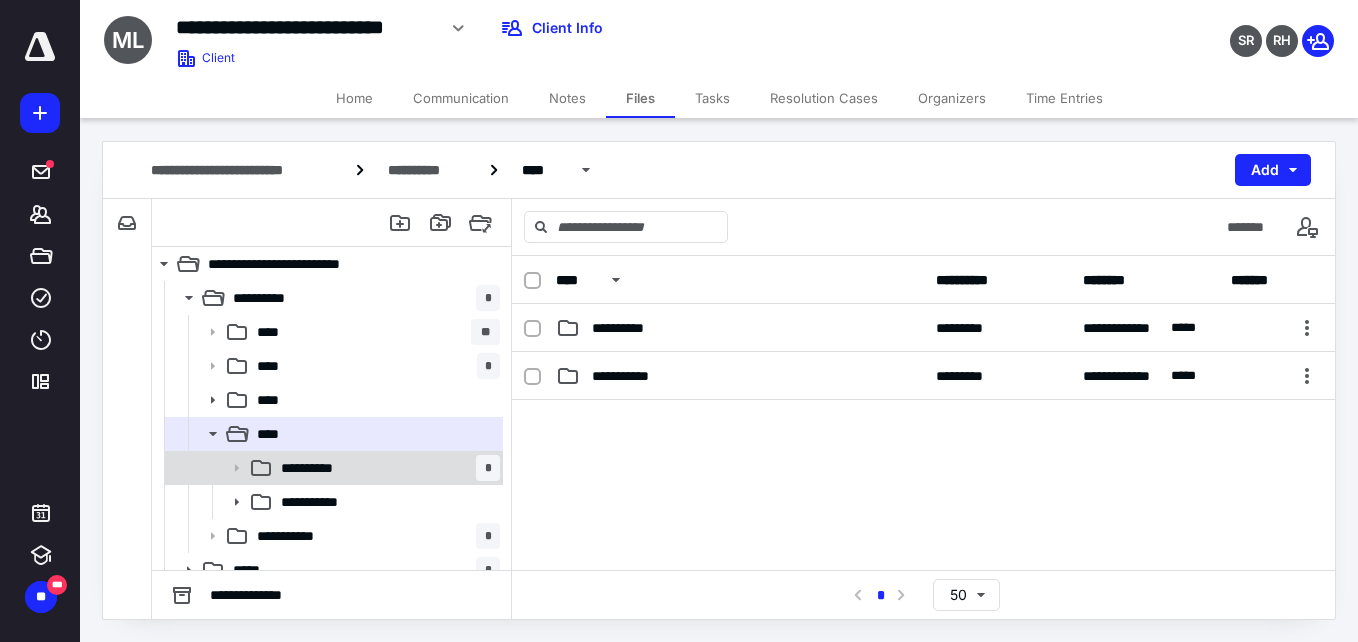 click on "**********" at bounding box center (386, 468) 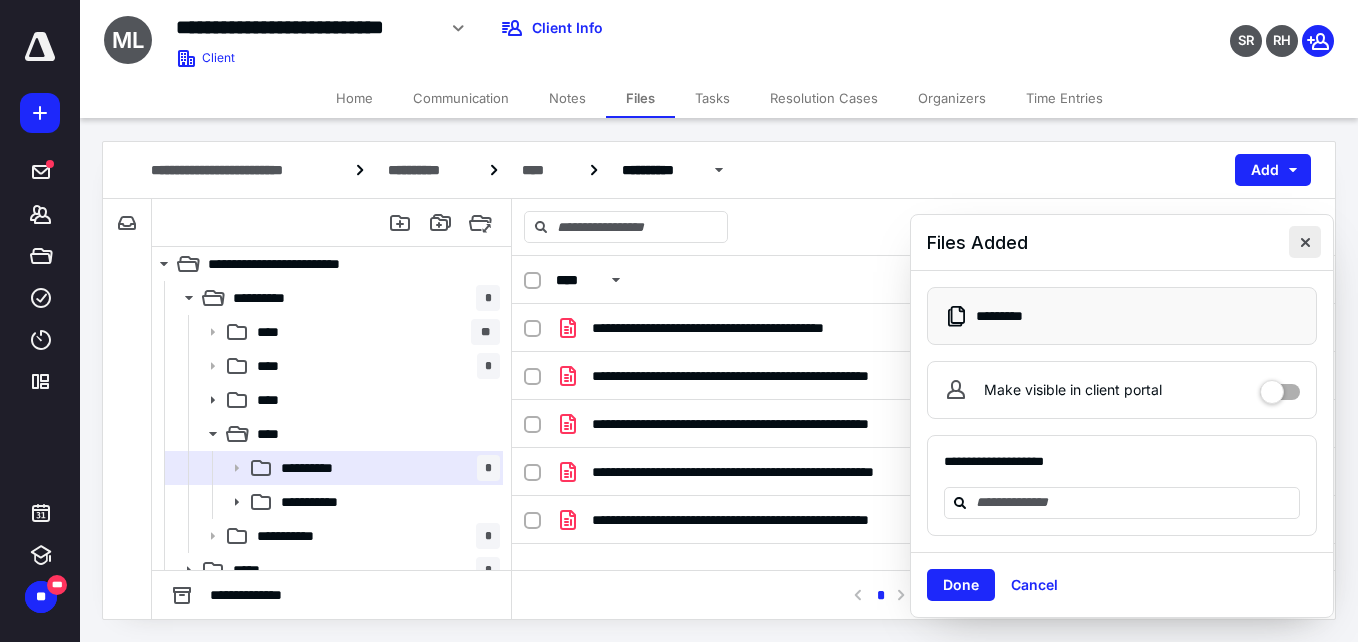 click at bounding box center [1305, 242] 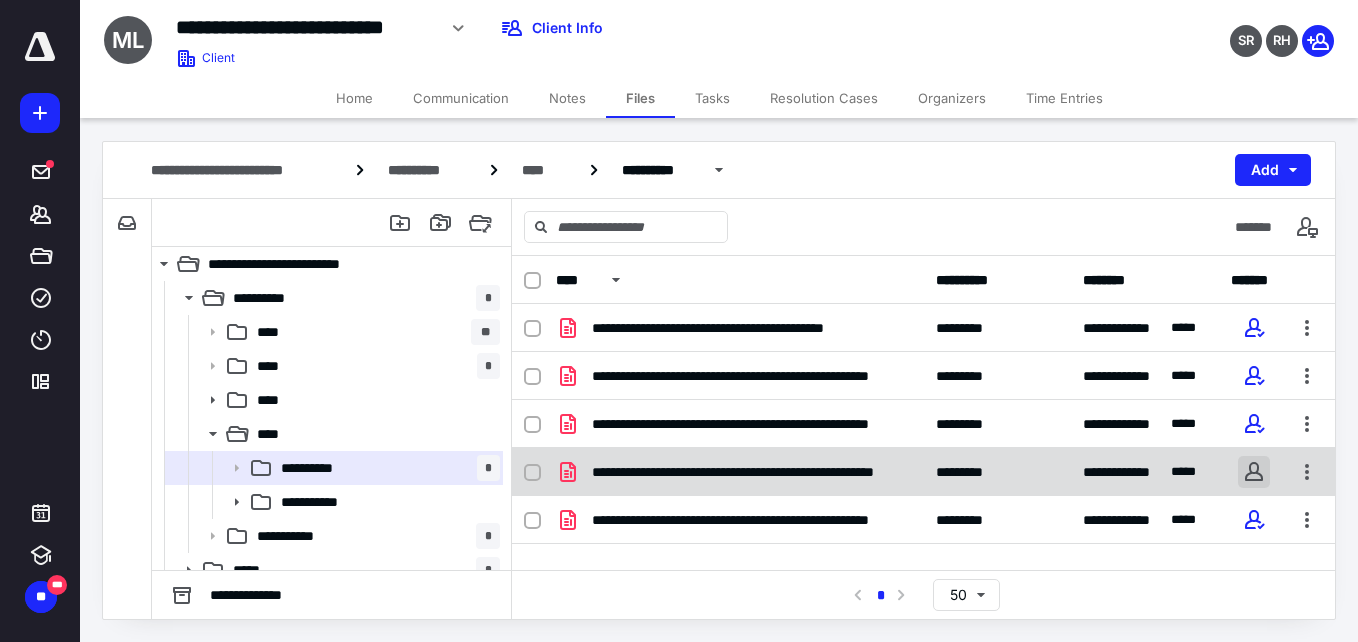 click at bounding box center [1254, 472] 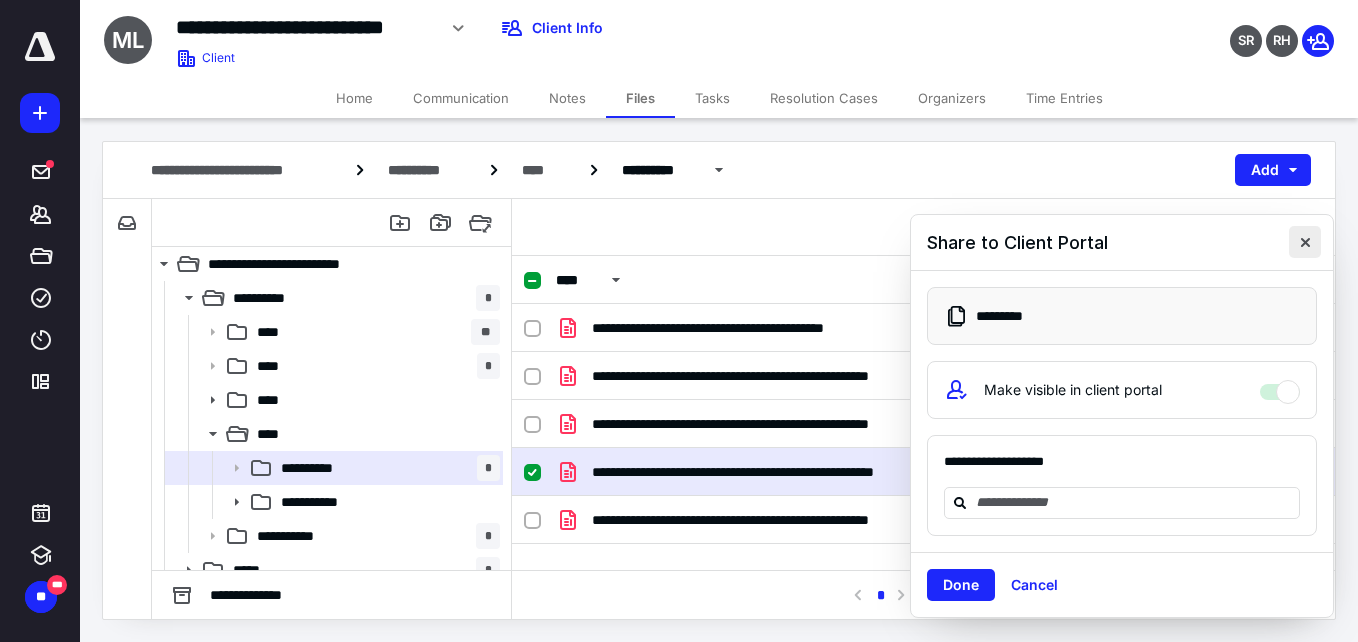 click at bounding box center (1305, 242) 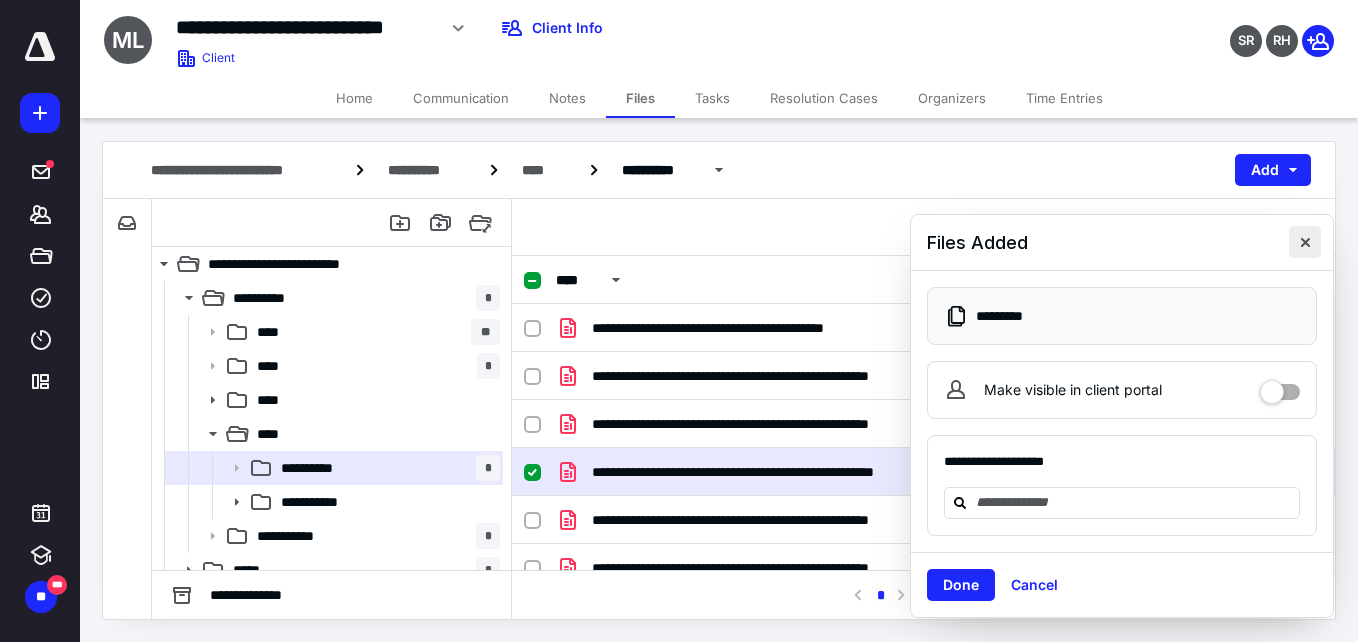 click at bounding box center [1305, 242] 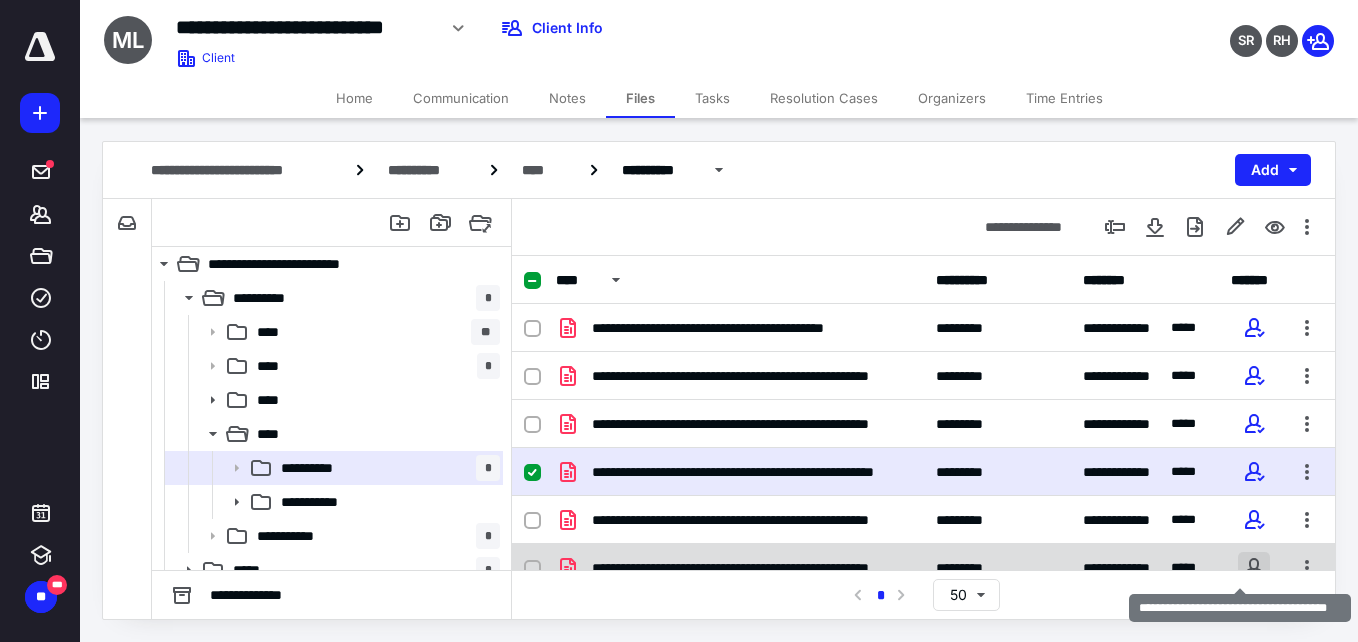 click at bounding box center (1254, 568) 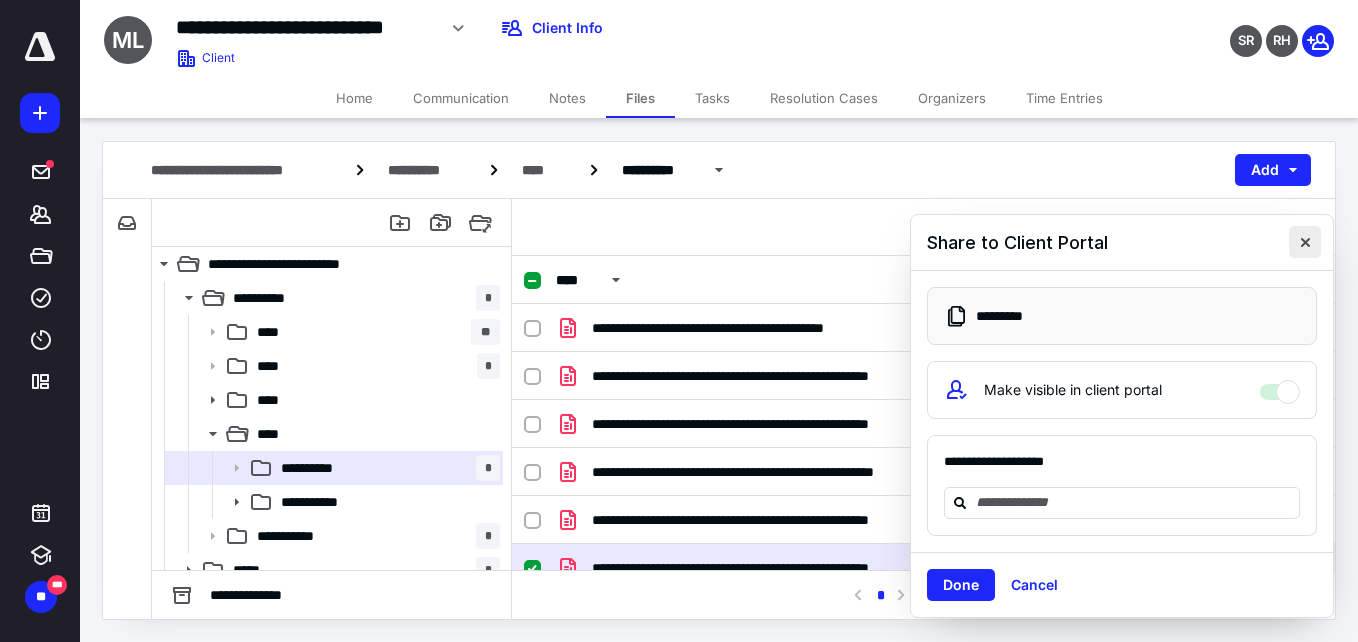 click at bounding box center (1305, 242) 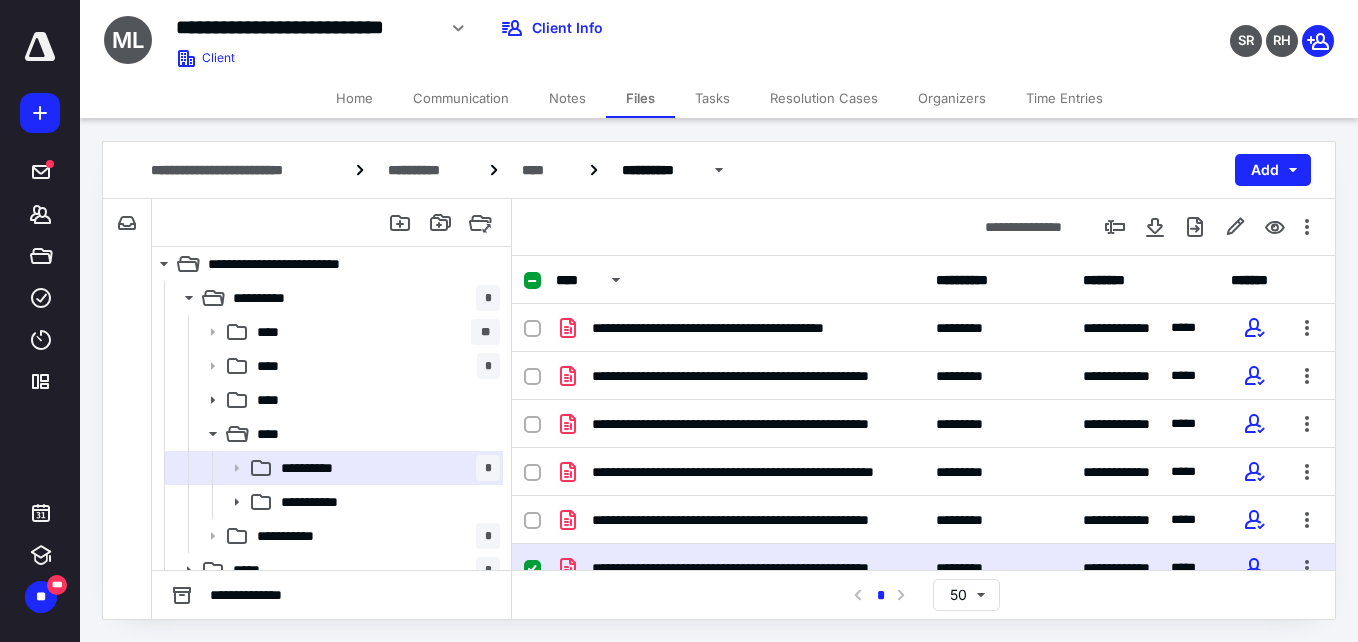 click on "Tasks" at bounding box center [712, 98] 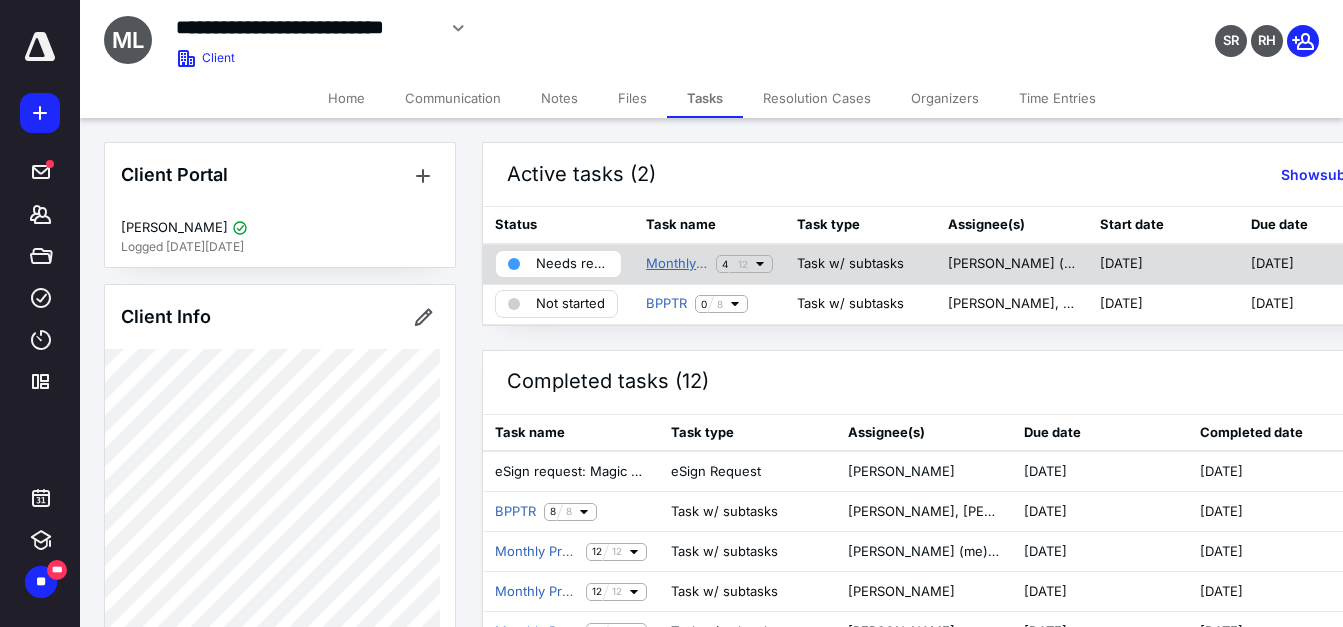 click on "Monthly Processing" at bounding box center [677, 264] 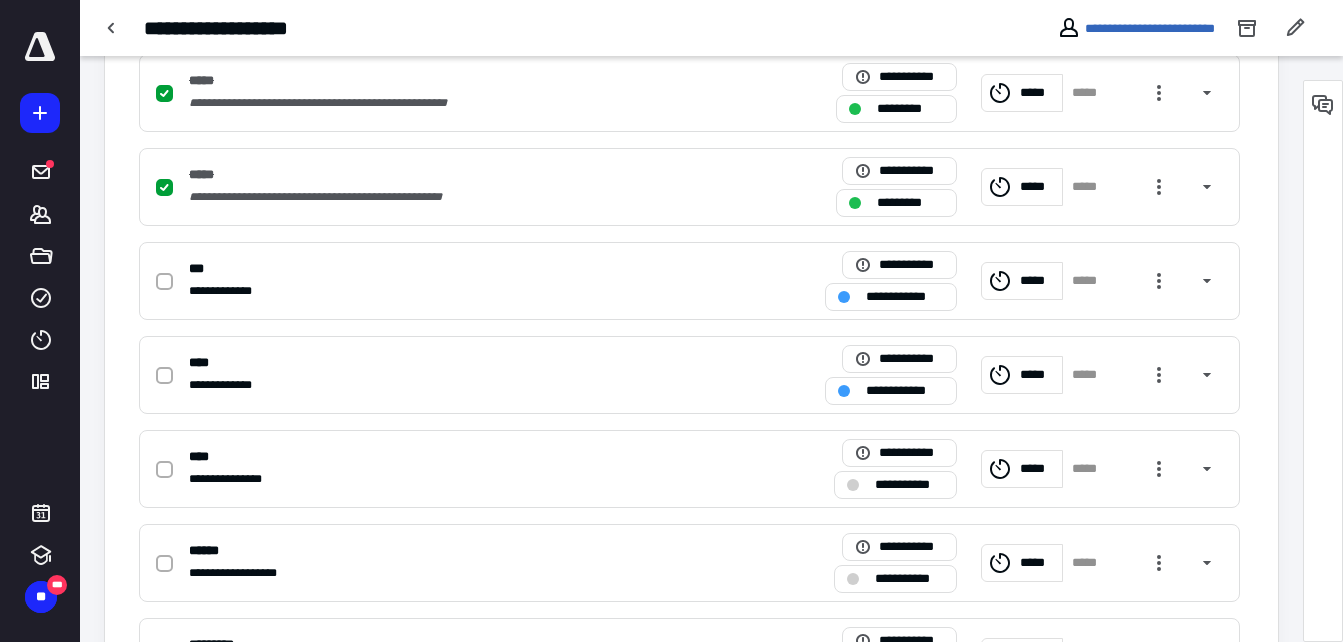 scroll, scrollTop: 724, scrollLeft: 0, axis: vertical 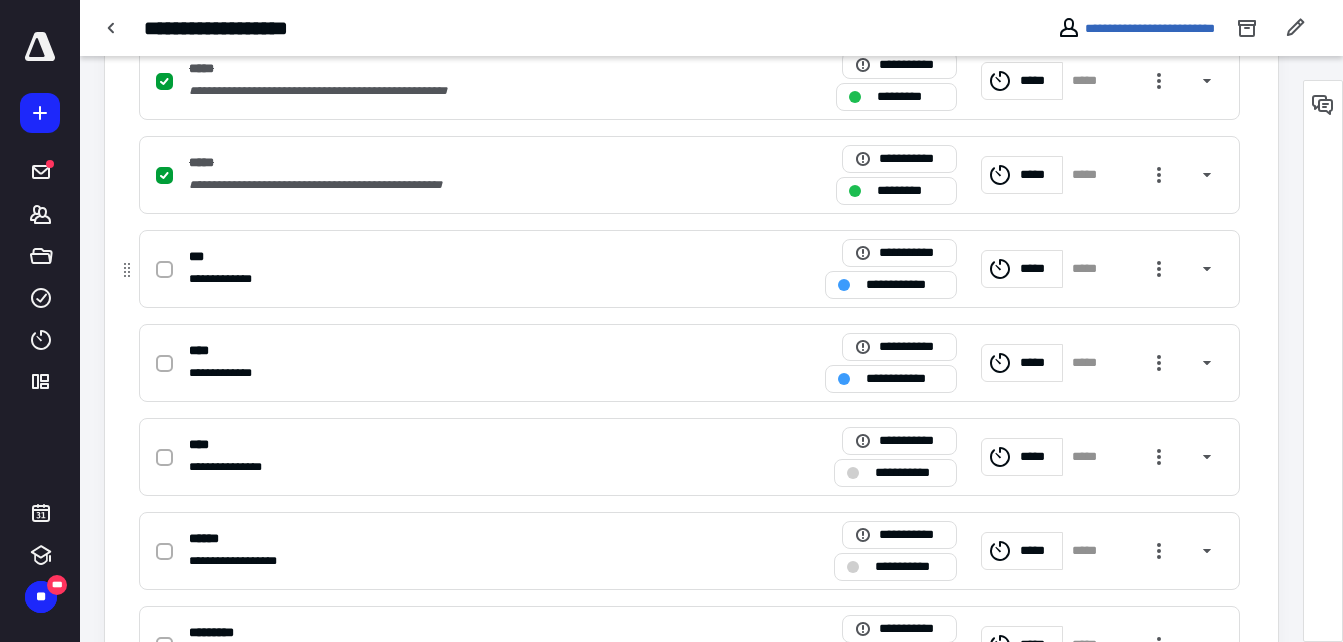 click 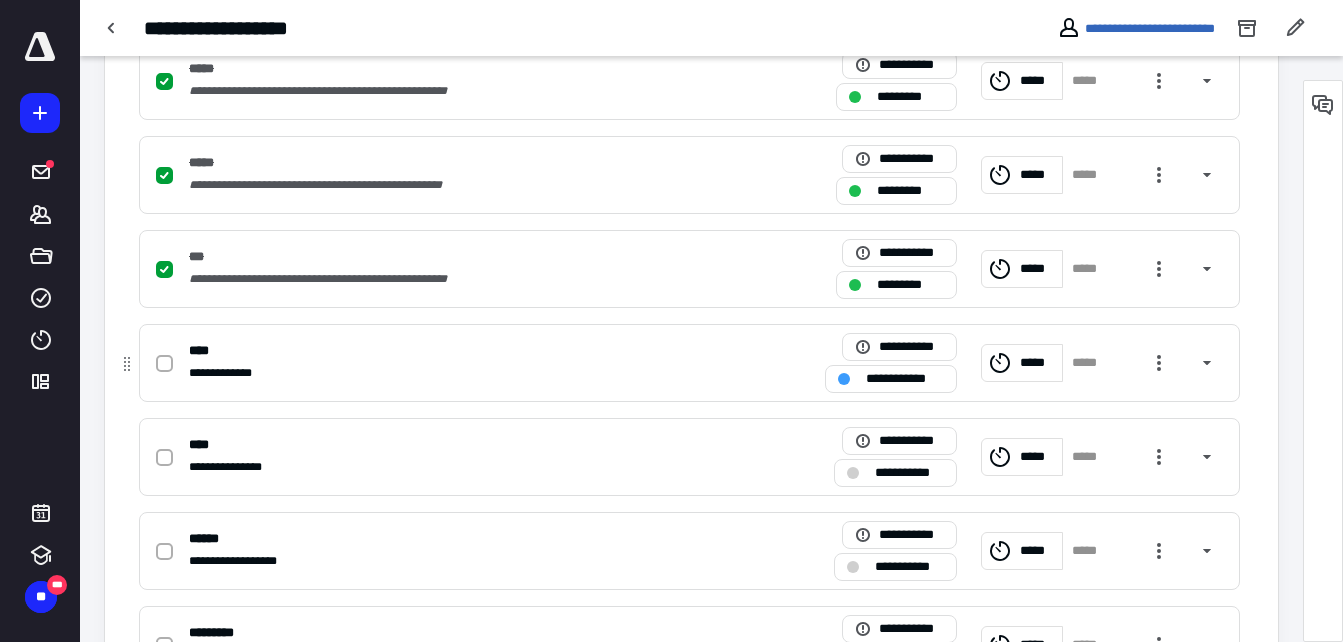 click on "**********" at bounding box center (689, 363) 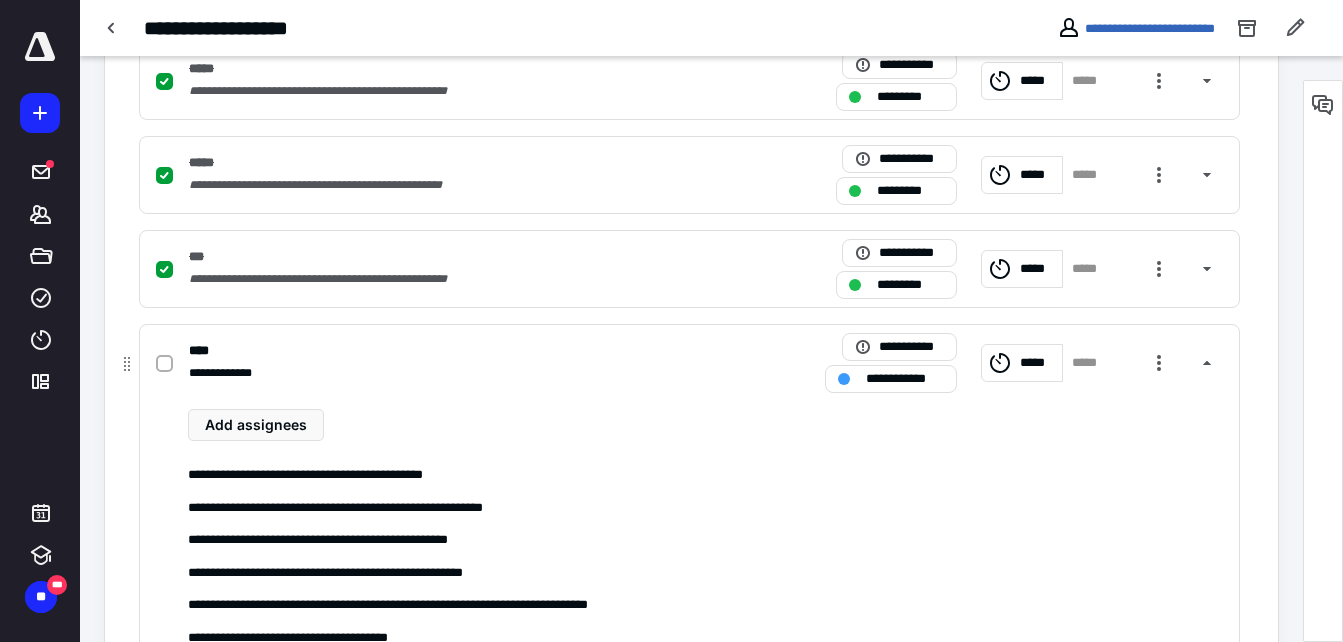 click 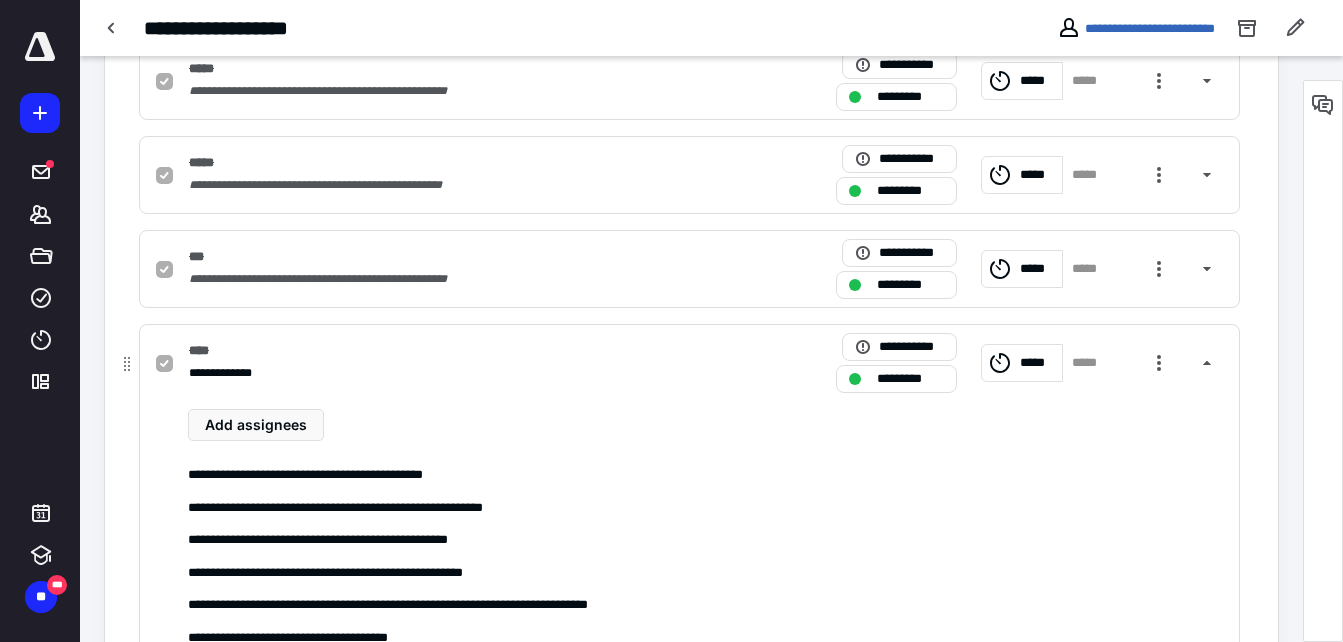 click on "**********" at bounding box center [427, 373] 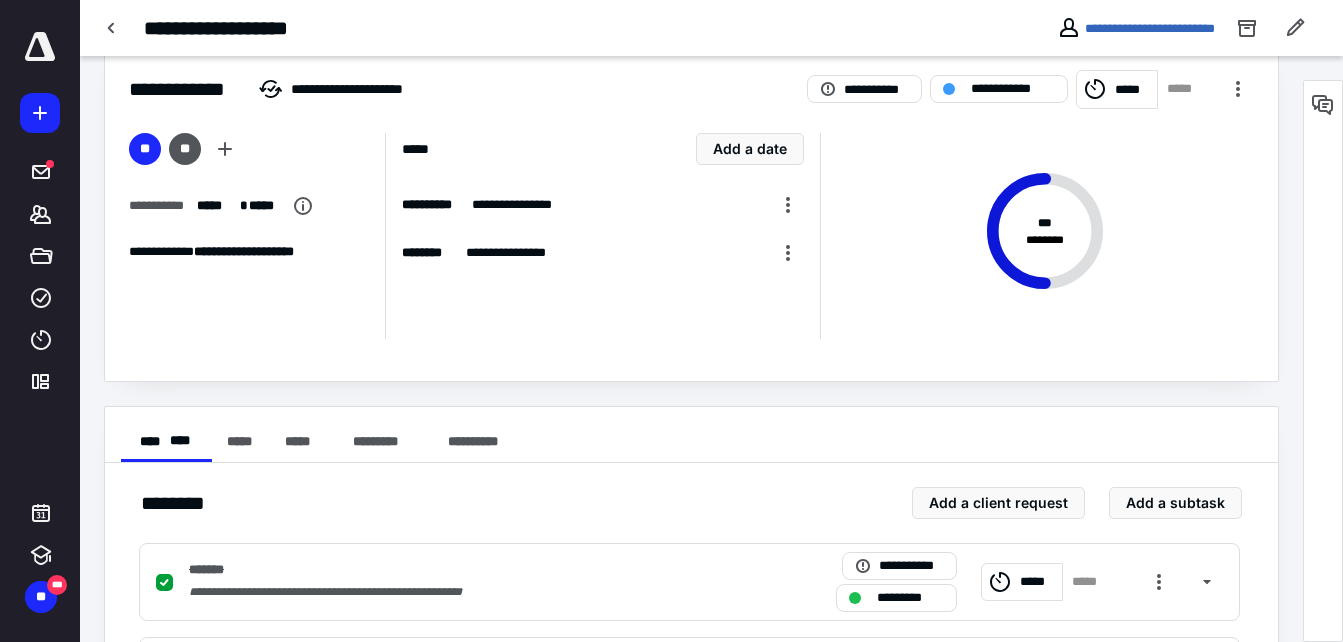 scroll, scrollTop: 23, scrollLeft: 0, axis: vertical 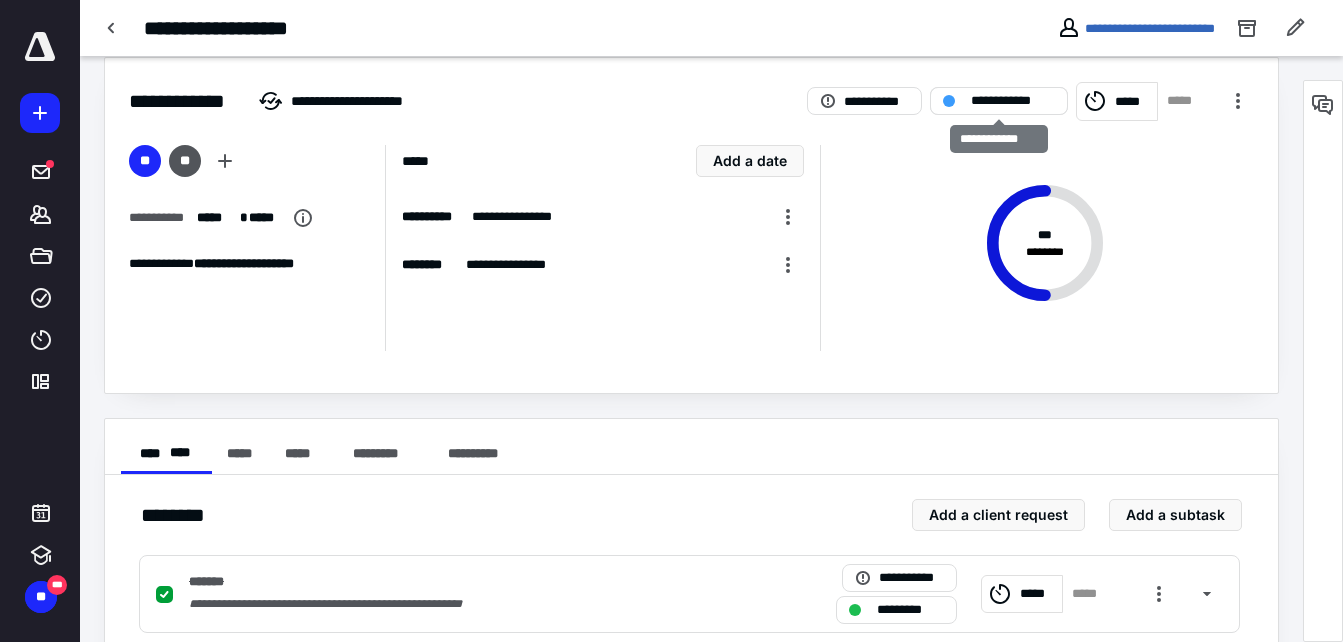 click on "**********" at bounding box center (1013, 101) 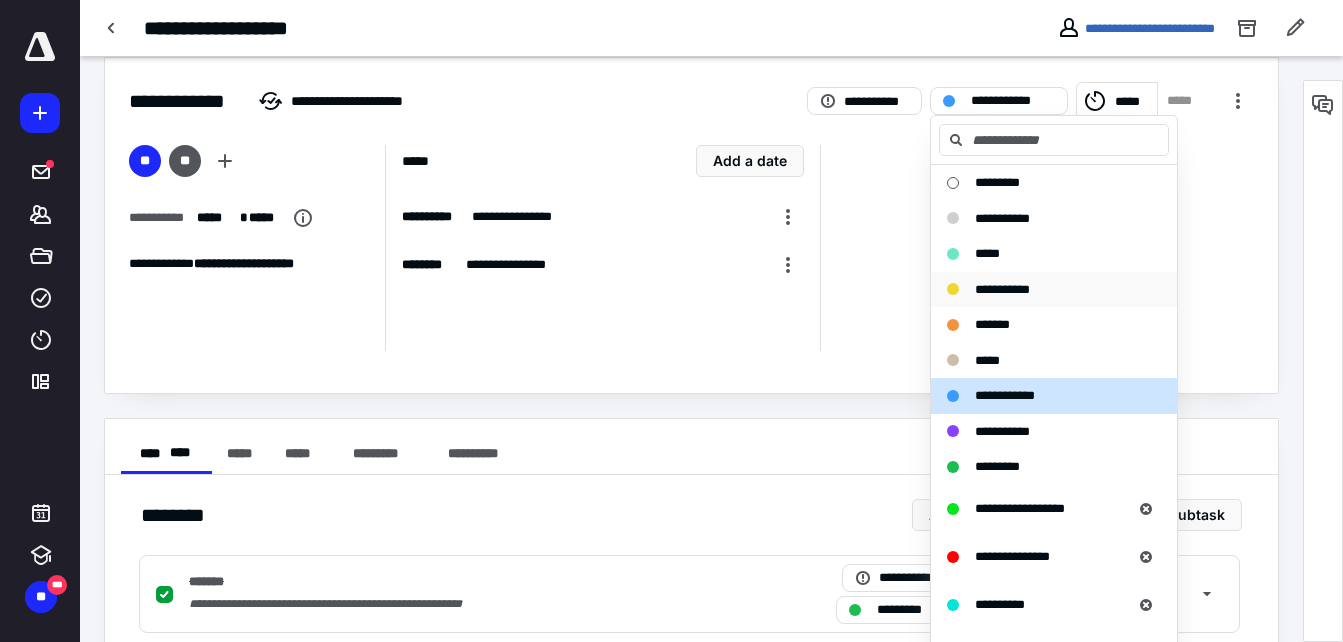 click on "**********" at bounding box center [1002, 289] 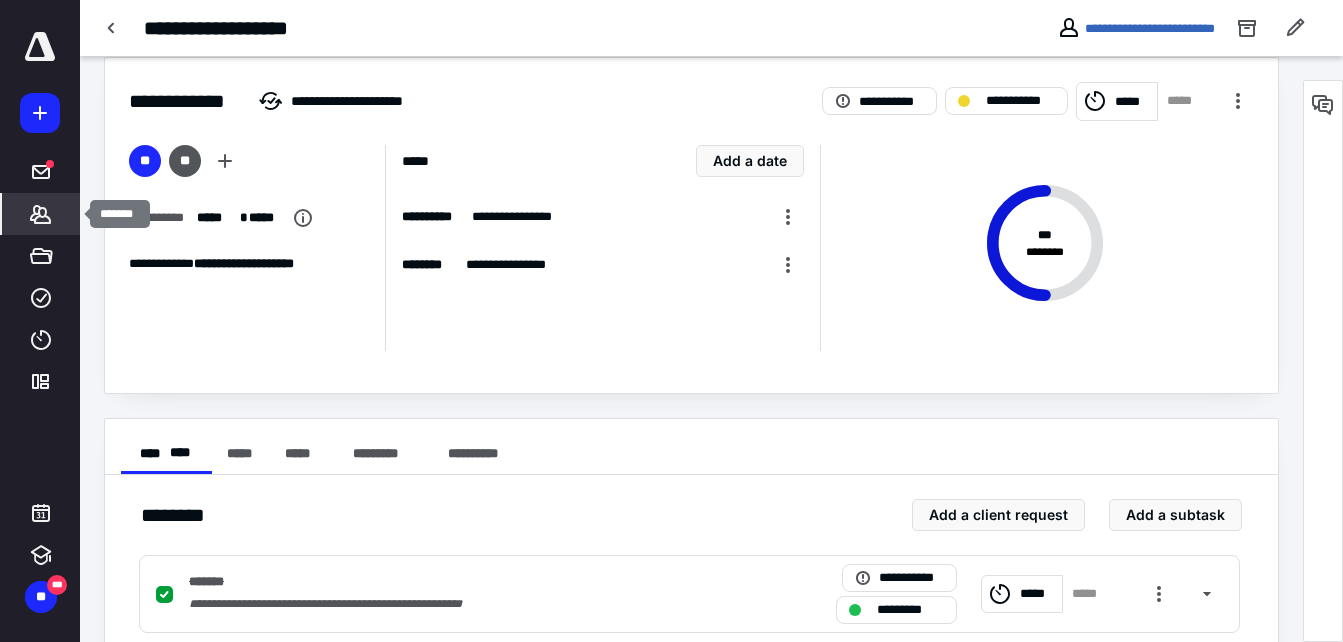 click on "*******" at bounding box center (41, 214) 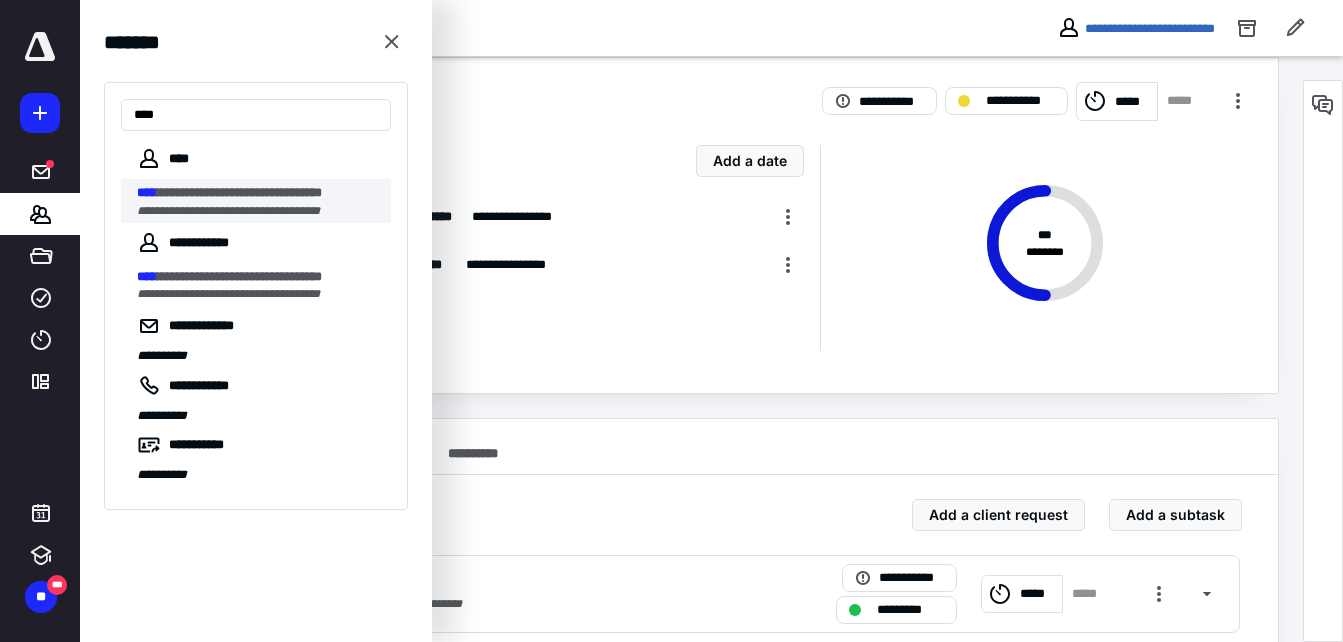 type on "****" 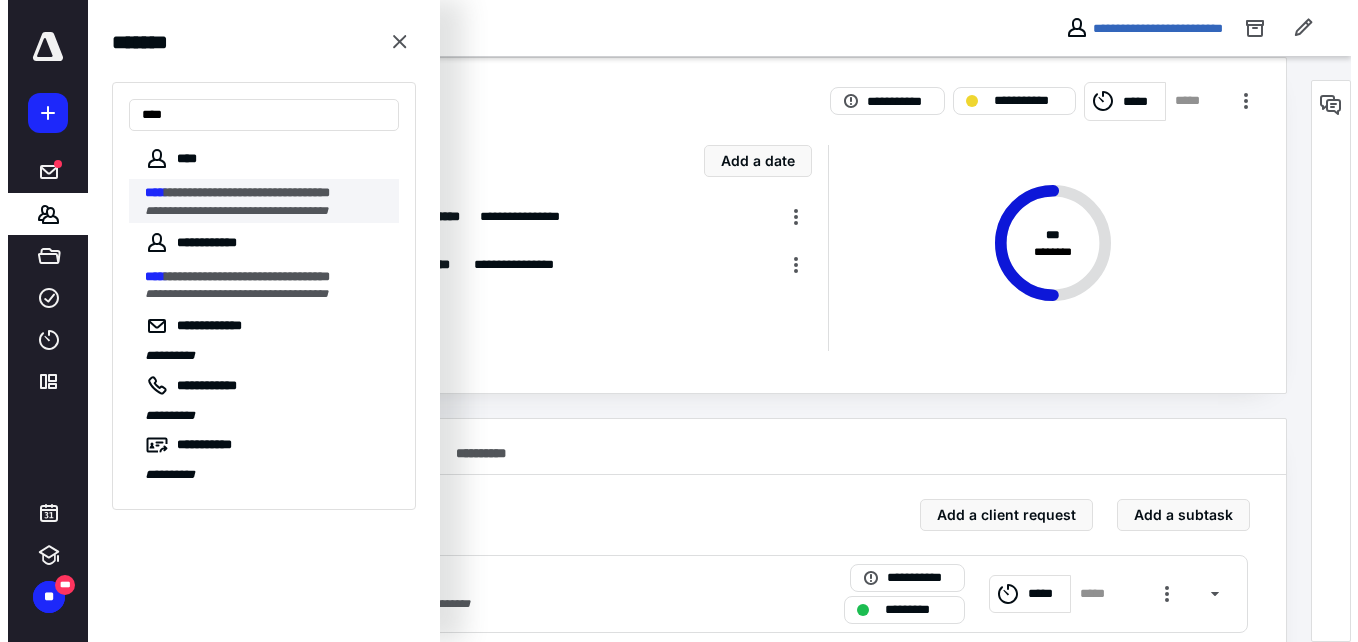scroll, scrollTop: 0, scrollLeft: 0, axis: both 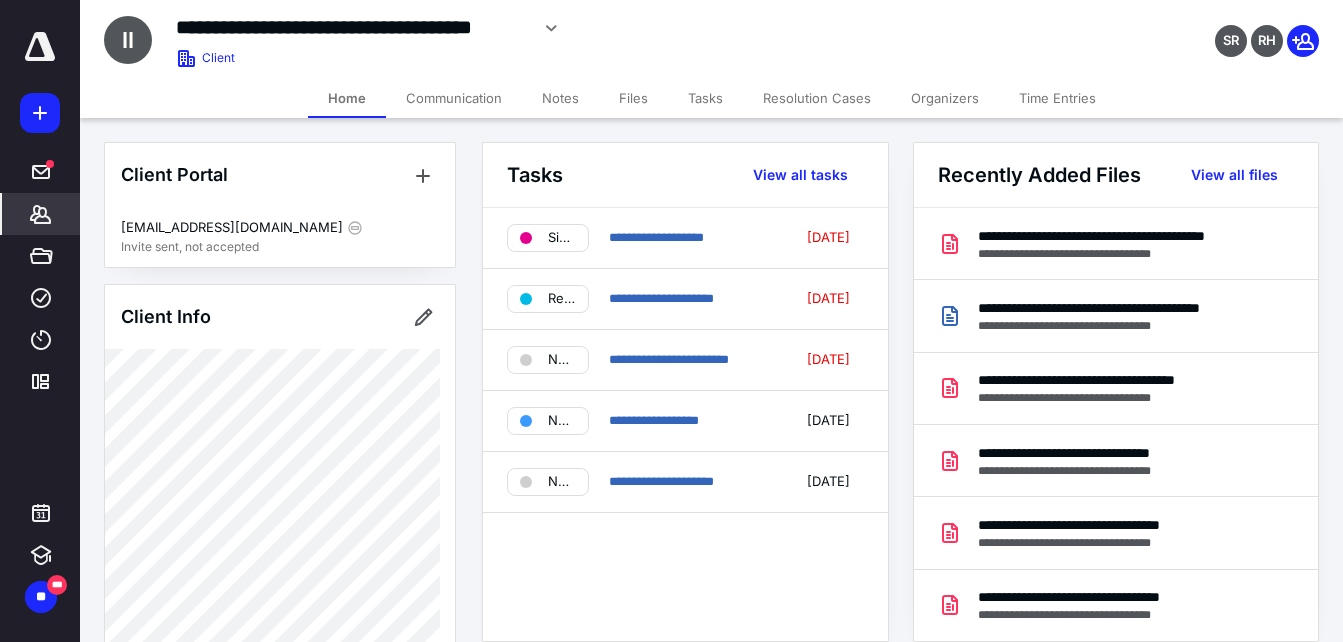 click on "Files" at bounding box center [633, 98] 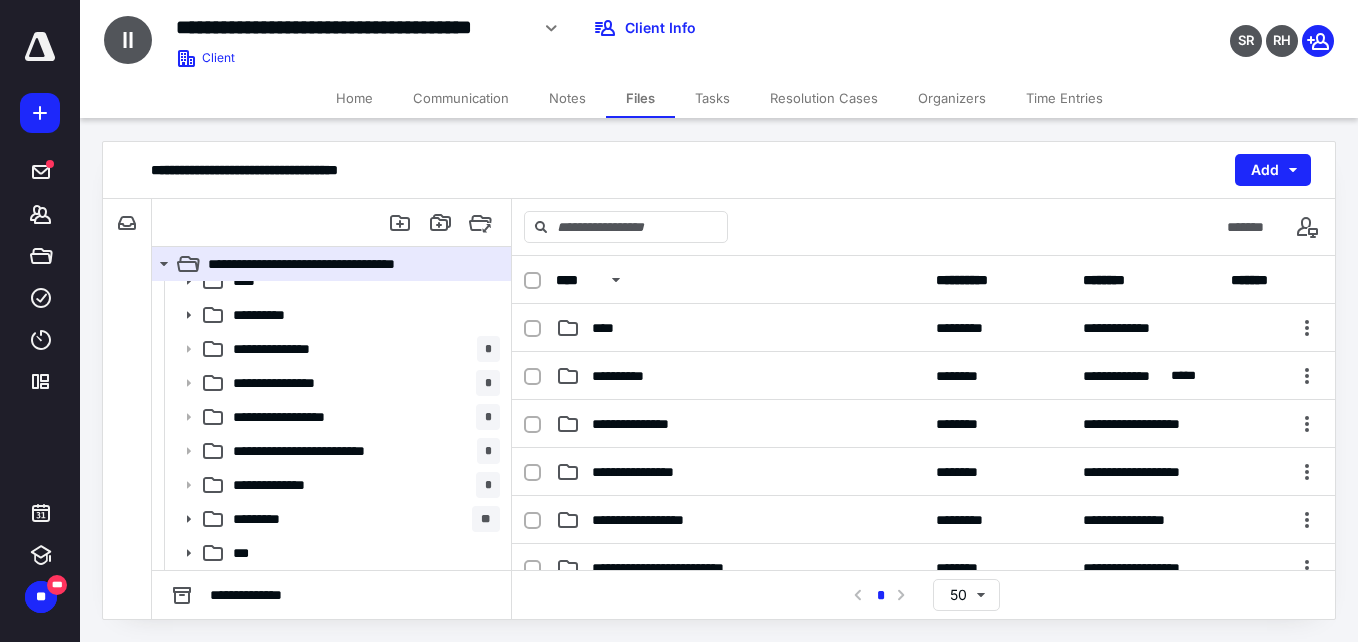 scroll, scrollTop: 0, scrollLeft: 0, axis: both 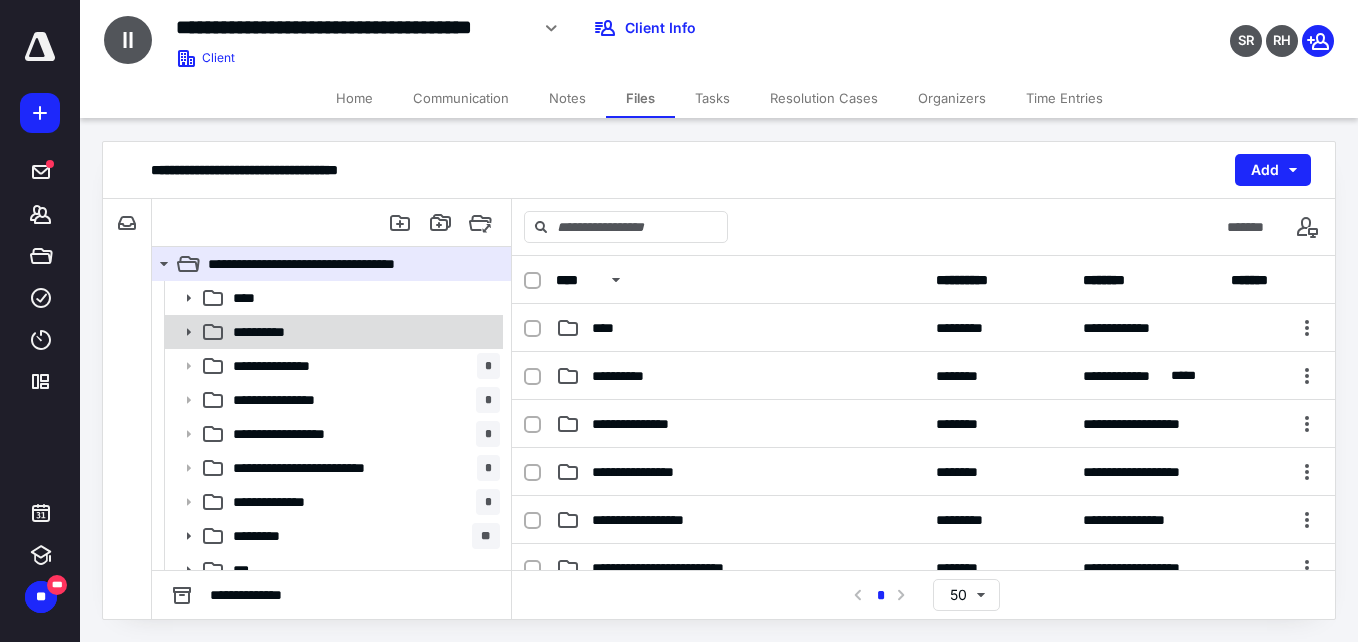 click on "**********" at bounding box center (362, 332) 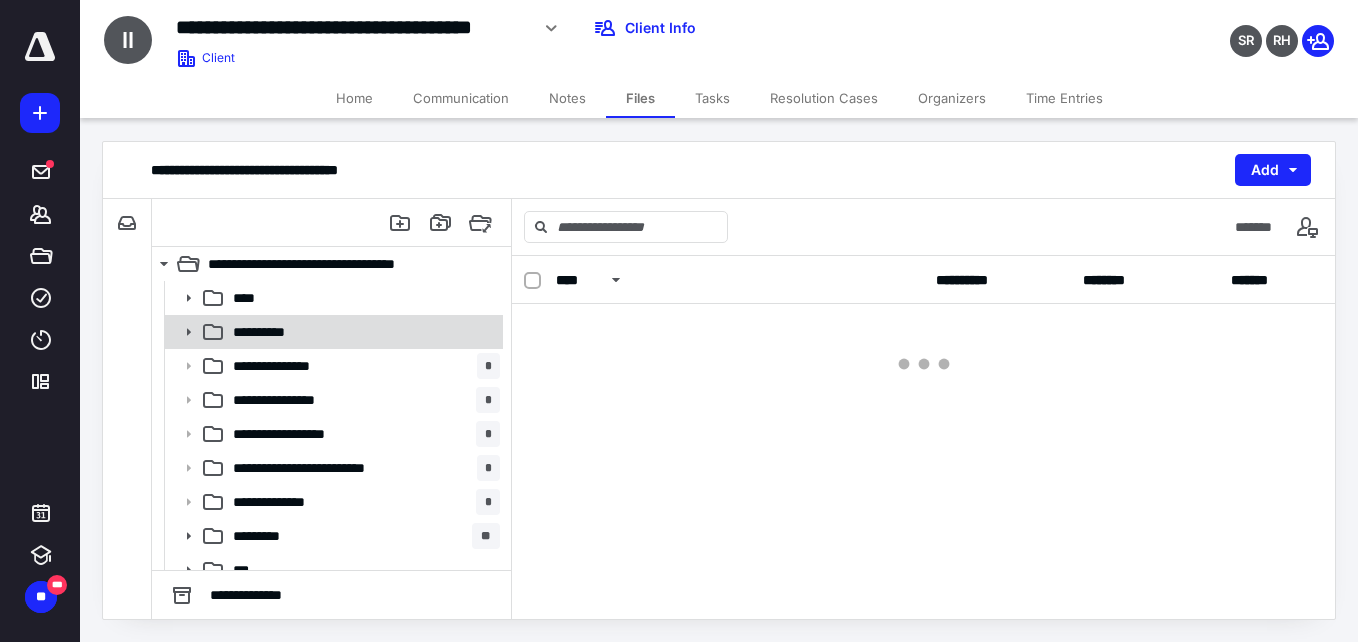 click on "**********" at bounding box center (362, 332) 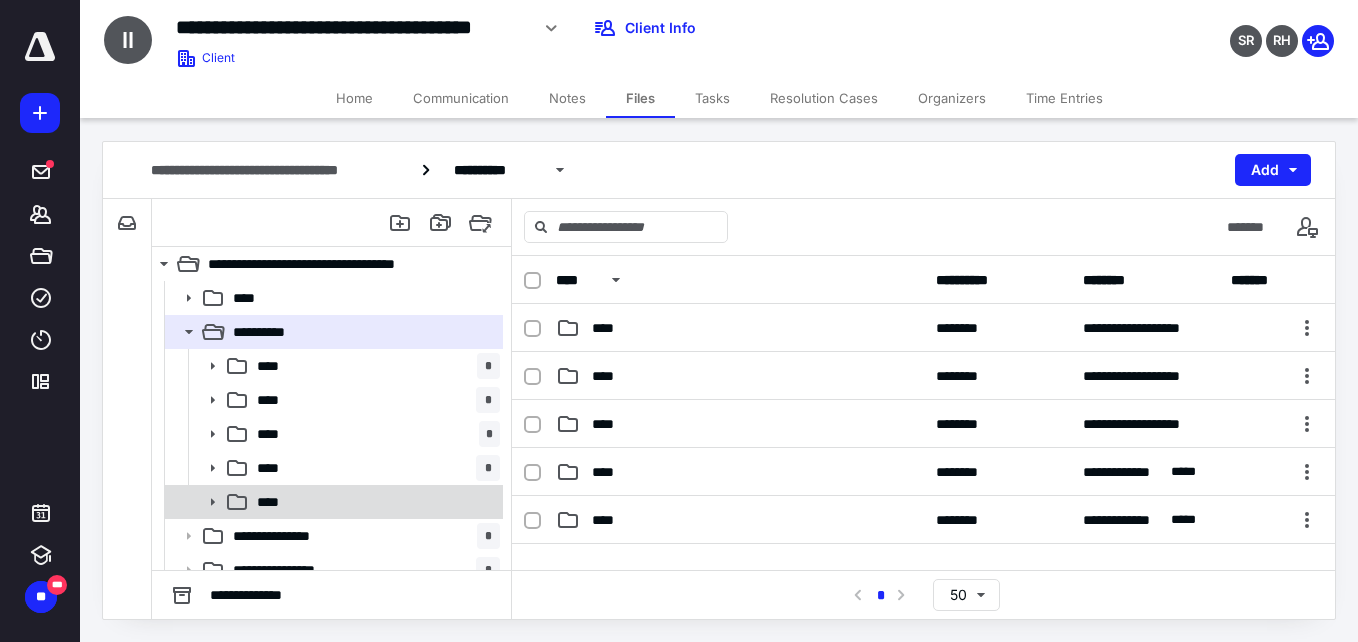 click on "****" at bounding box center [374, 502] 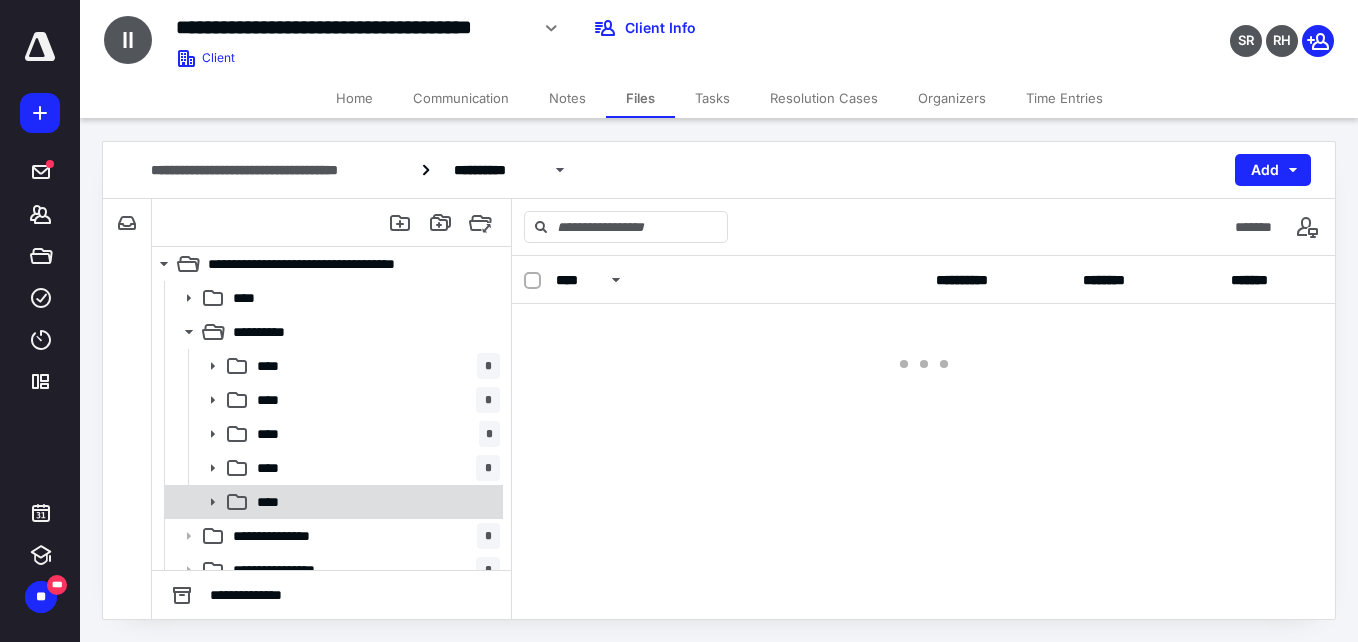 click on "****" at bounding box center (374, 502) 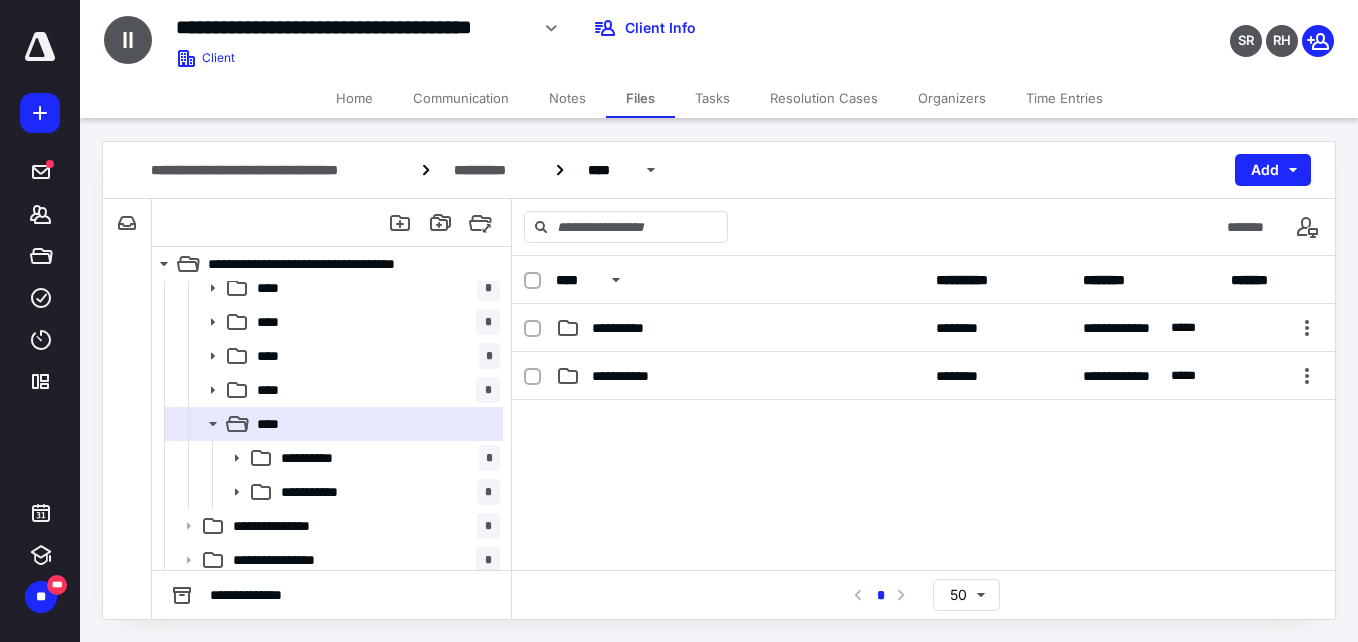 scroll, scrollTop: 85, scrollLeft: 0, axis: vertical 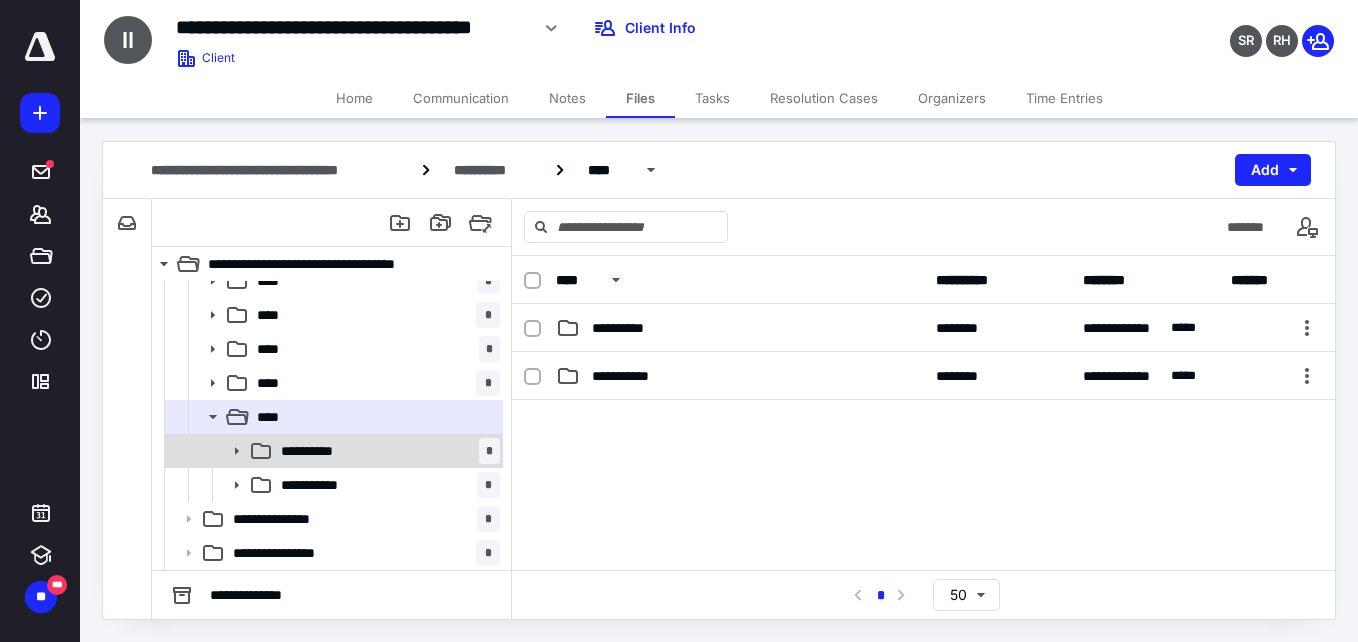 click on "**********" at bounding box center [386, 451] 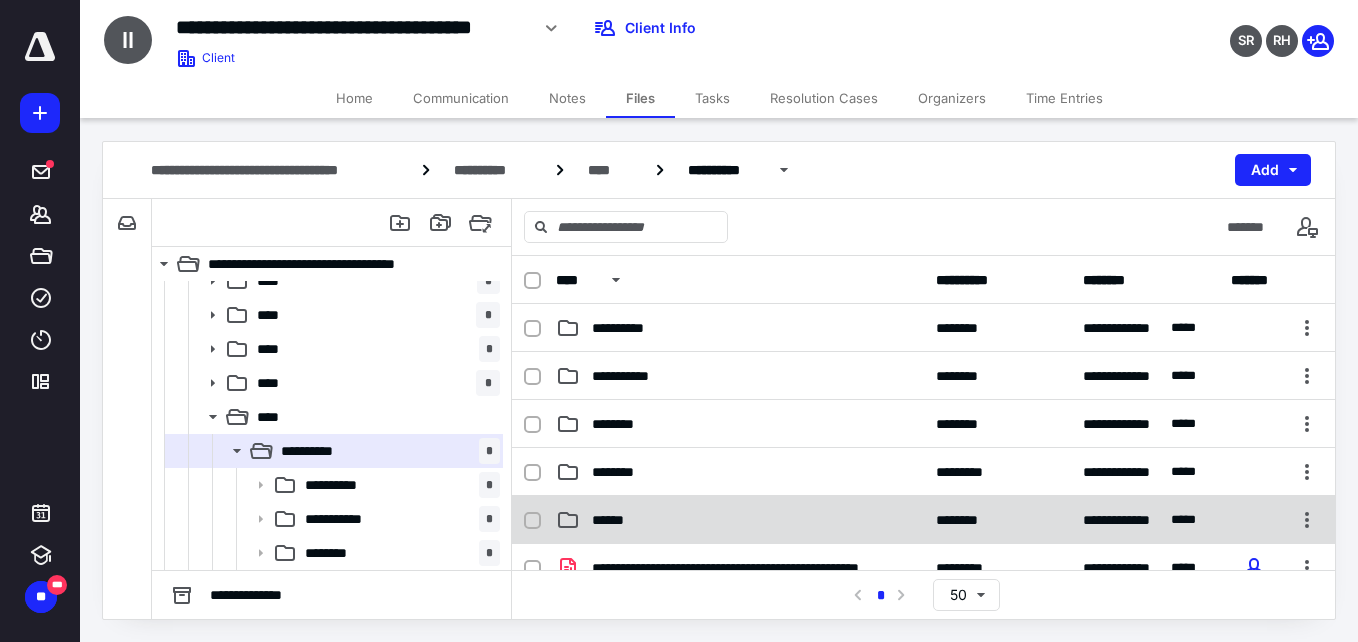 click on "******" at bounding box center [740, 520] 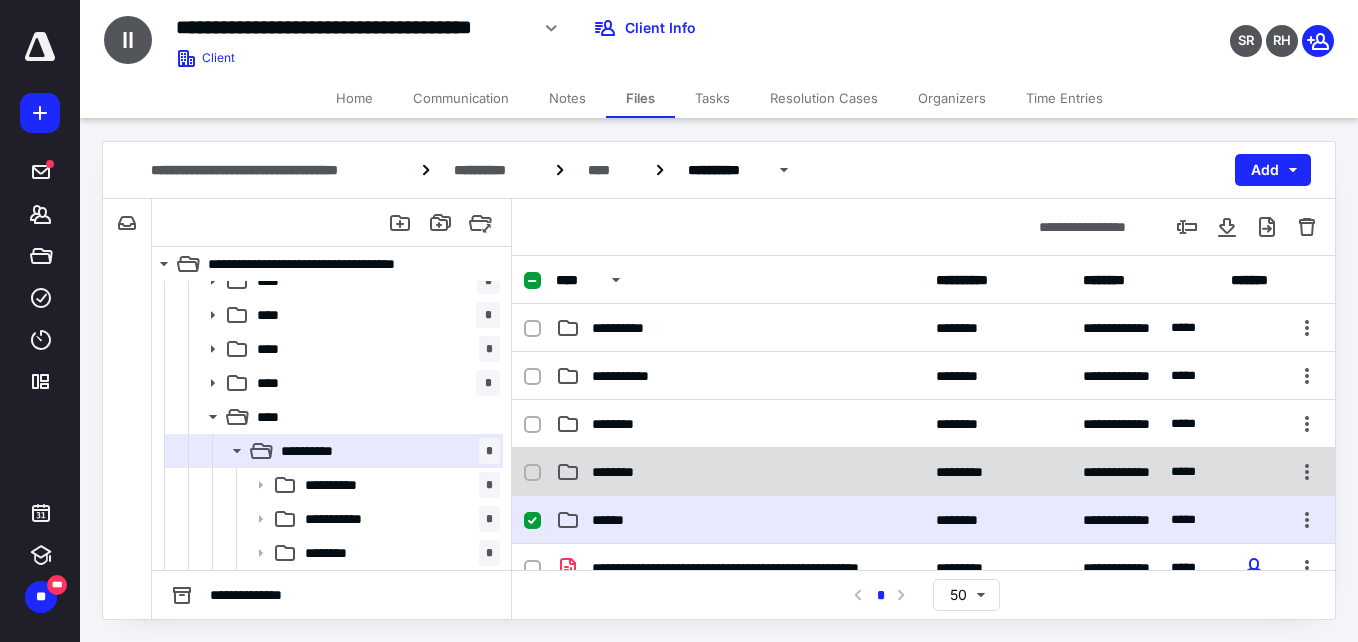 click on "**********" at bounding box center [923, 472] 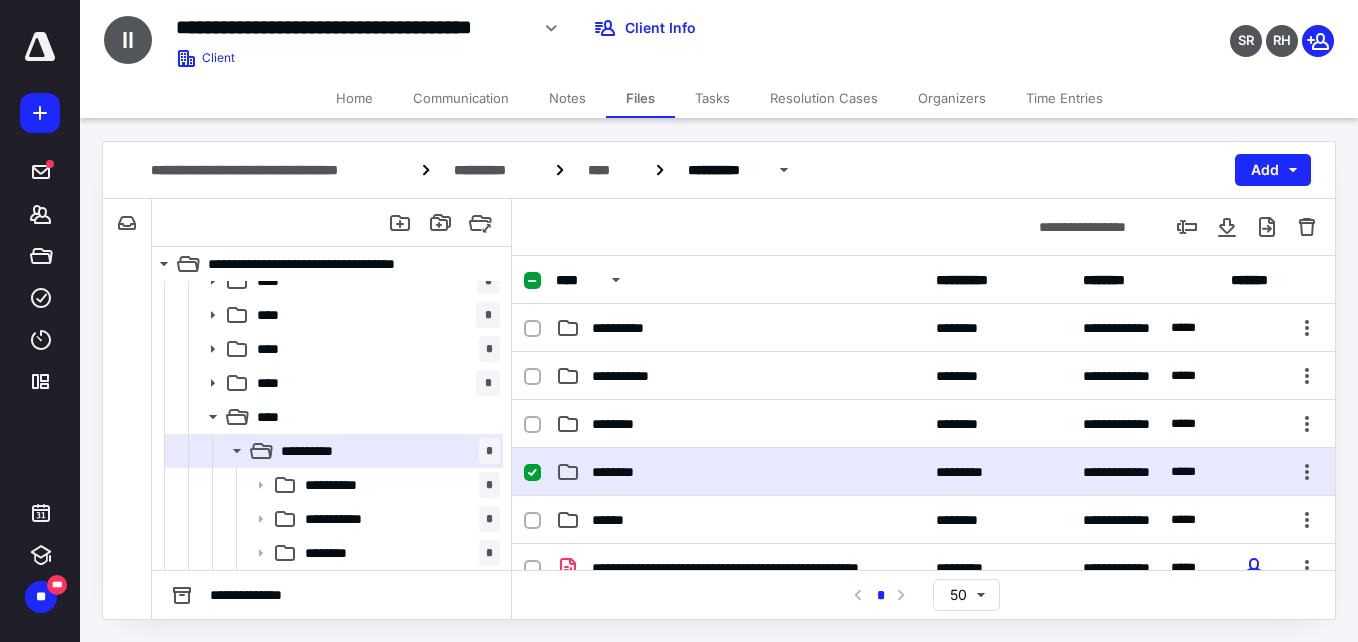 click on "**********" at bounding box center [923, 472] 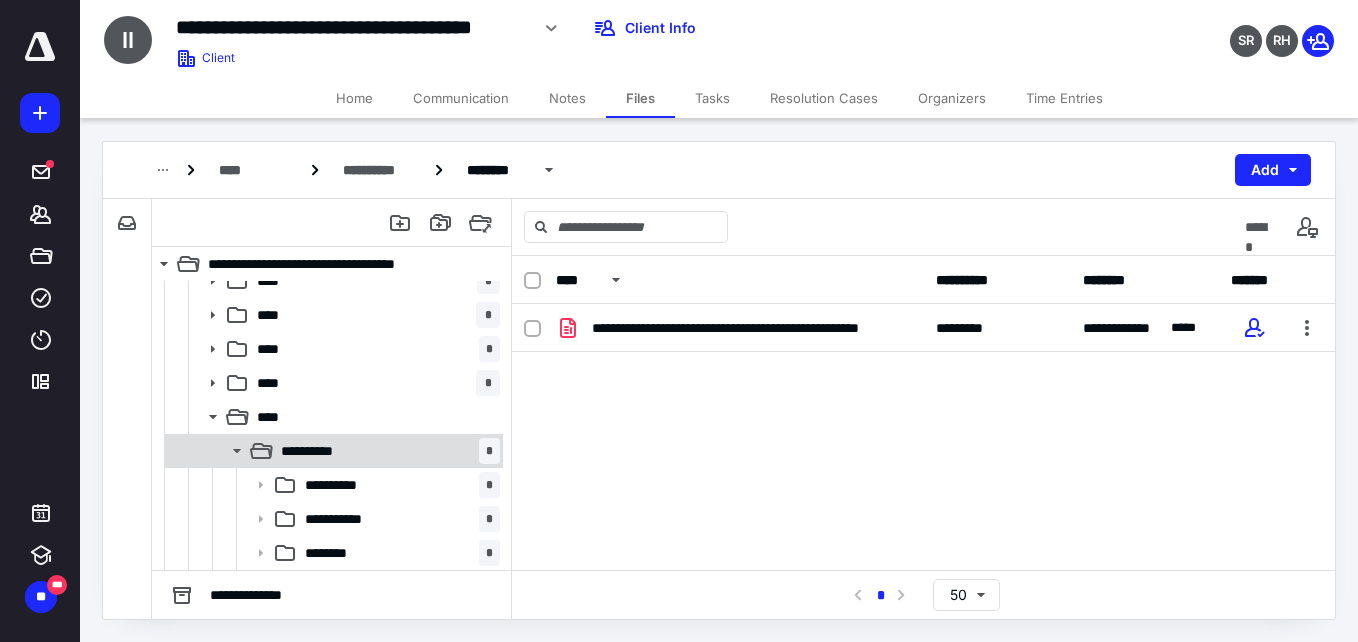 click on "**********" at bounding box center (386, 451) 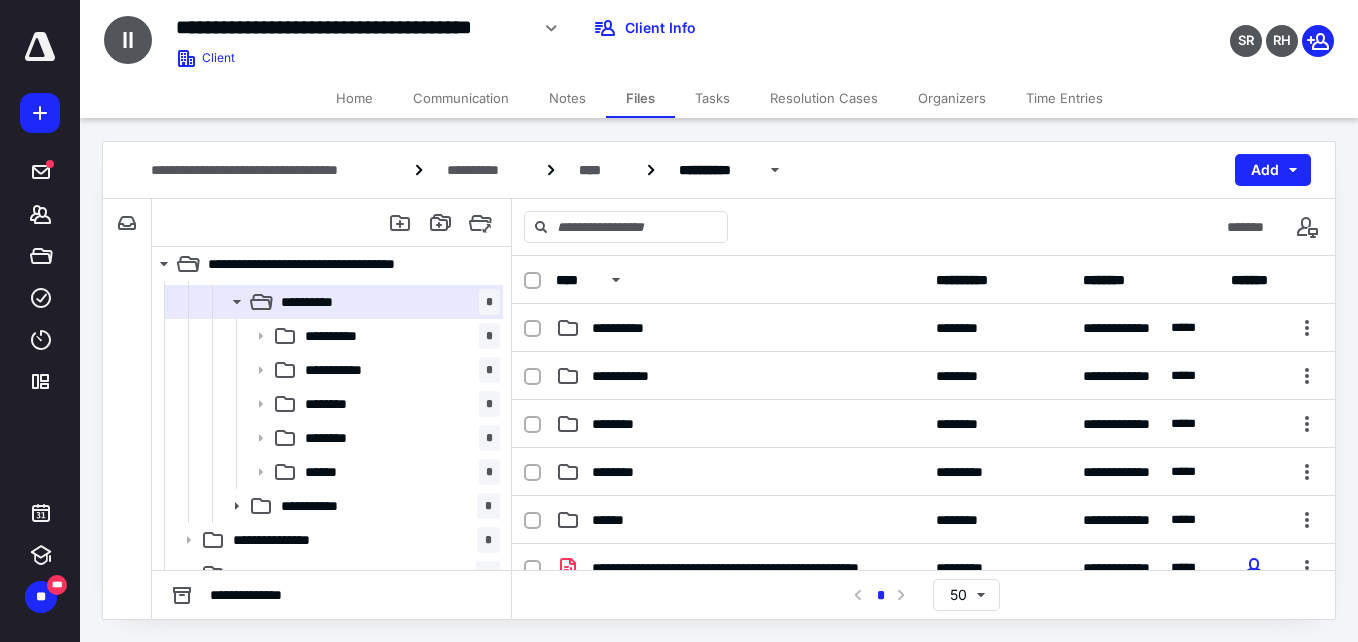 scroll, scrollTop: 240, scrollLeft: 0, axis: vertical 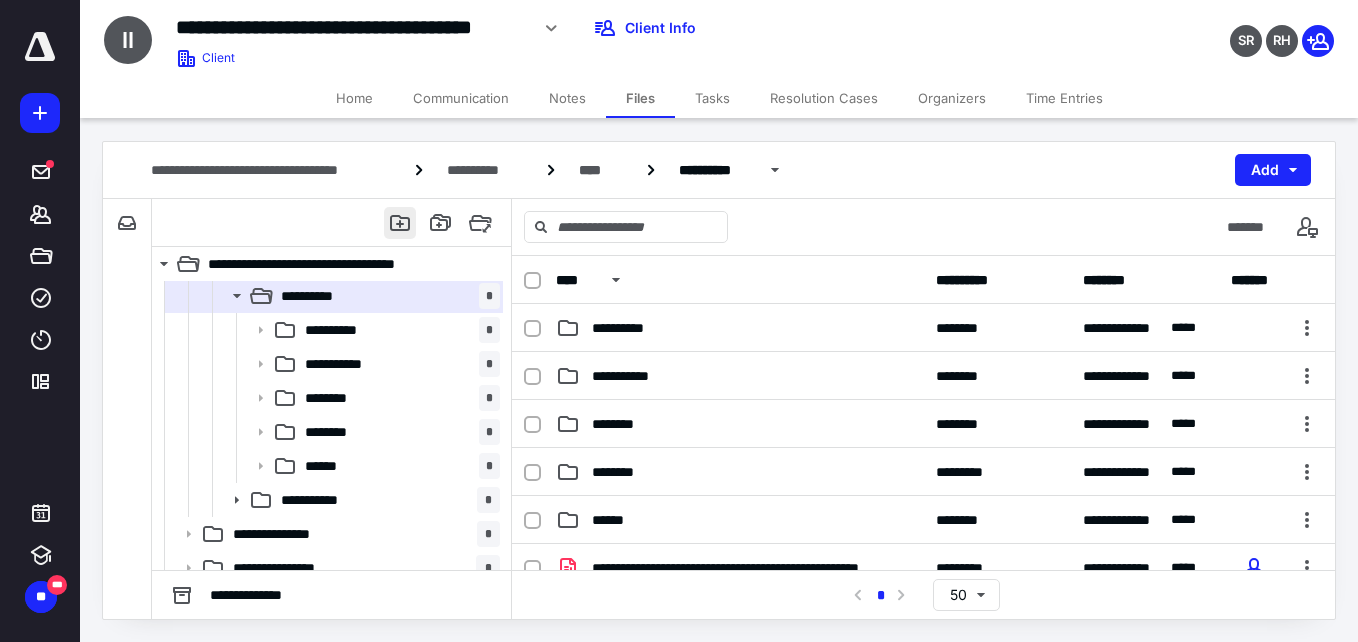 click at bounding box center (400, 223) 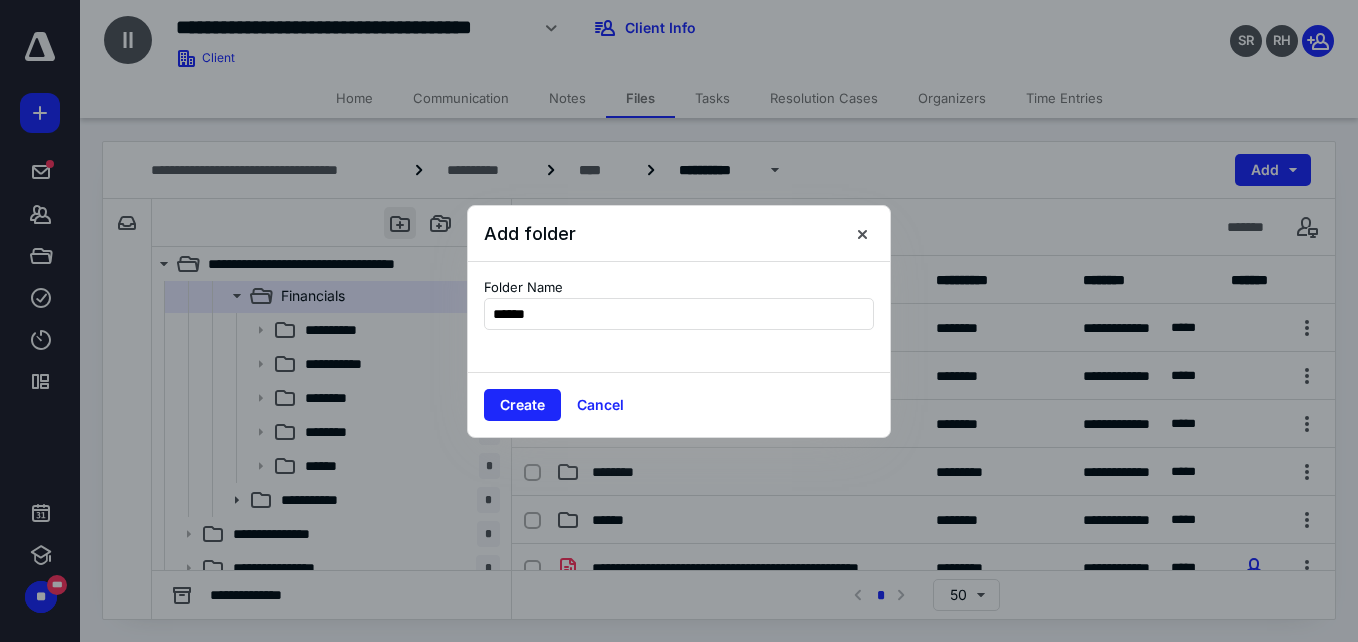 type on "*******" 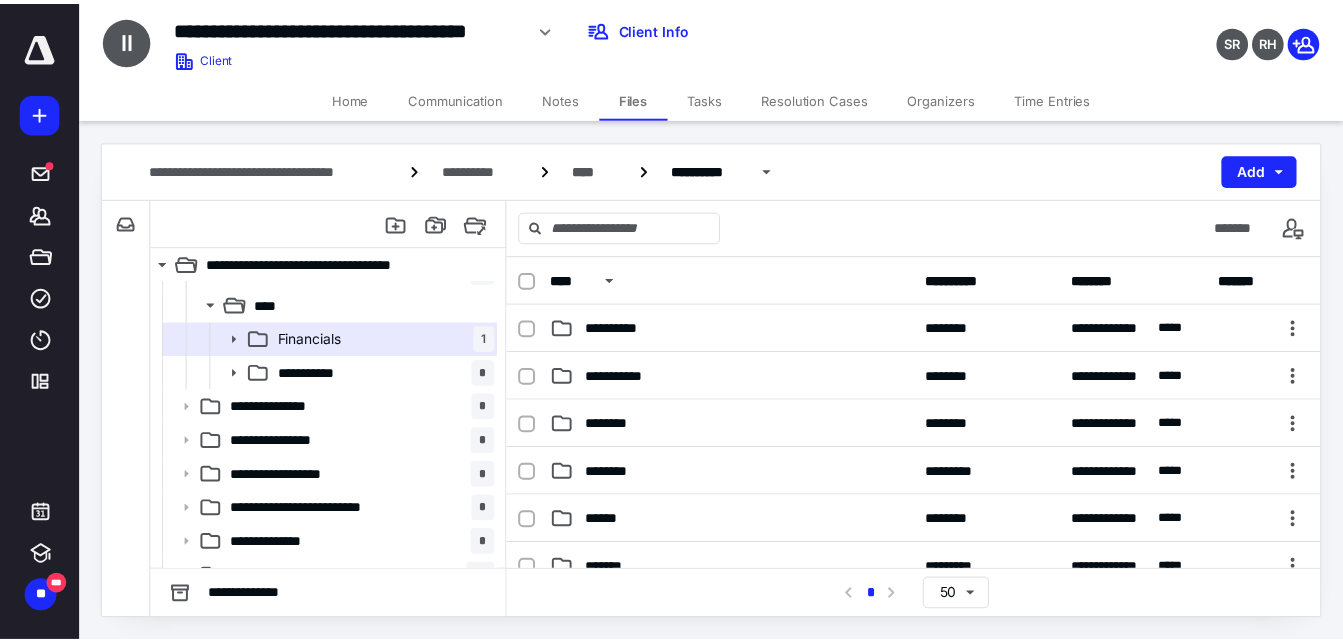 scroll, scrollTop: 194, scrollLeft: 0, axis: vertical 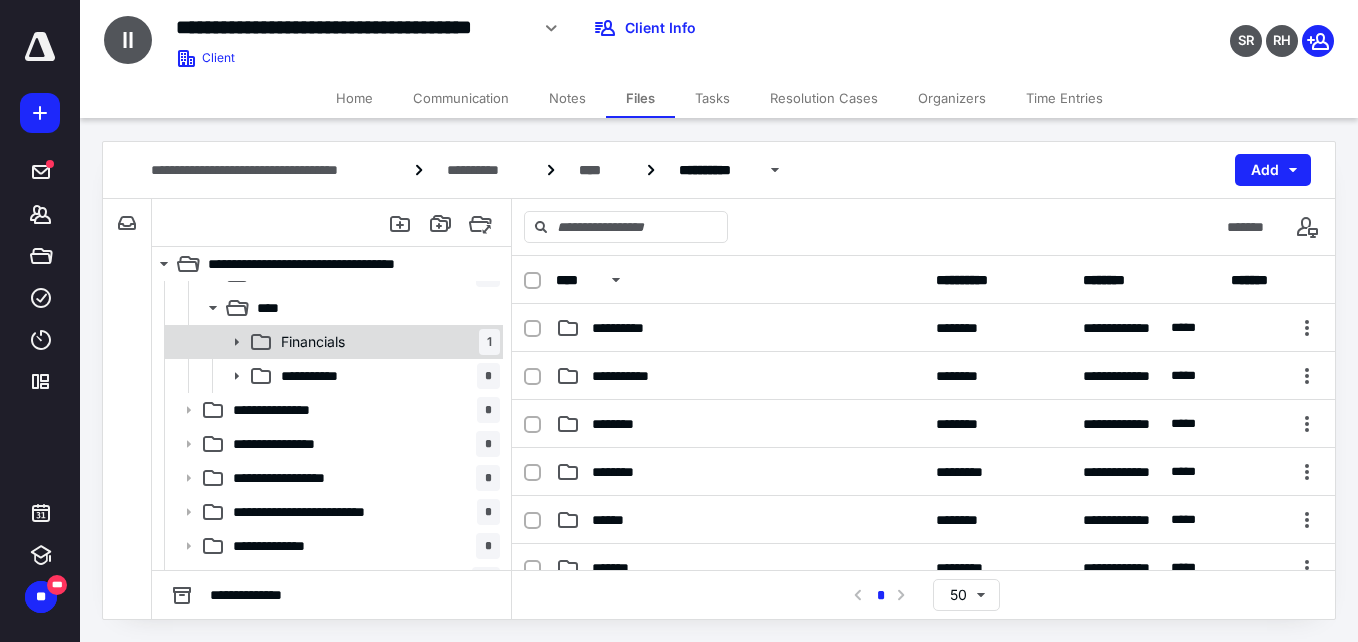 click on "Financials 1" at bounding box center (386, 342) 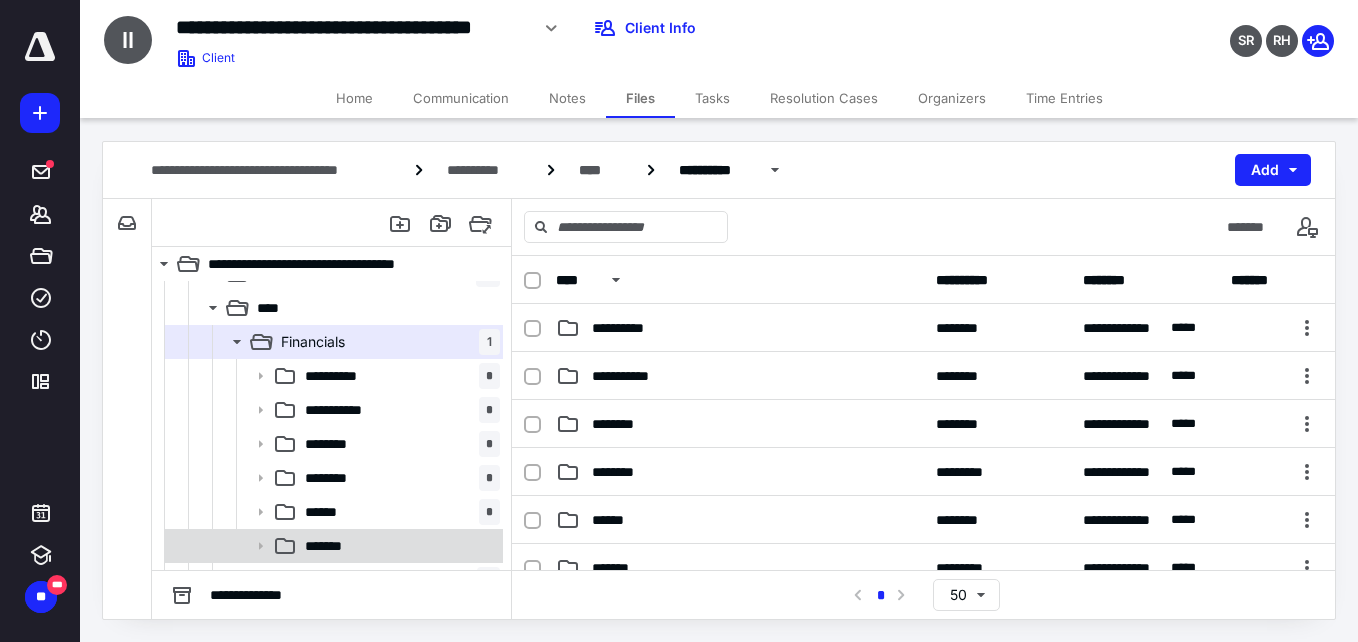 click on "*******" at bounding box center (398, 546) 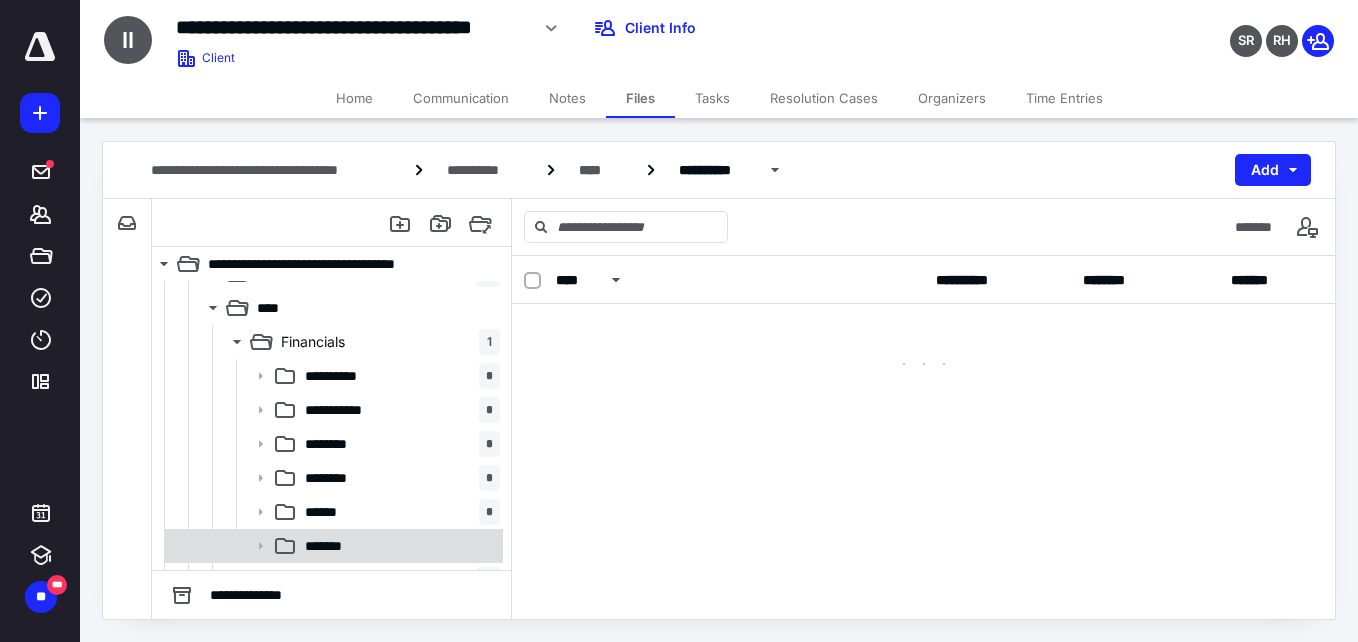 click on "*******" at bounding box center [398, 546] 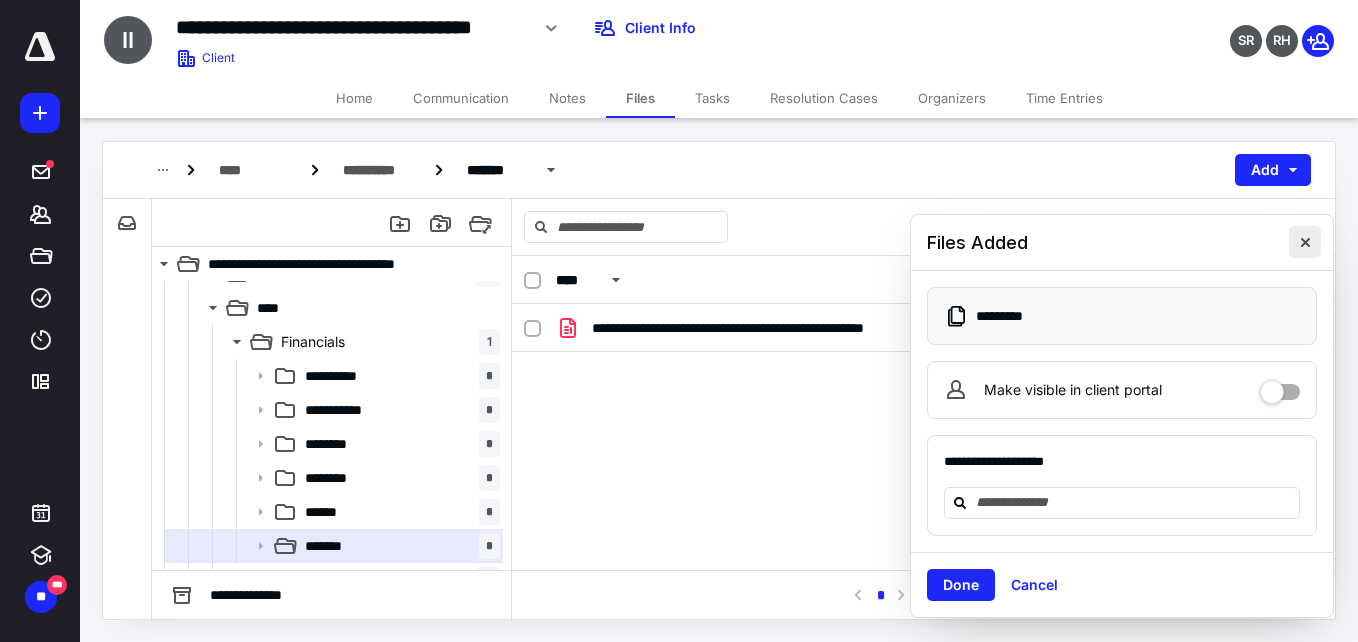click at bounding box center (1305, 242) 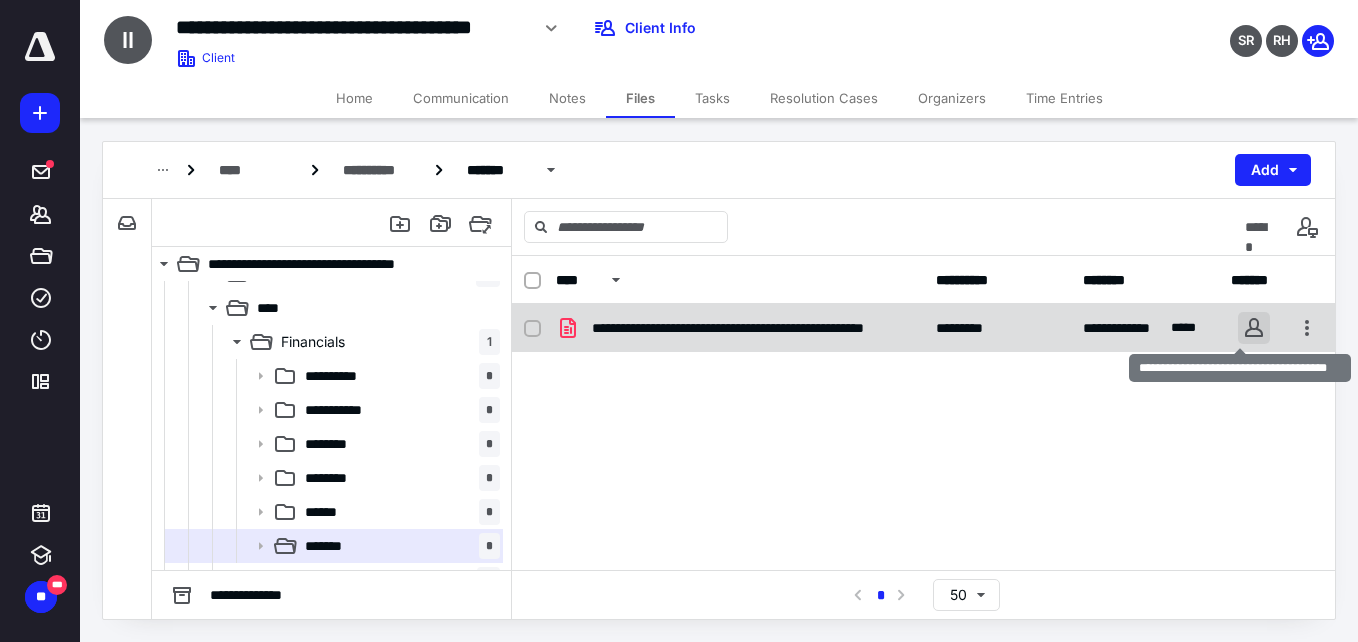 click at bounding box center [1254, 328] 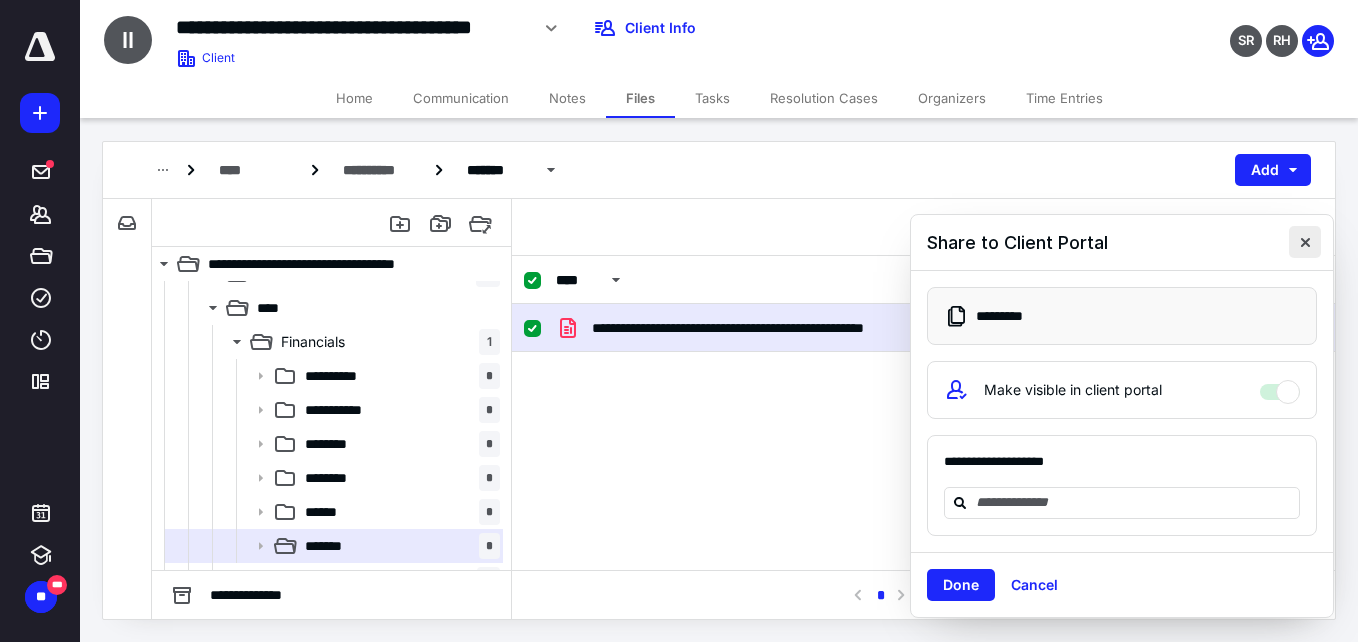 click on "**********" at bounding box center [1122, 412] 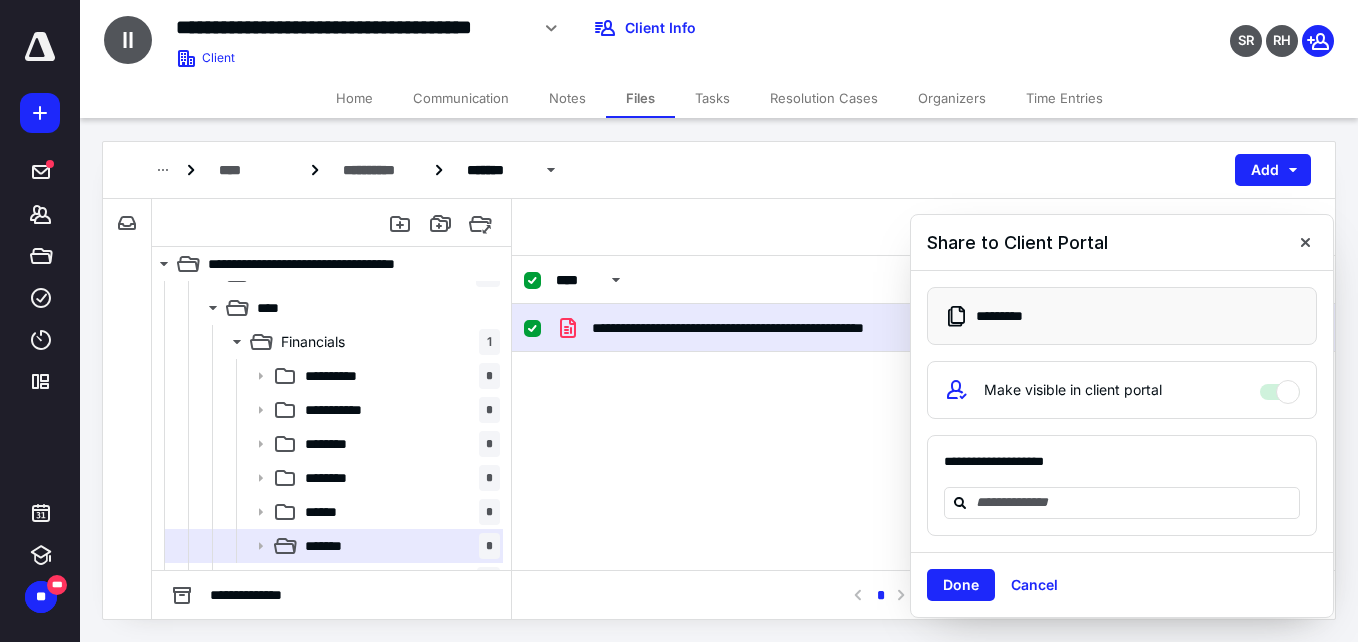 click on "Tasks" at bounding box center (712, 98) 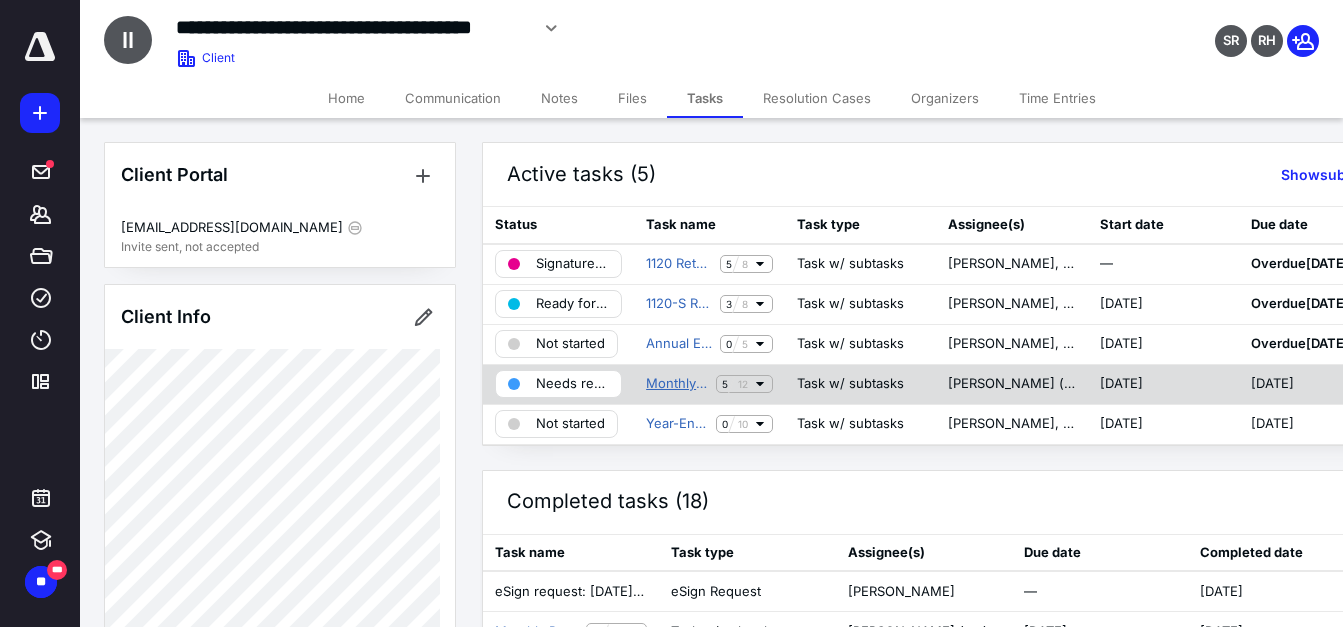 click on "Monthly Processing" at bounding box center [677, 384] 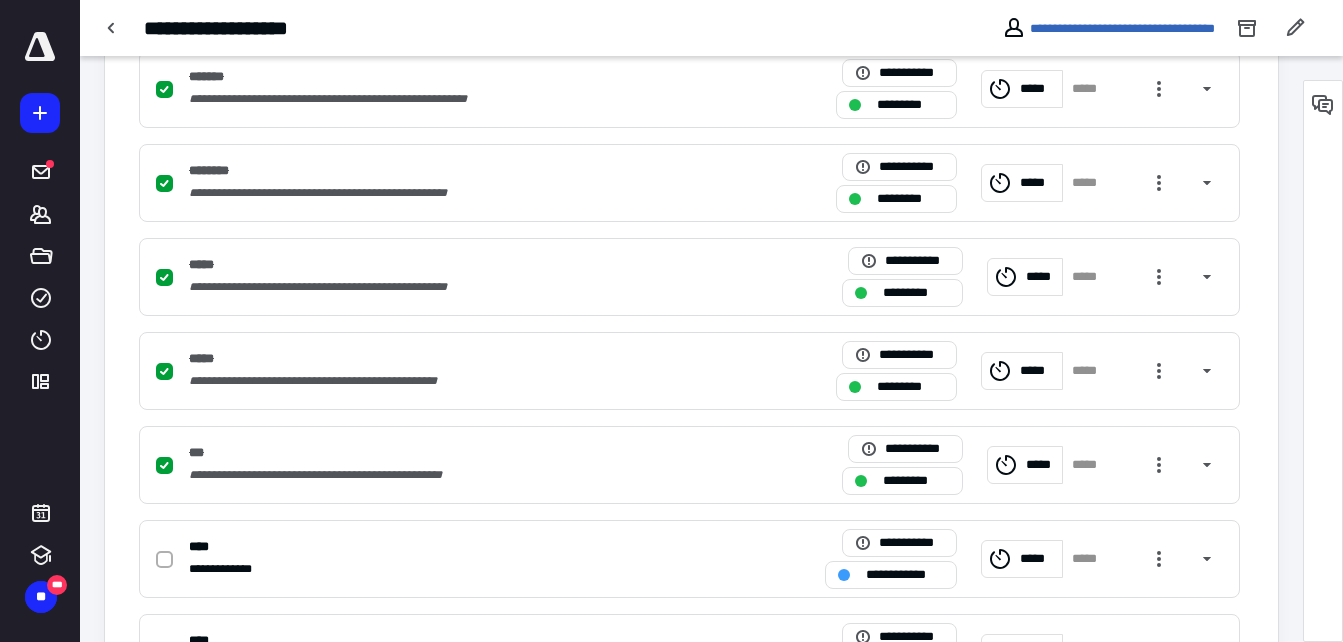 scroll, scrollTop: 531, scrollLeft: 0, axis: vertical 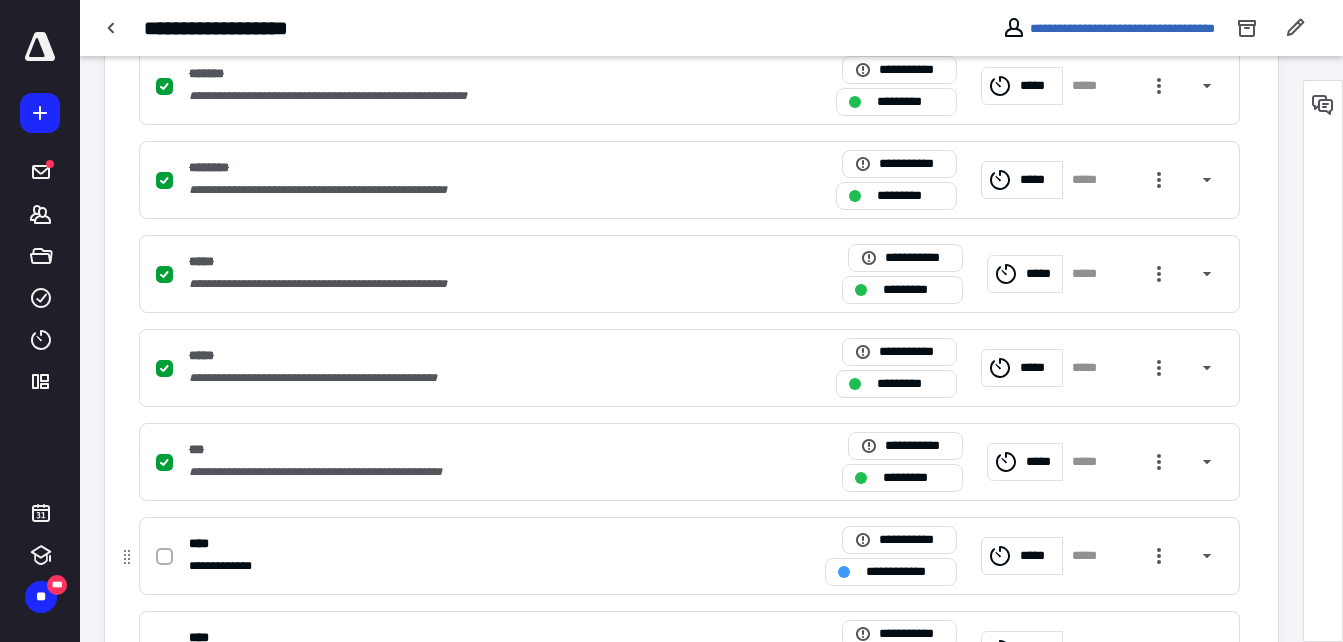 click at bounding box center (164, 557) 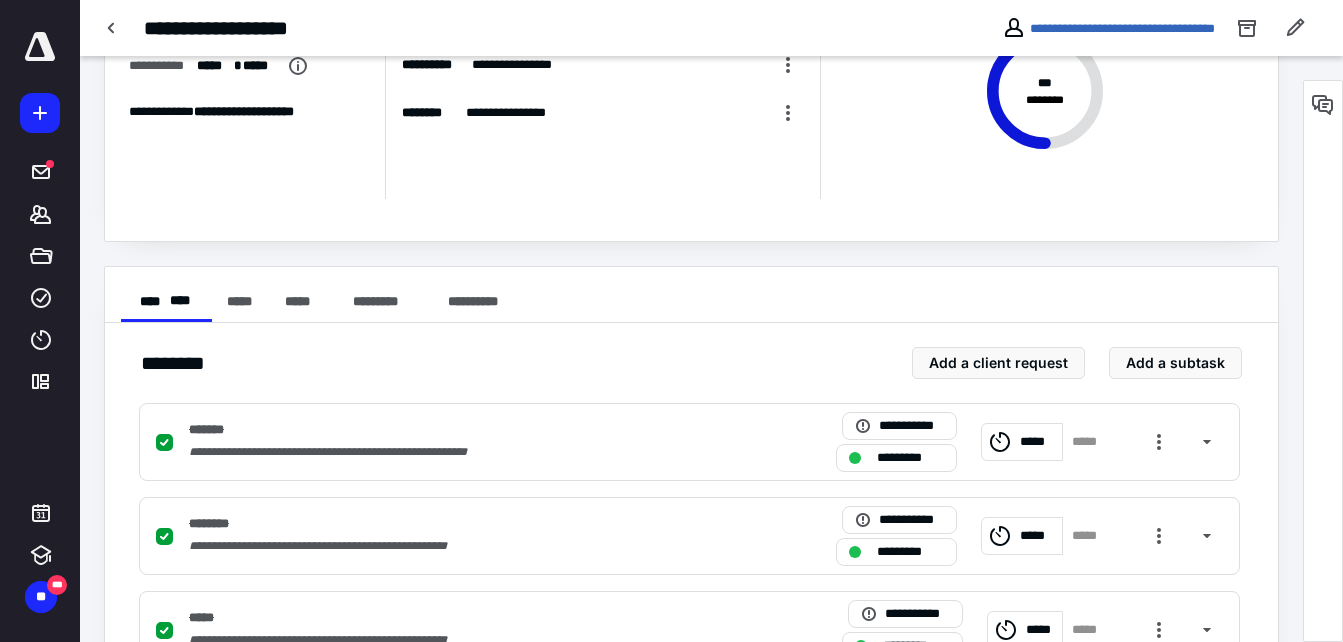 scroll, scrollTop: 0, scrollLeft: 0, axis: both 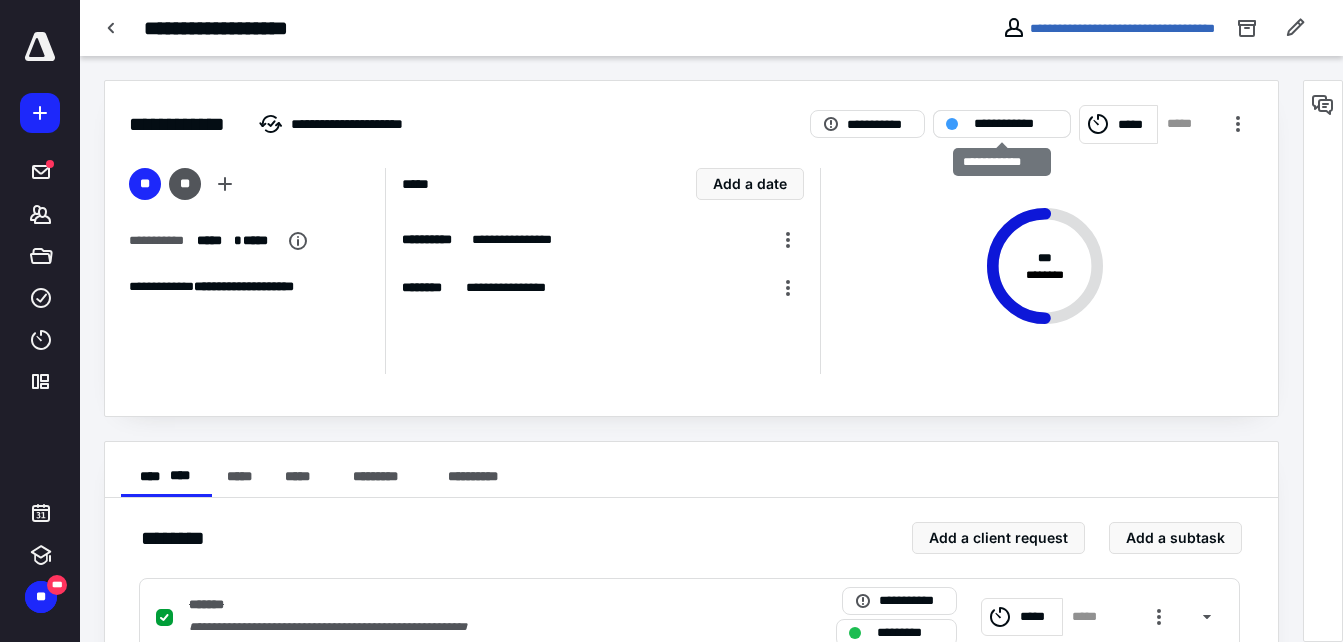 click on "**********" at bounding box center (1016, 124) 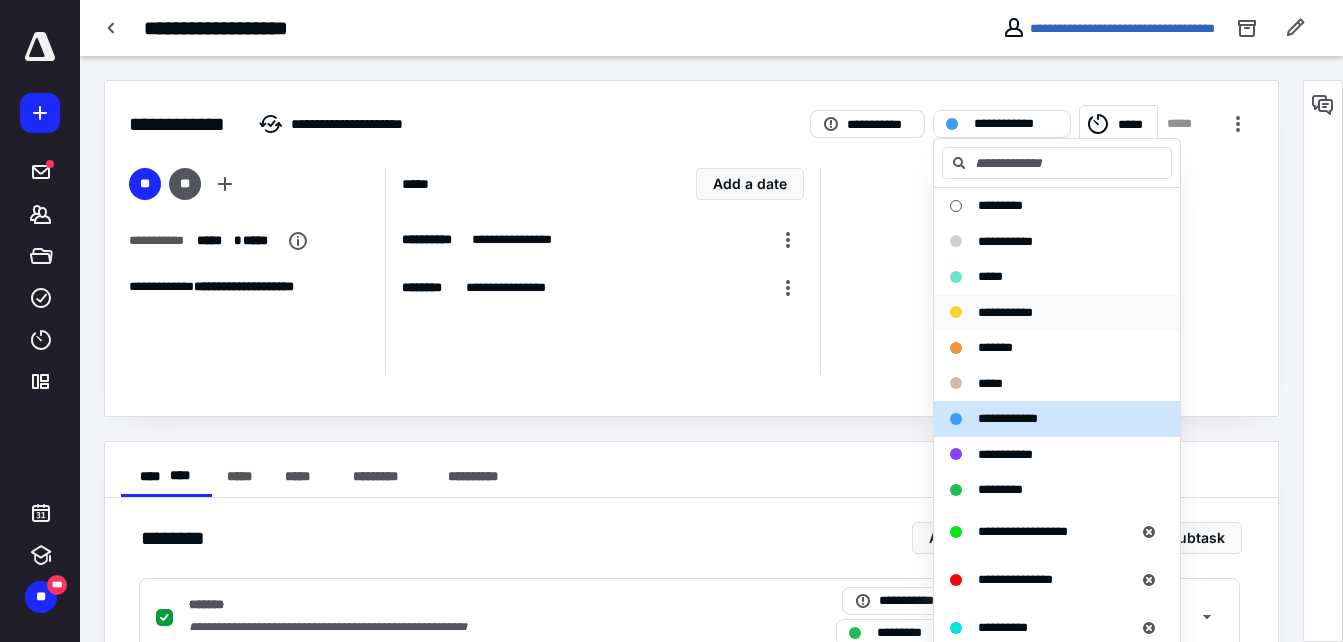 click on "**********" at bounding box center (1005, 312) 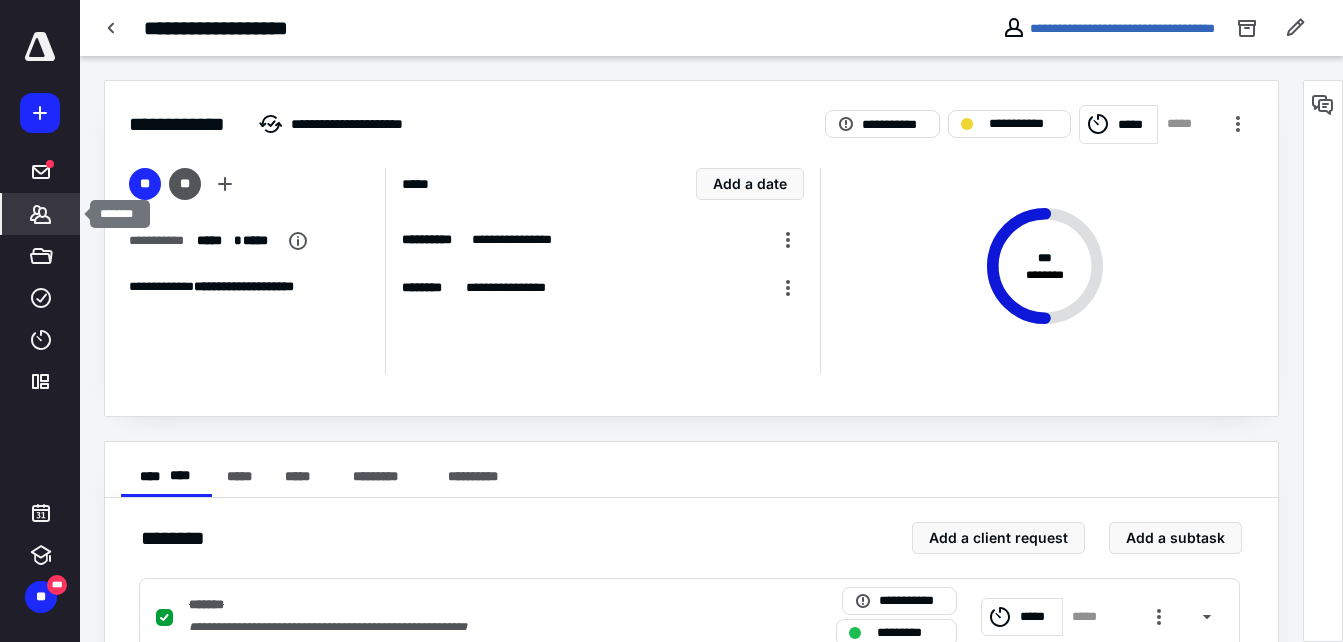 click on "*******" at bounding box center [41, 214] 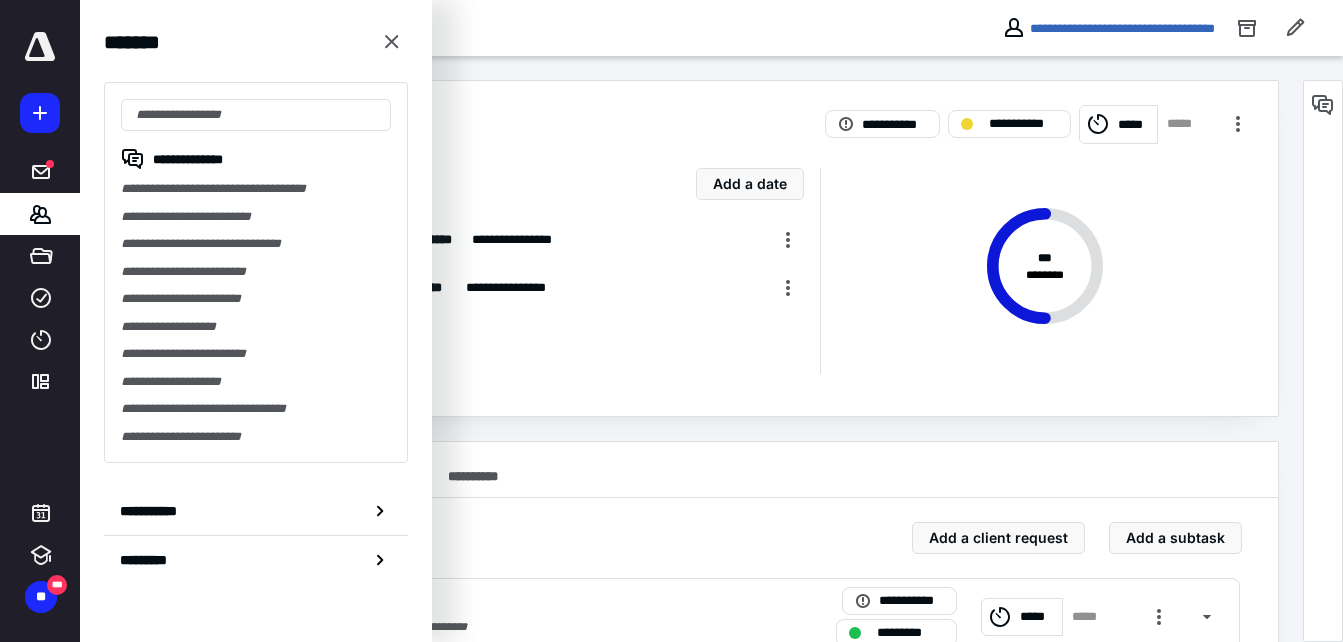 click on "**********" at bounding box center [689, 617] 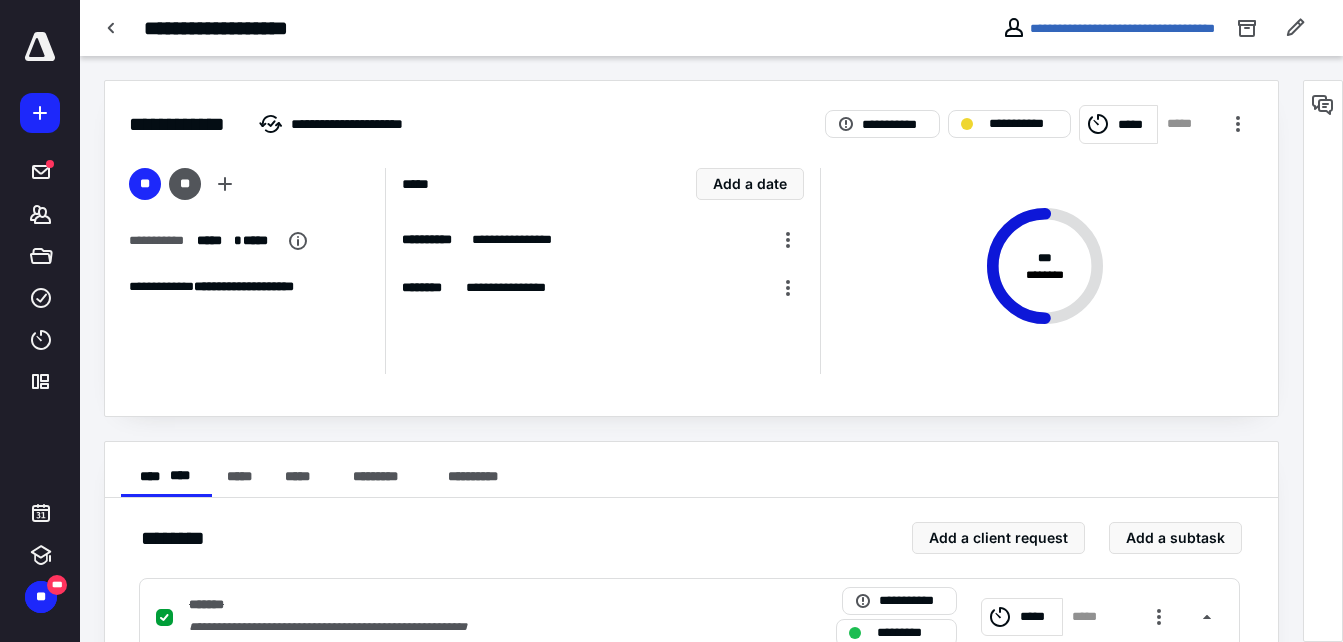 click at bounding box center [1323, 361] 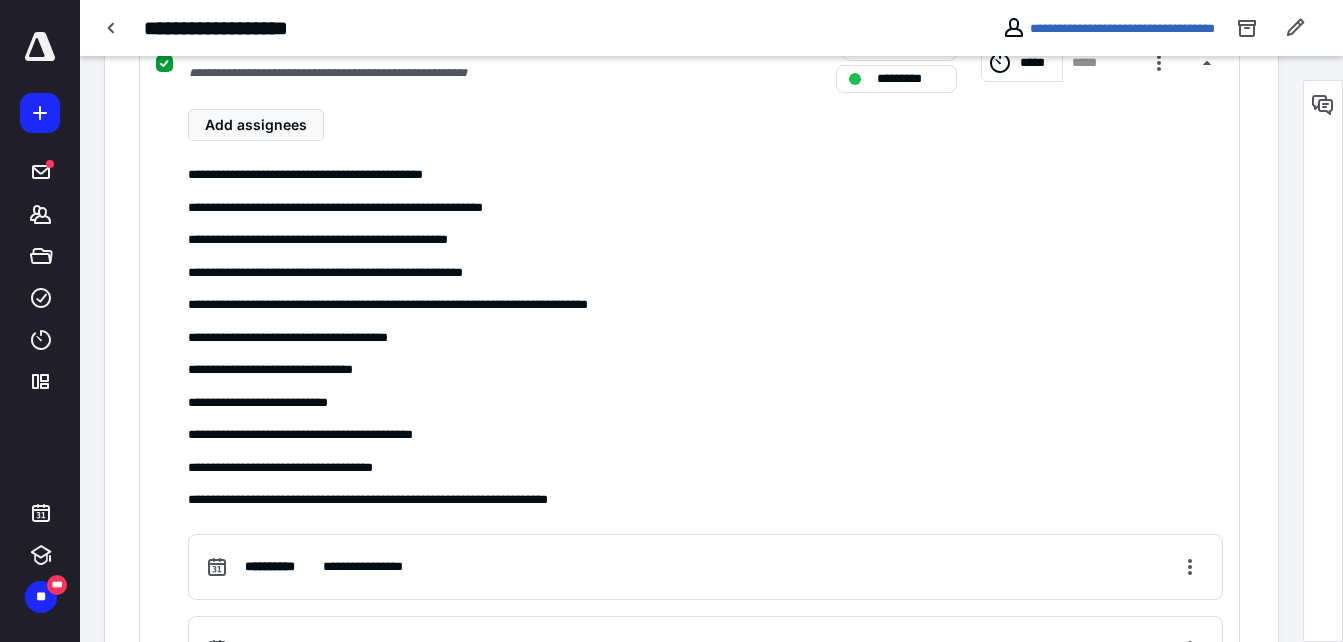 scroll, scrollTop: 189, scrollLeft: 0, axis: vertical 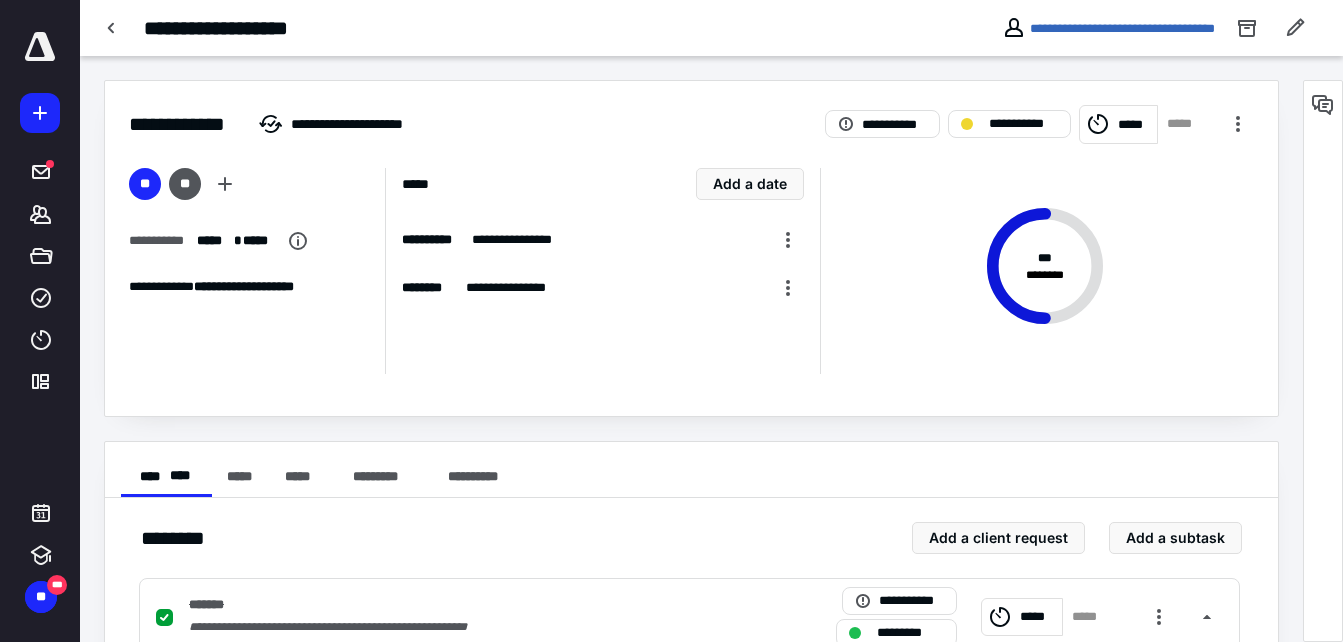 click 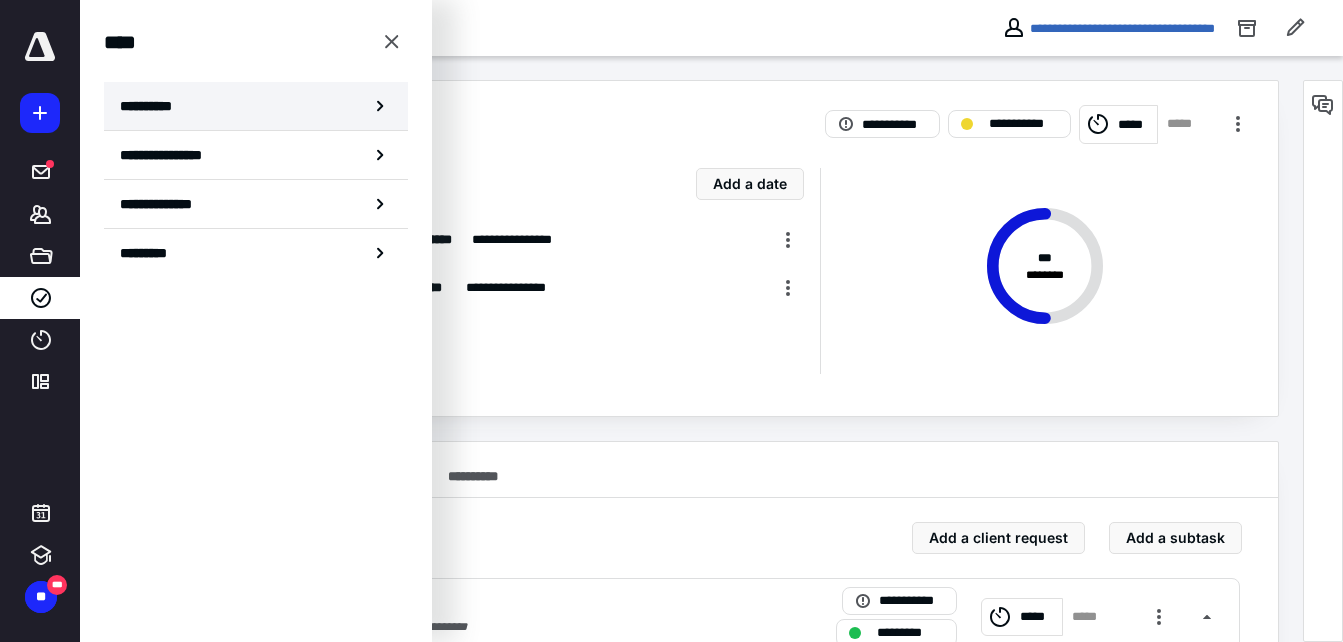click on "**********" at bounding box center [256, 106] 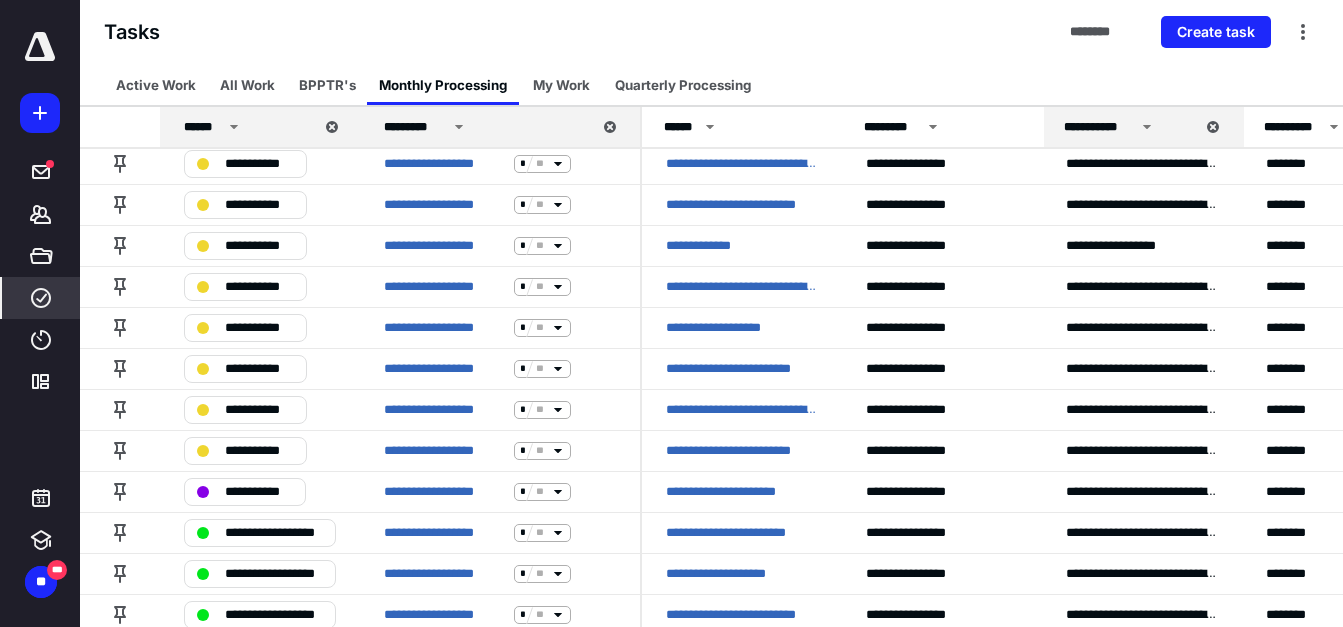 scroll, scrollTop: 0, scrollLeft: 0, axis: both 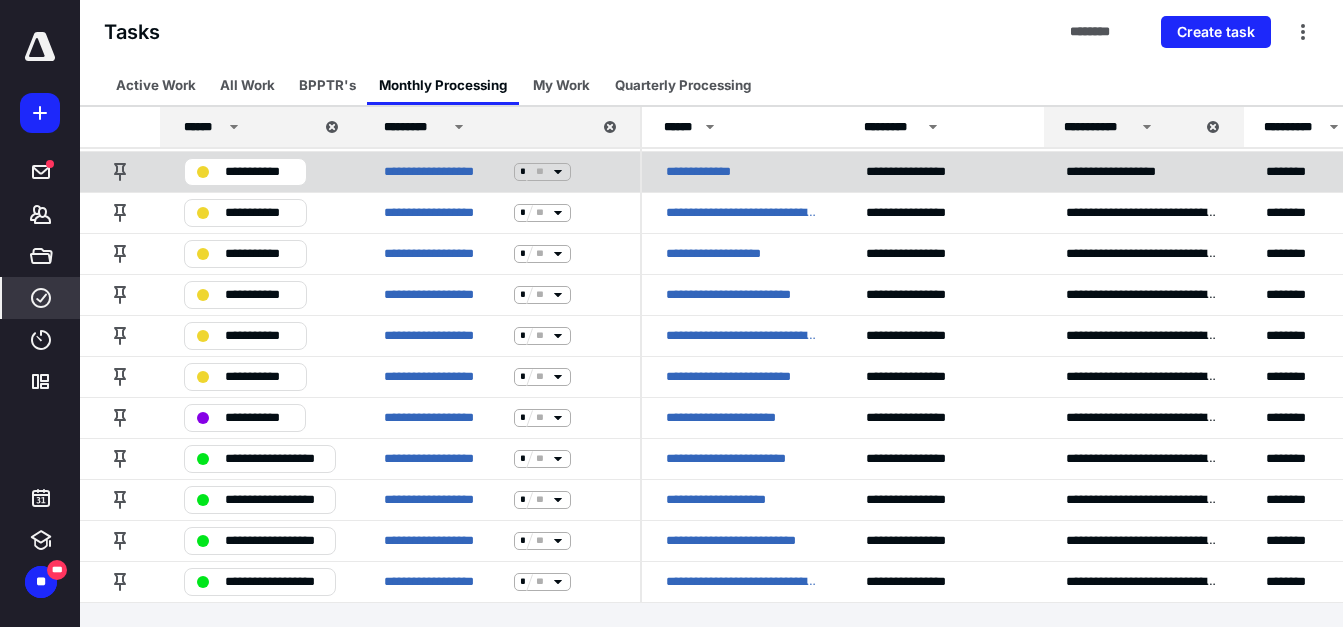 click on "**********" at bounding box center (703, 172) 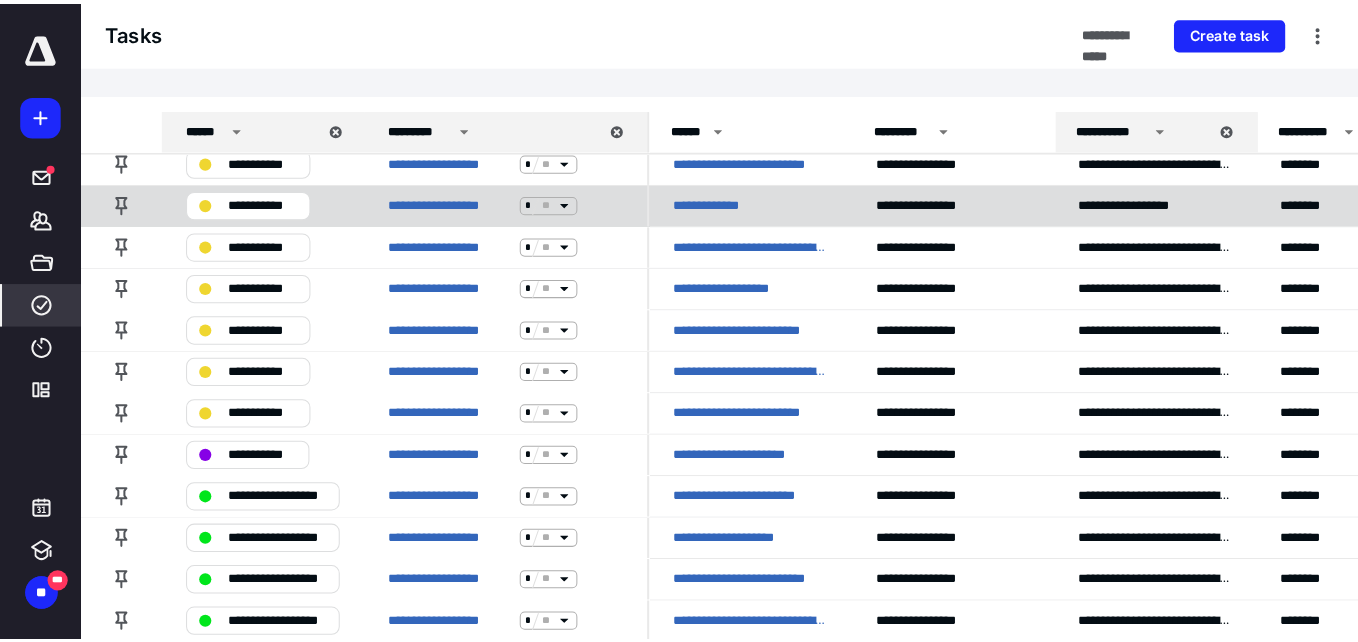 scroll, scrollTop: 0, scrollLeft: 0, axis: both 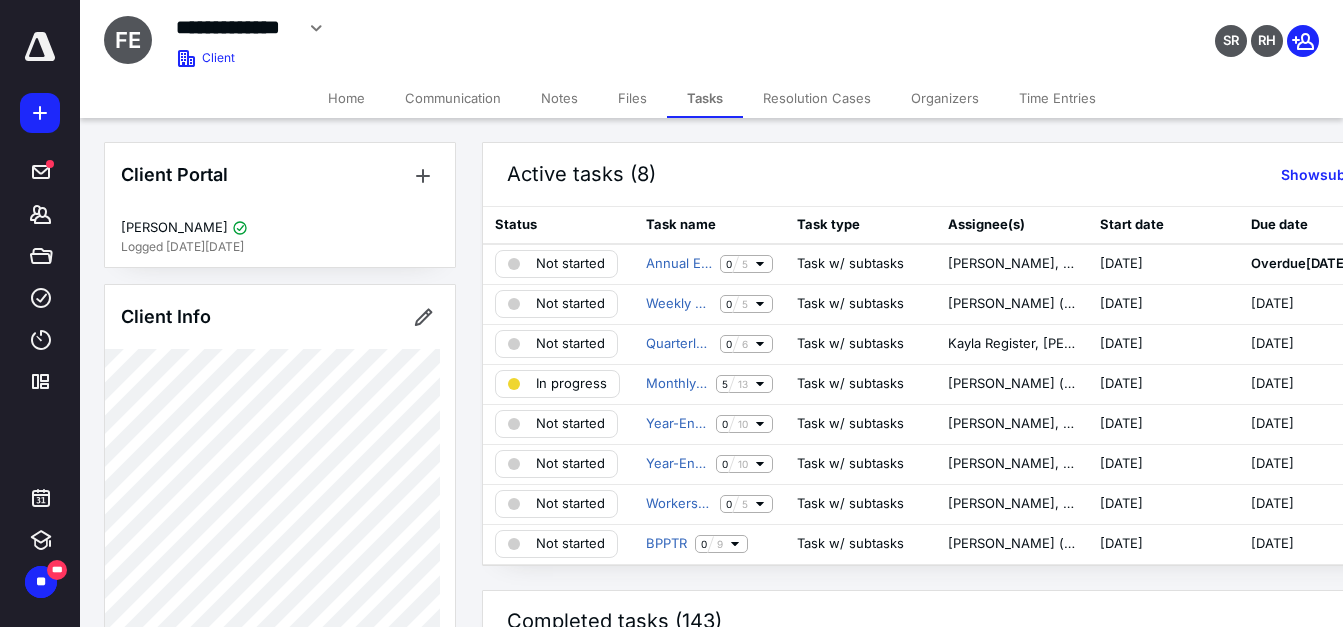 click on "Files" at bounding box center (632, 98) 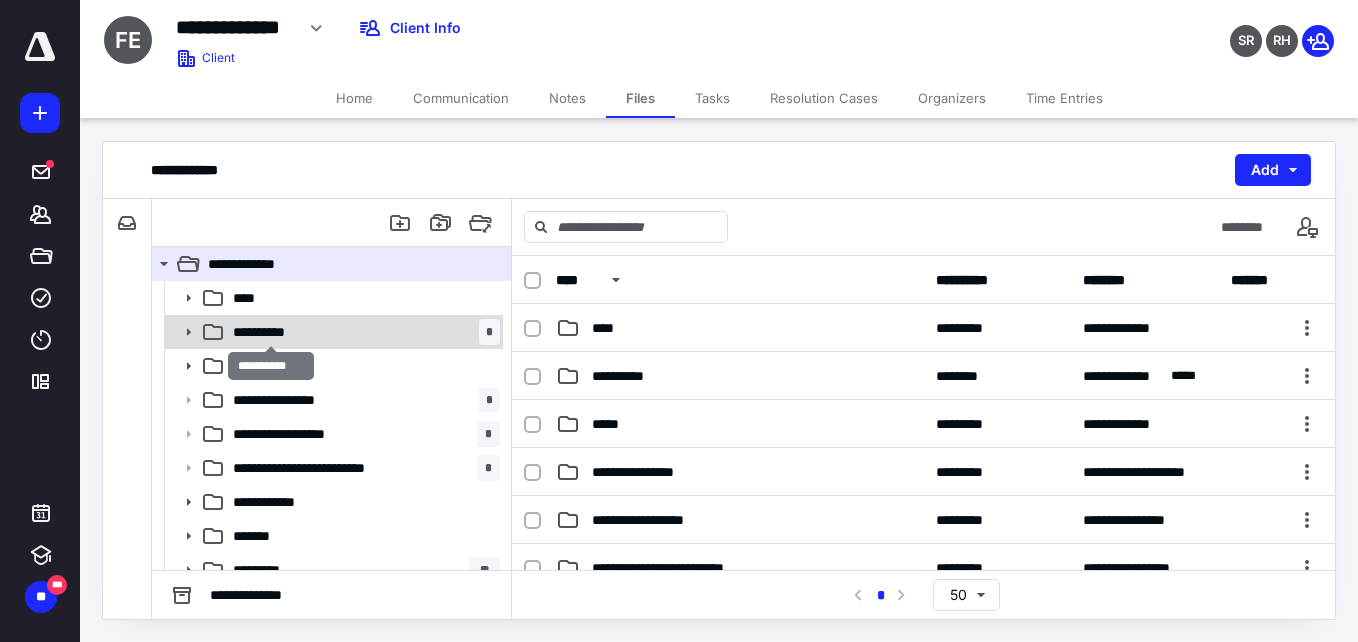 click on "**********" at bounding box center (270, 332) 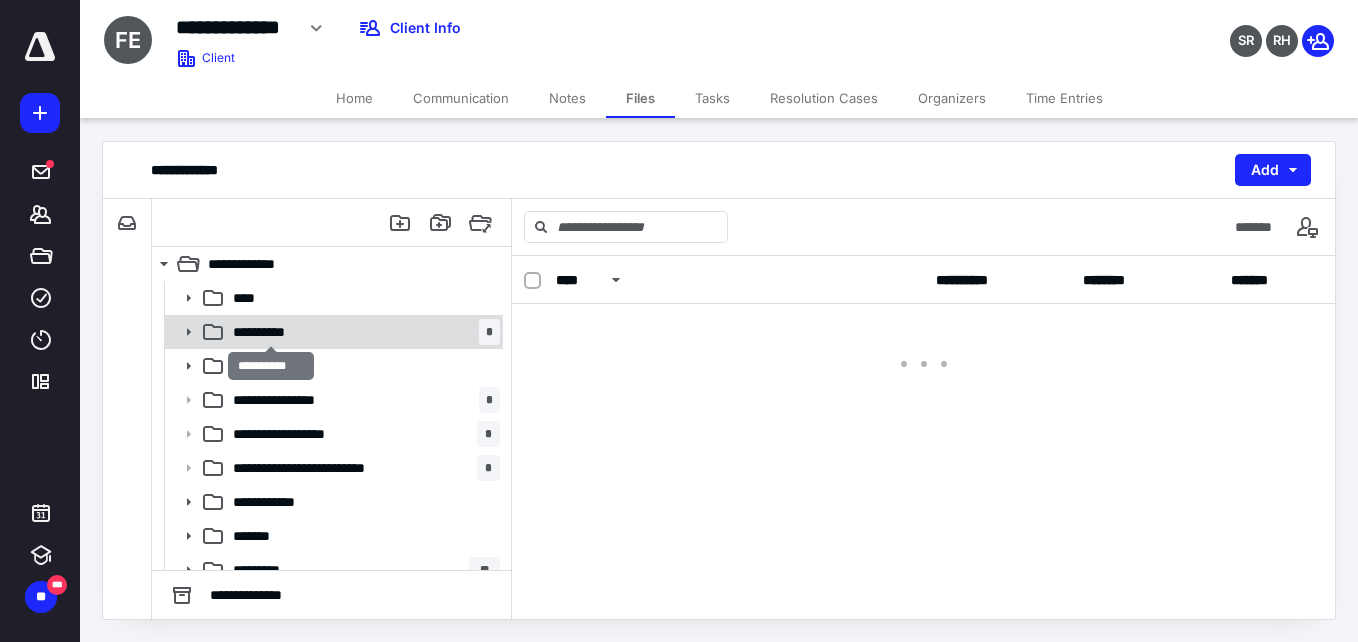 click on "**********" at bounding box center [270, 332] 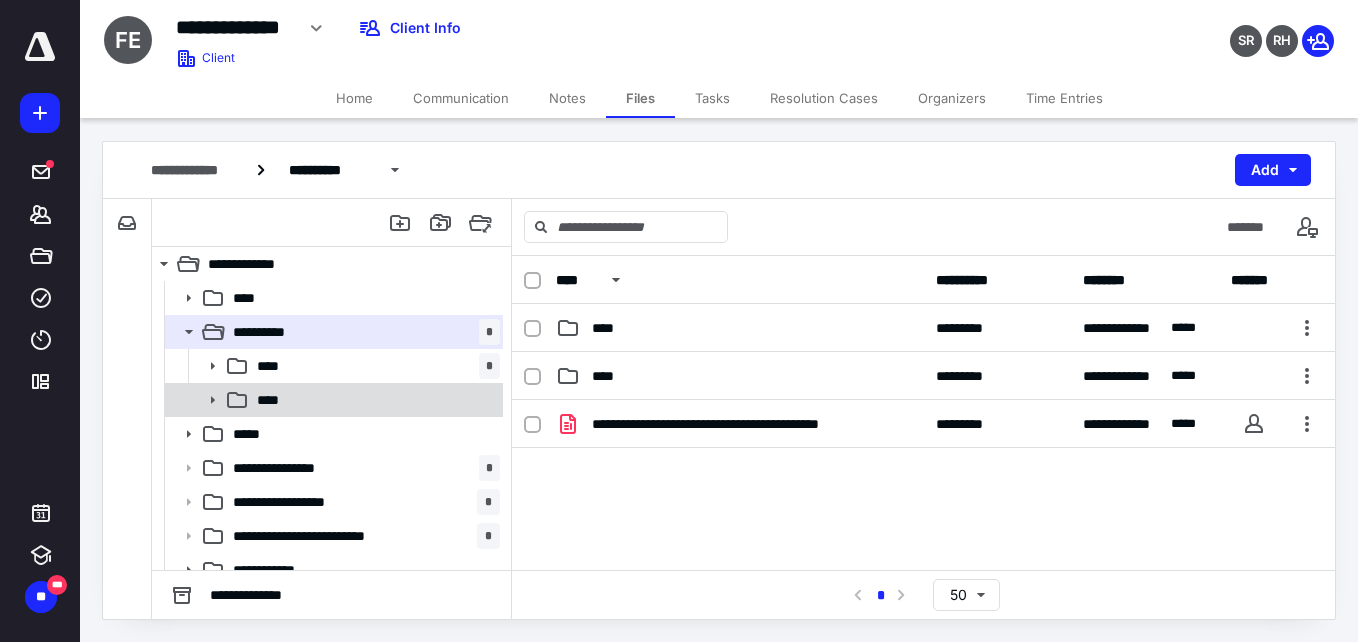click on "****" at bounding box center [332, 400] 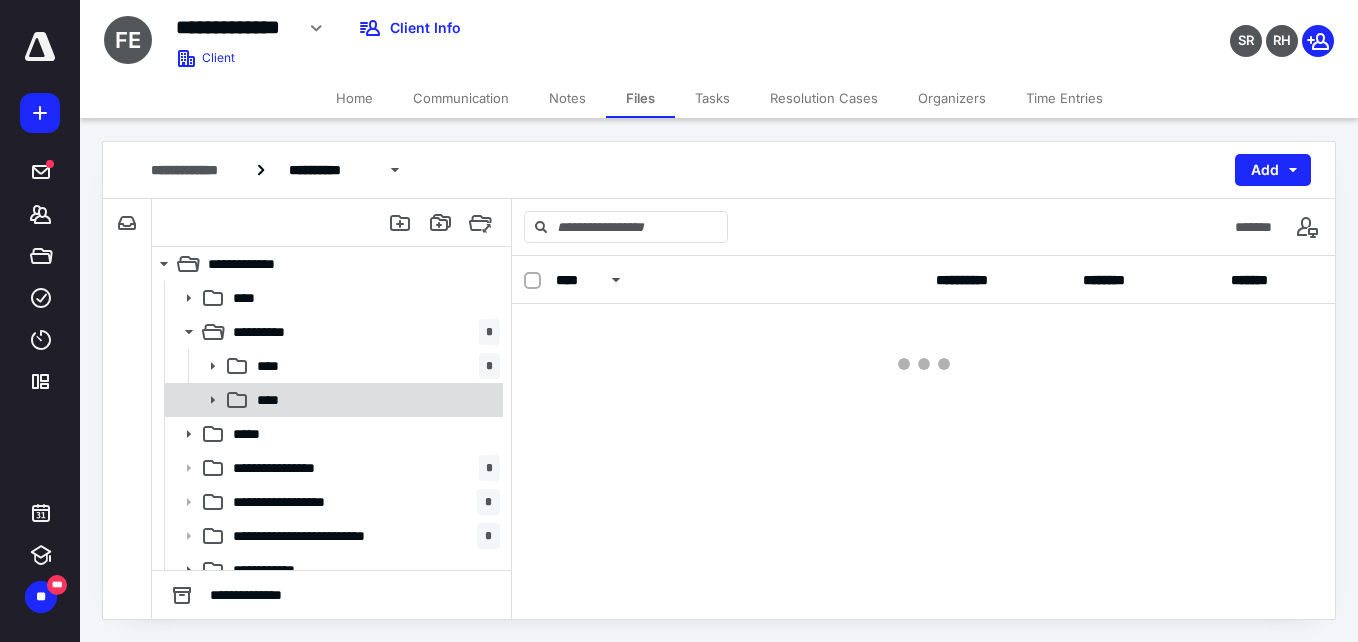 click on "****" at bounding box center [332, 400] 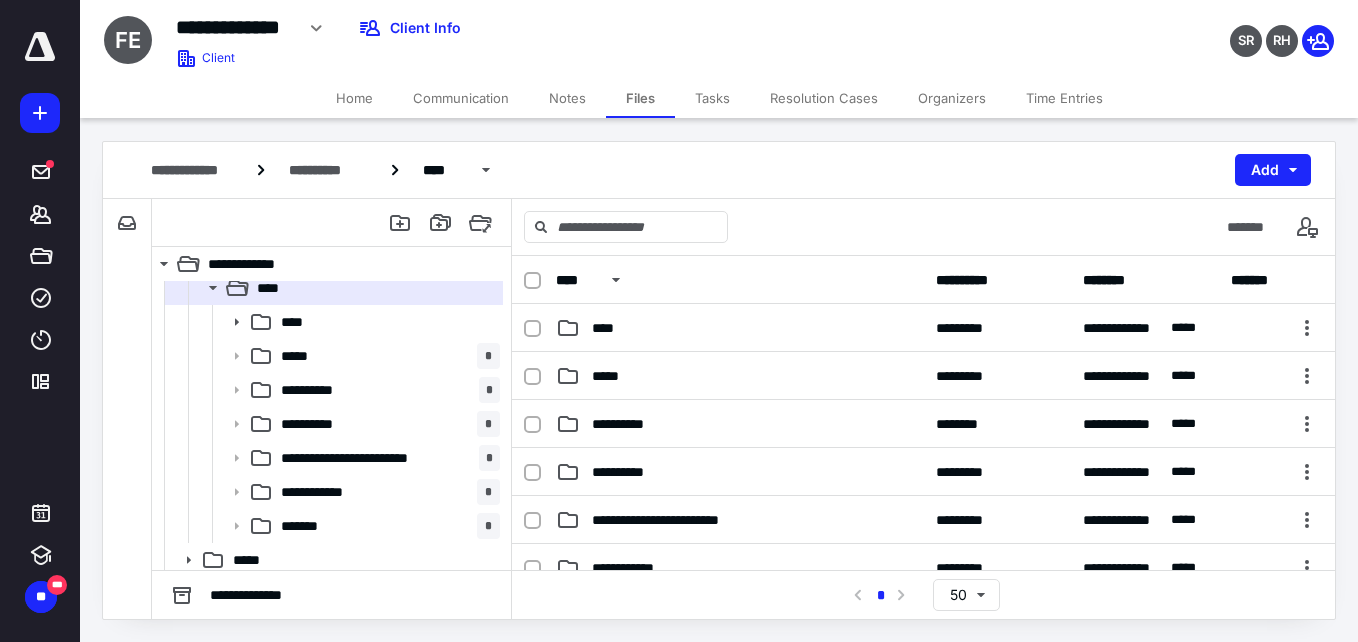 scroll, scrollTop: 114, scrollLeft: 0, axis: vertical 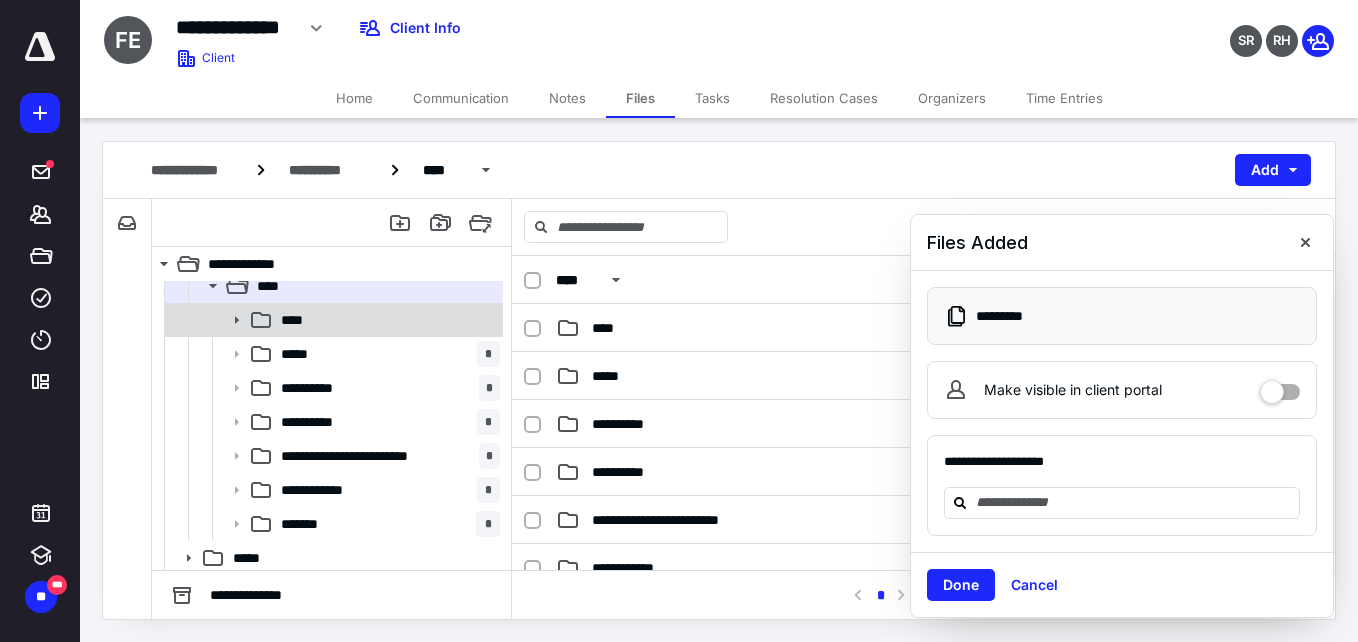 click on "****" at bounding box center [386, 320] 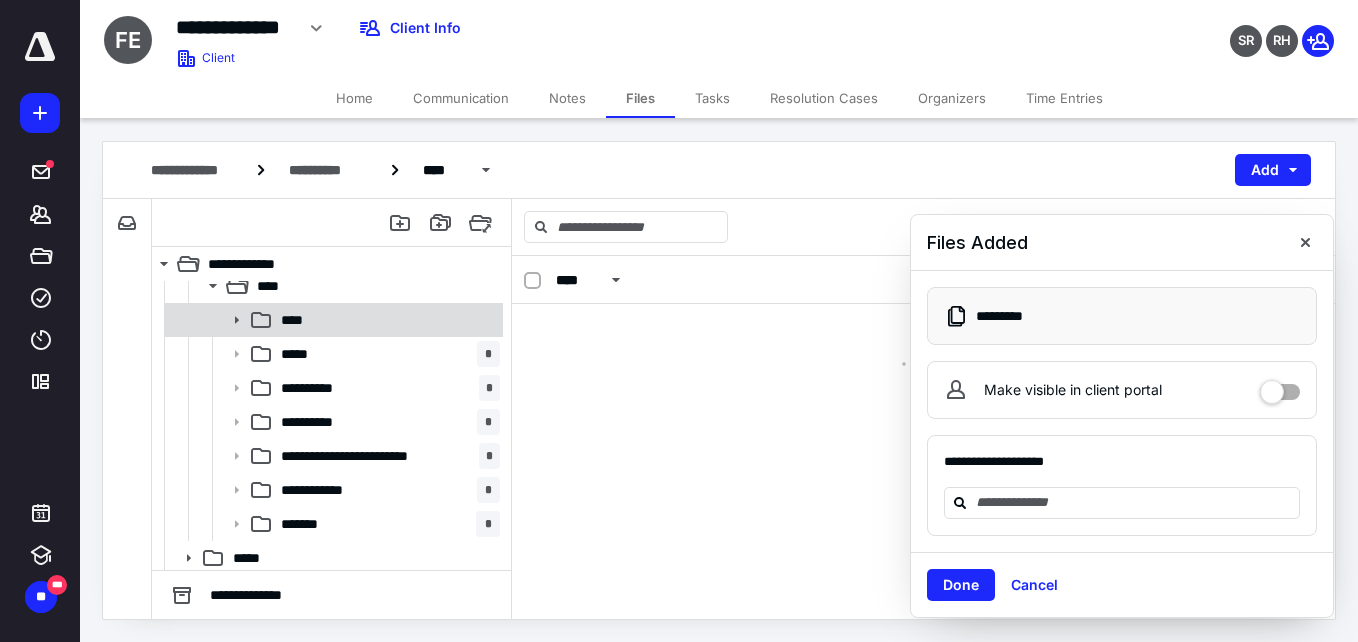 click on "****" at bounding box center (386, 320) 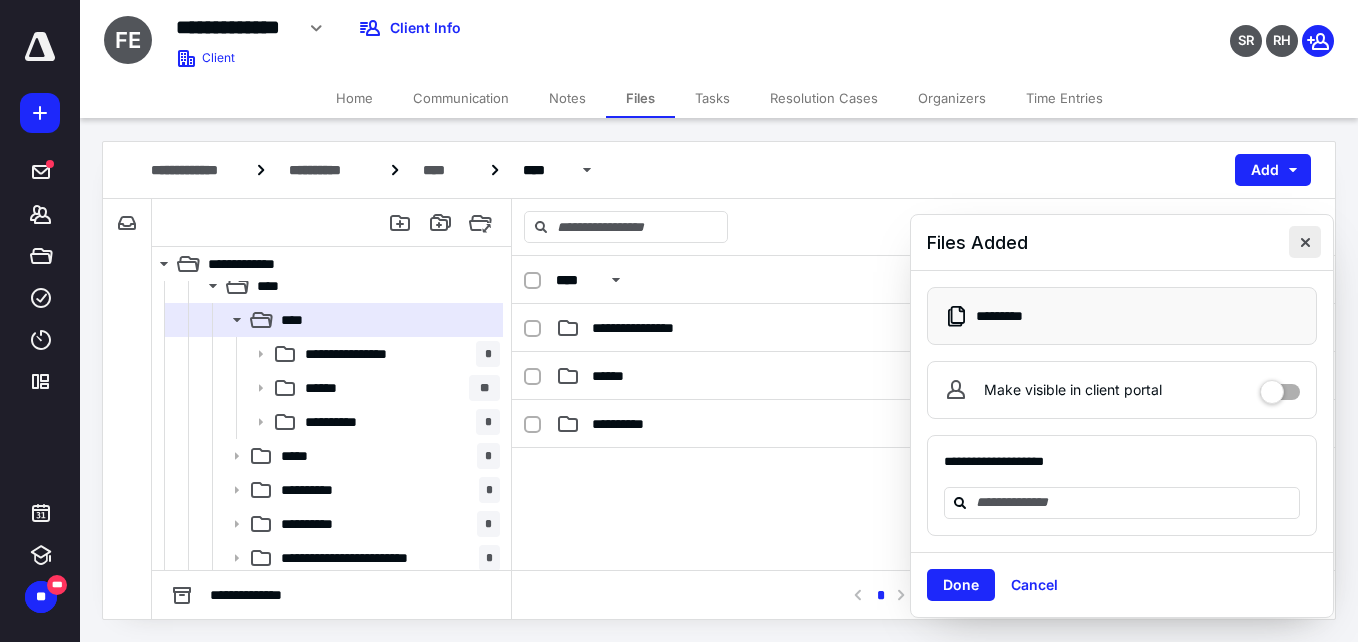 click at bounding box center [1305, 242] 